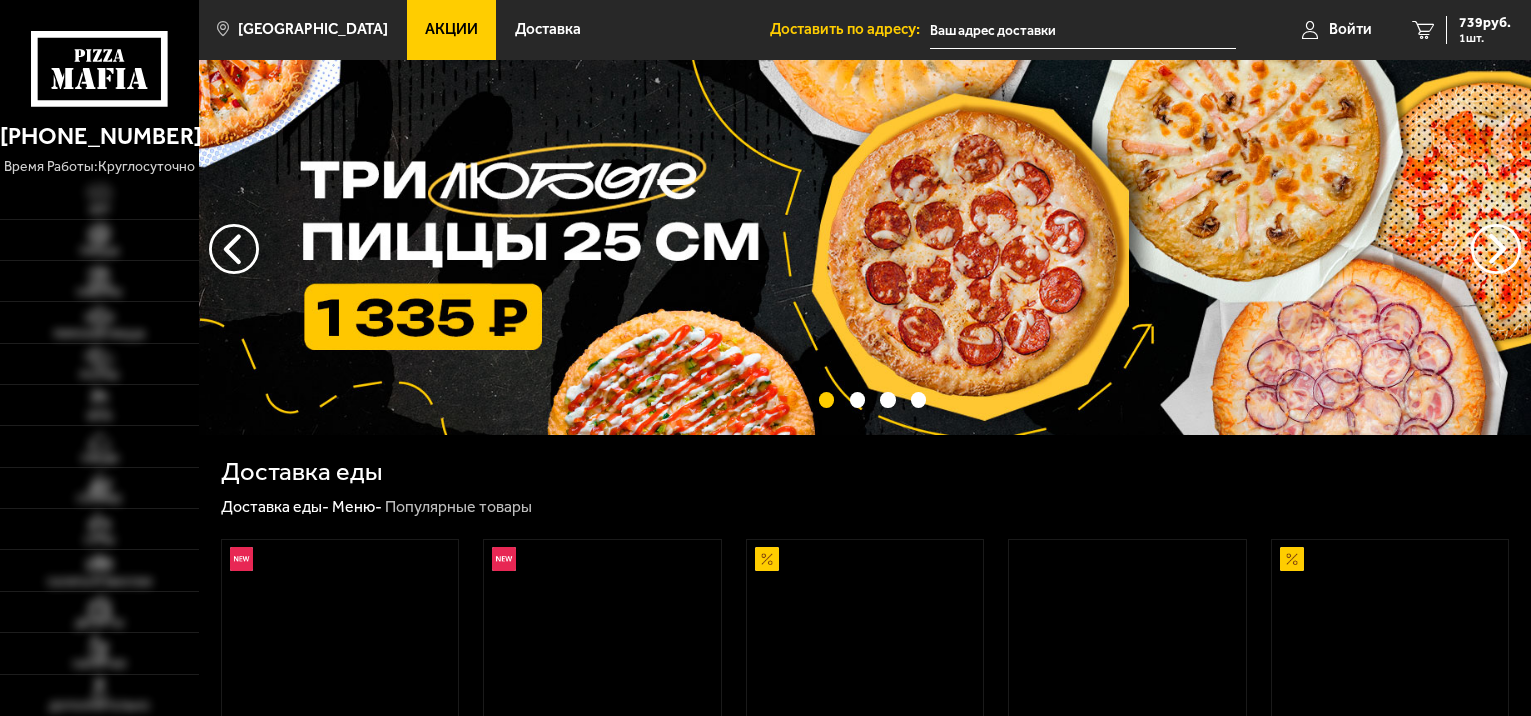 scroll, scrollTop: 0, scrollLeft: 0, axis: both 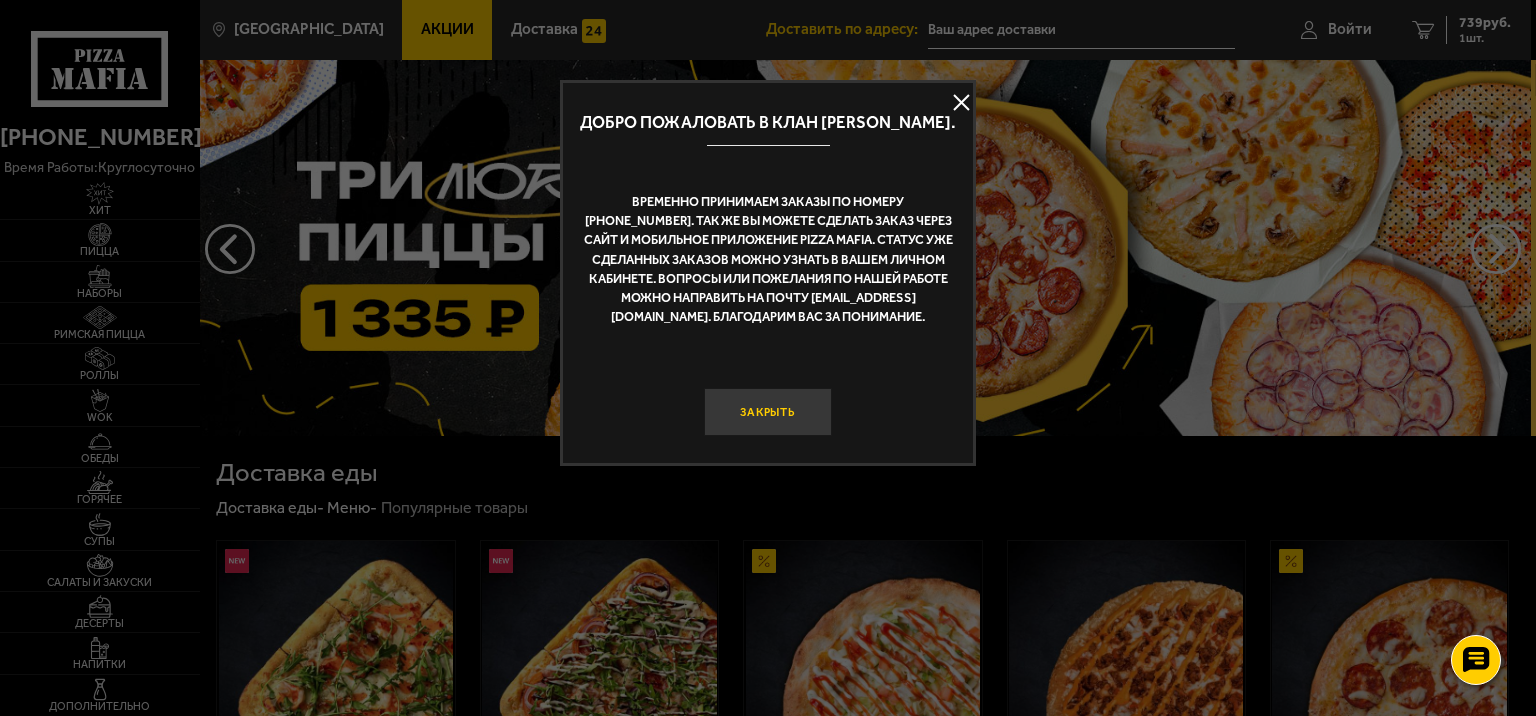click on "Закрыть" at bounding box center [768, 412] 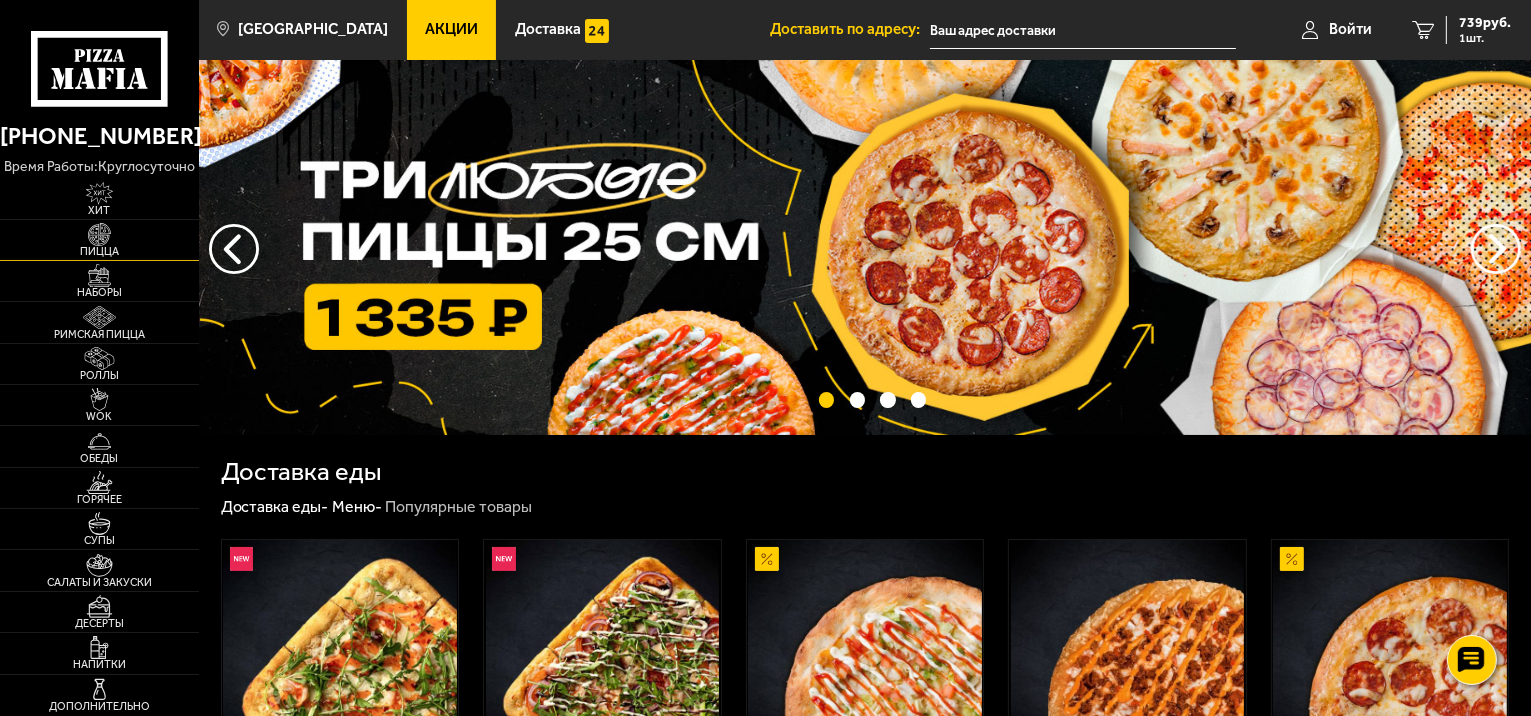 click at bounding box center [99, 234] 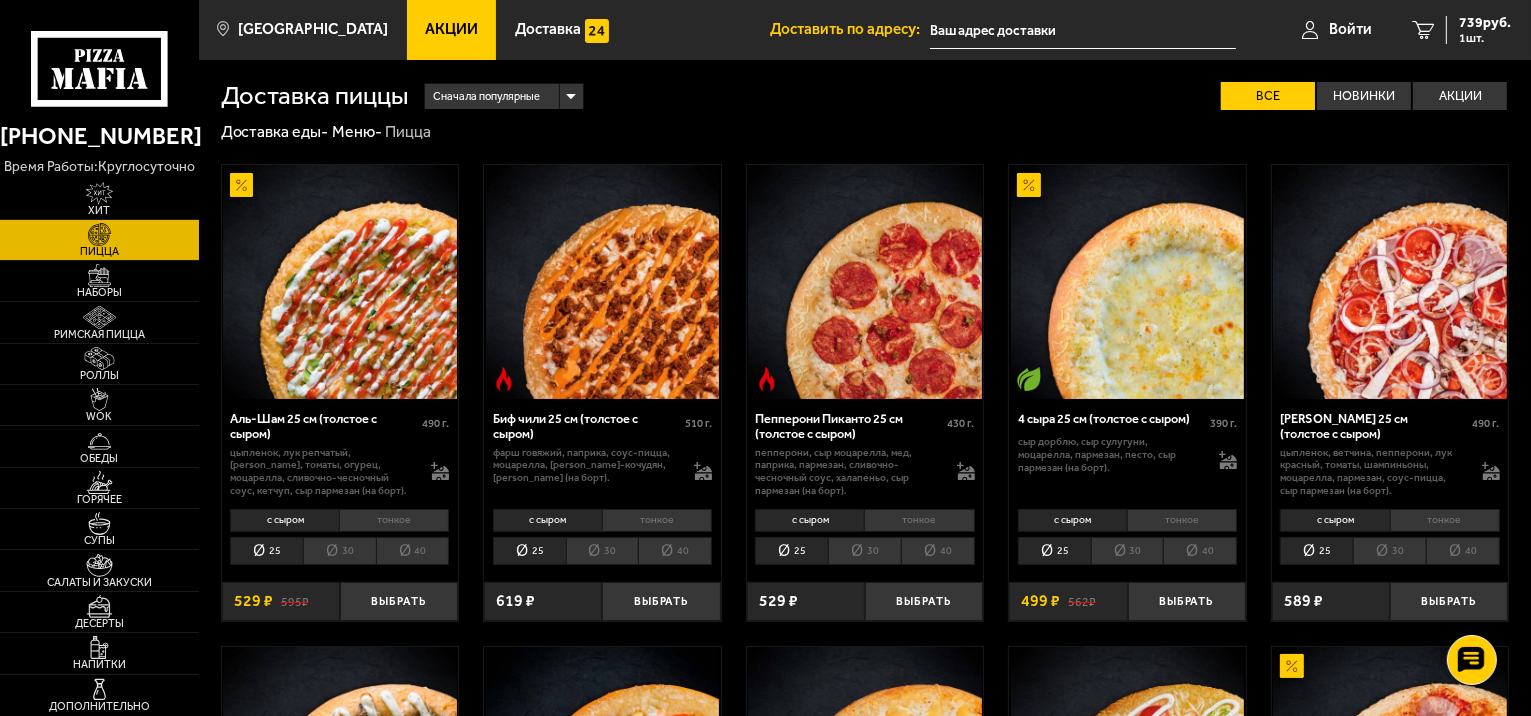 click on "Сначала популярные" at bounding box center (503, 97) 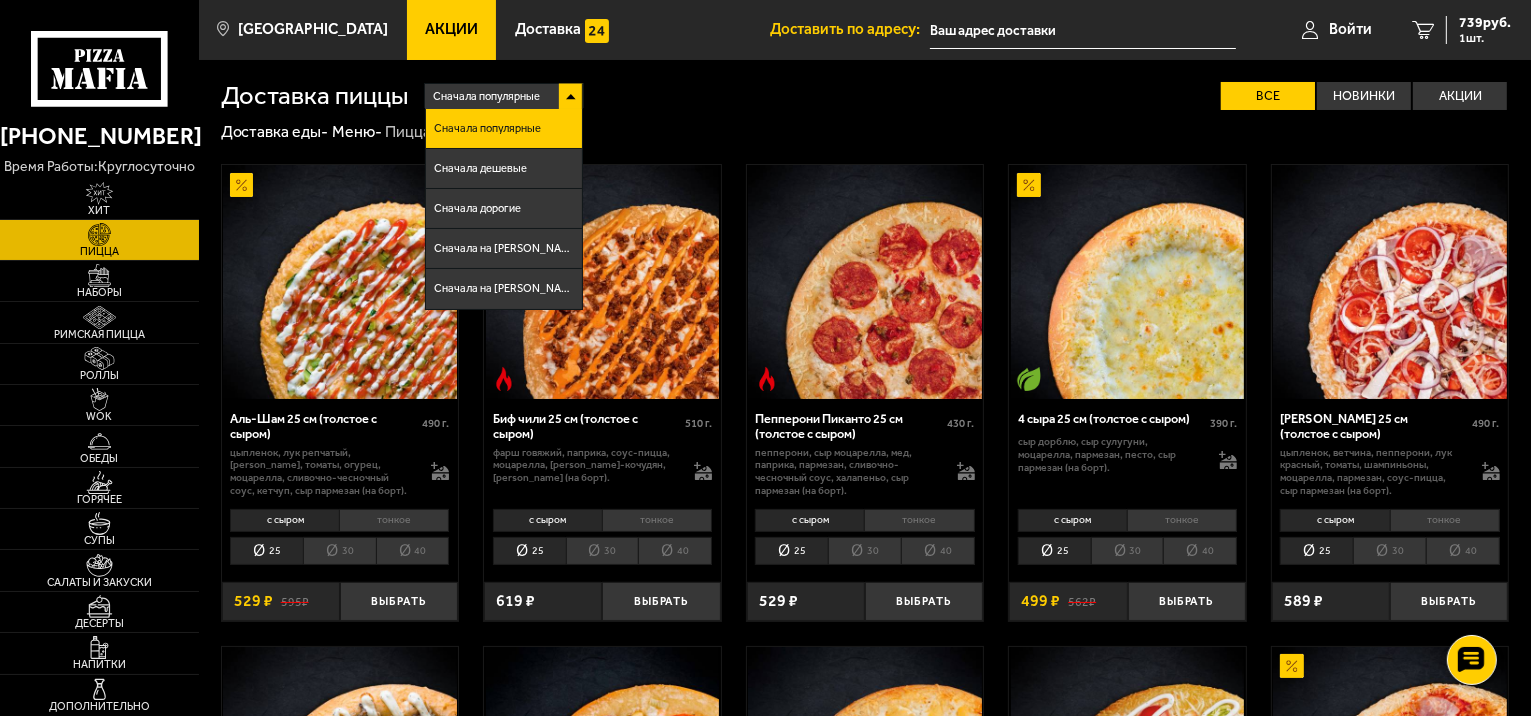click on "Сначала популярные" at bounding box center [503, 97] 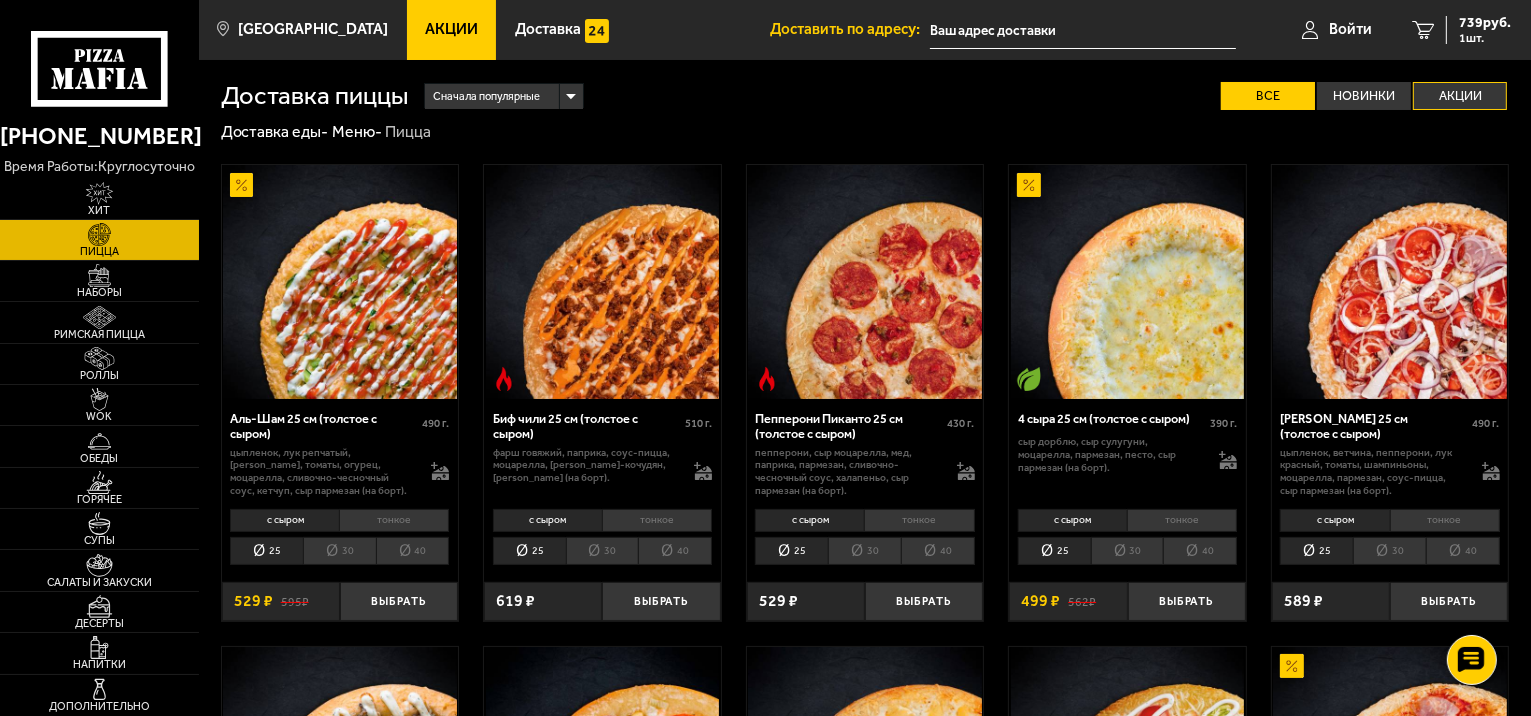 click on "Акции" at bounding box center [1460, 96] 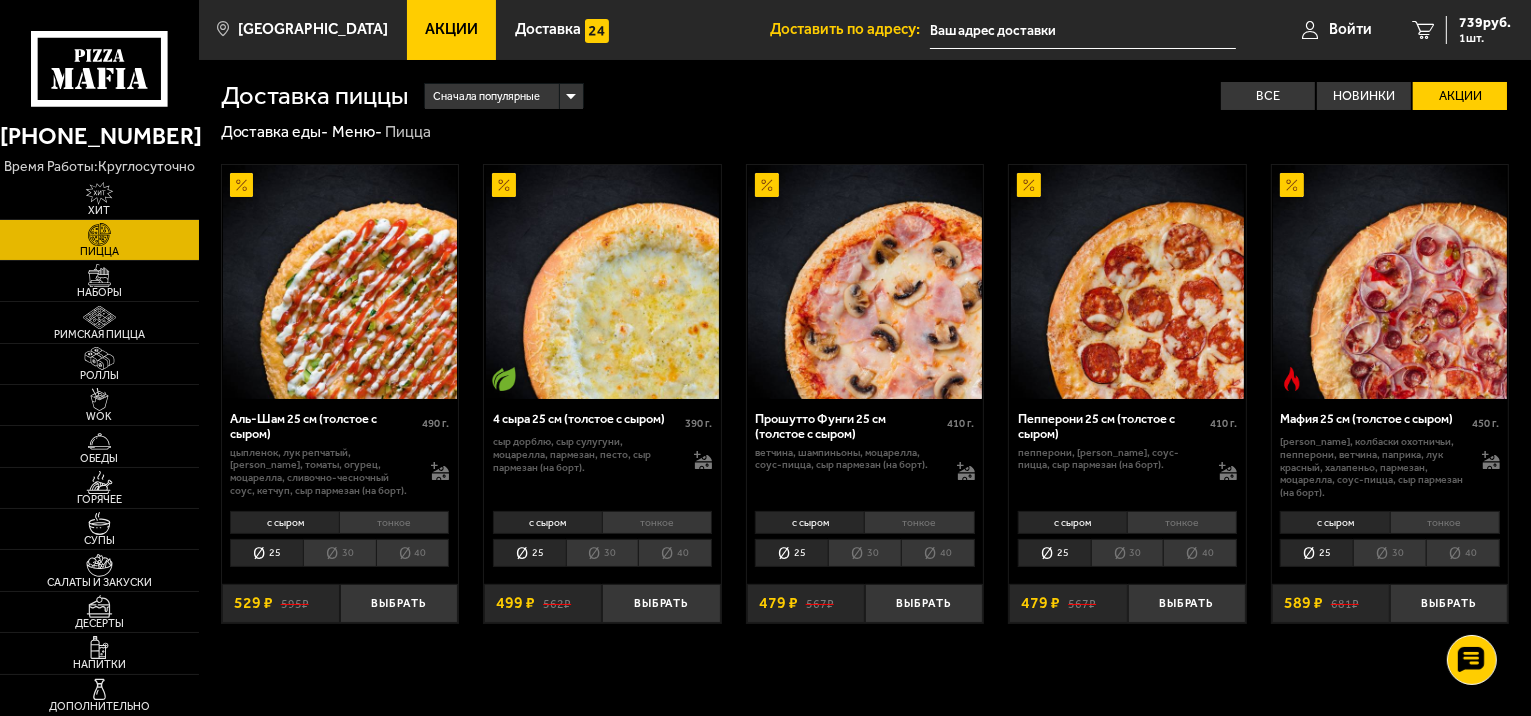 click on "Меню  -" at bounding box center (357, 131) 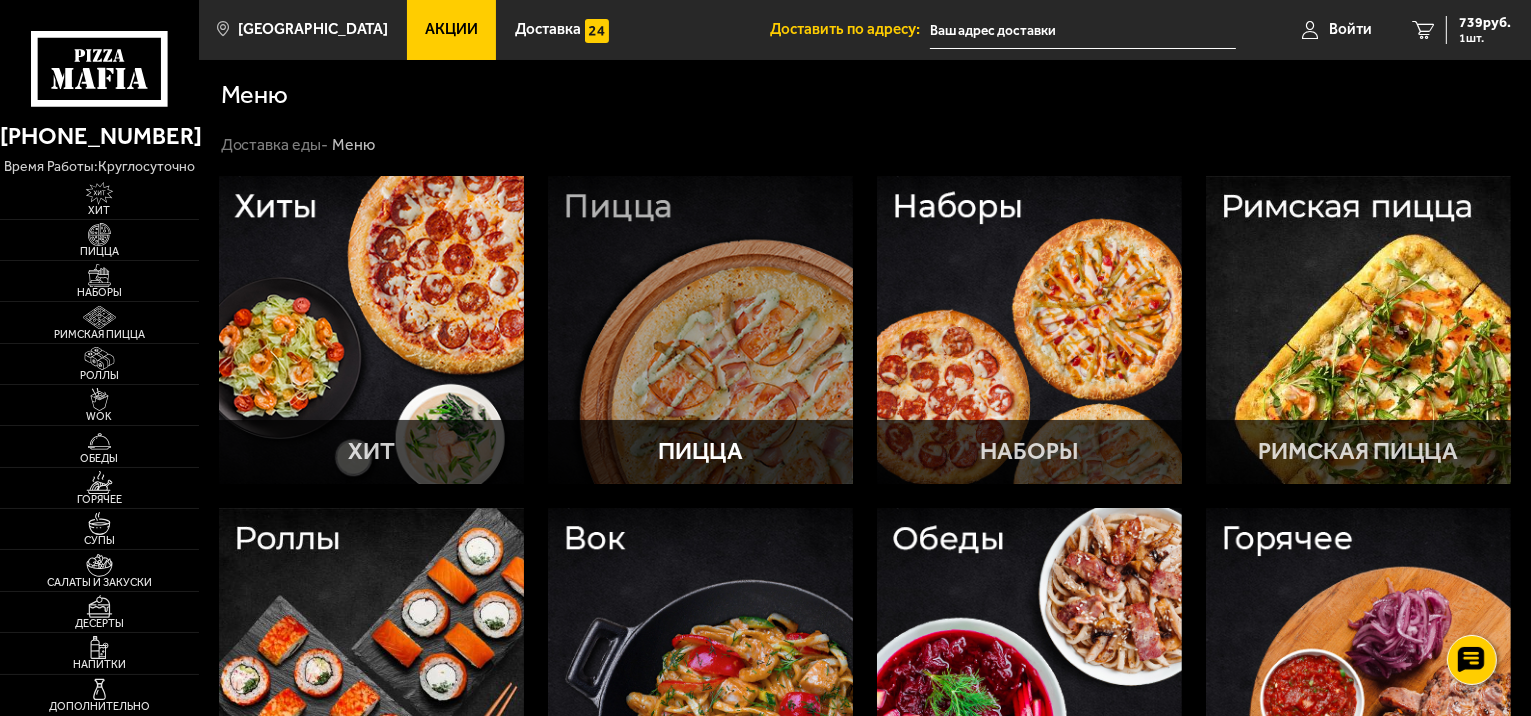 click at bounding box center (700, 330) 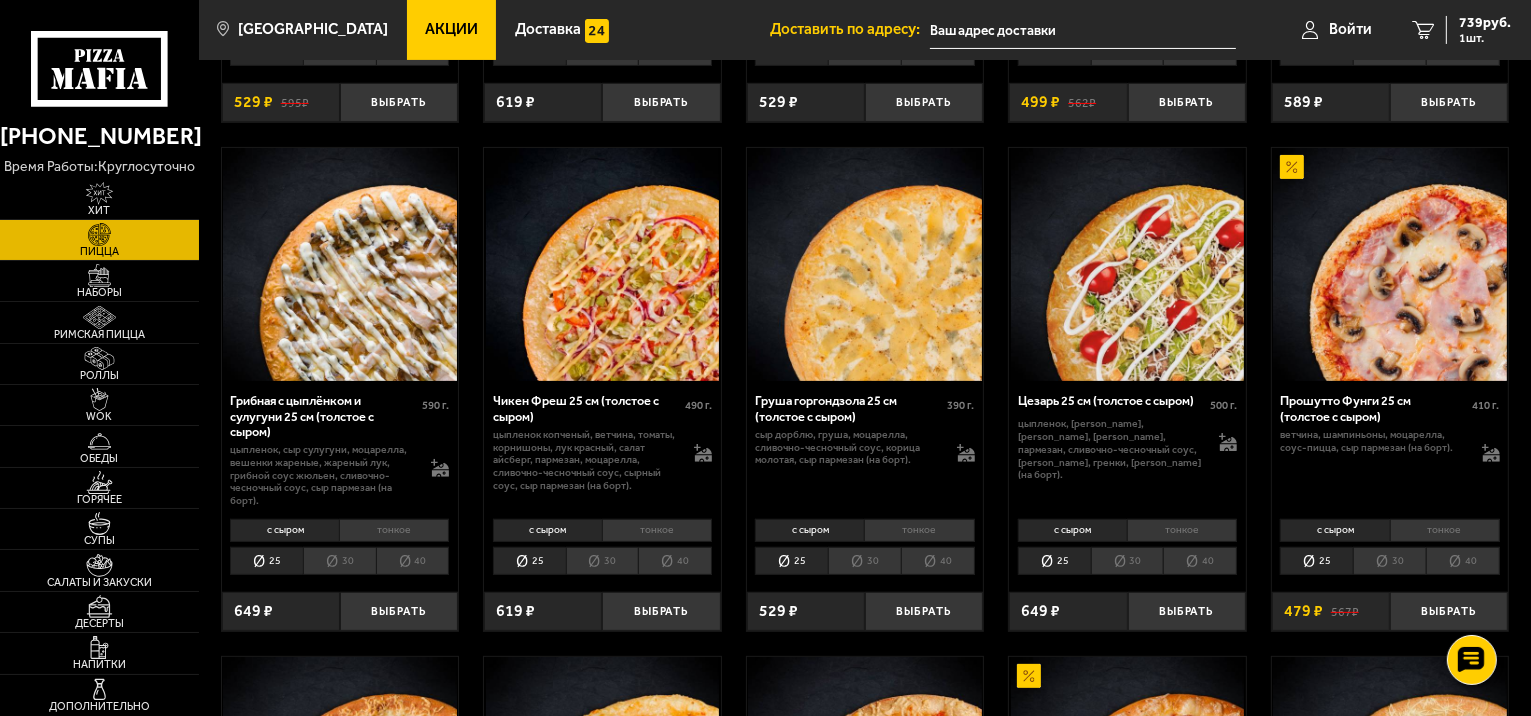 scroll, scrollTop: 500, scrollLeft: 0, axis: vertical 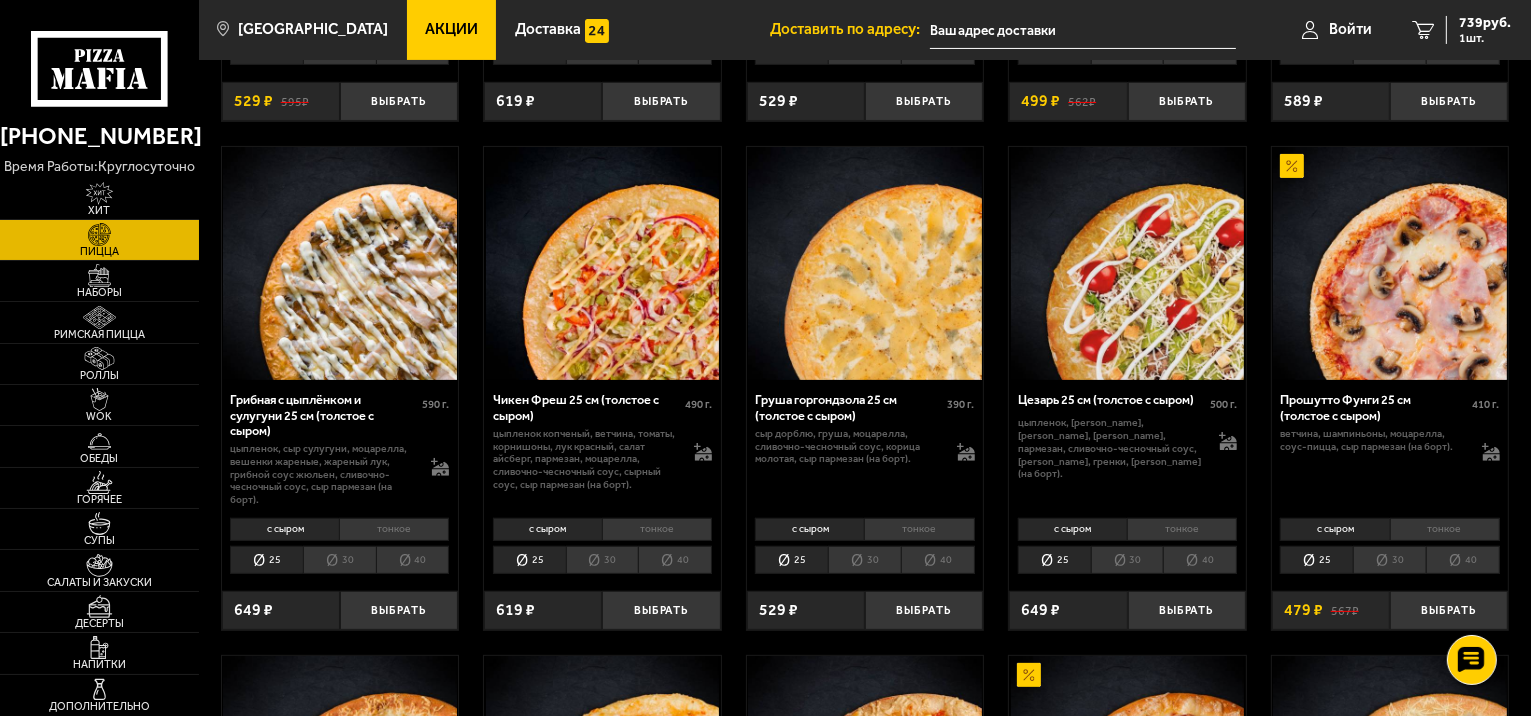 click on "тонкое" at bounding box center [657, 529] 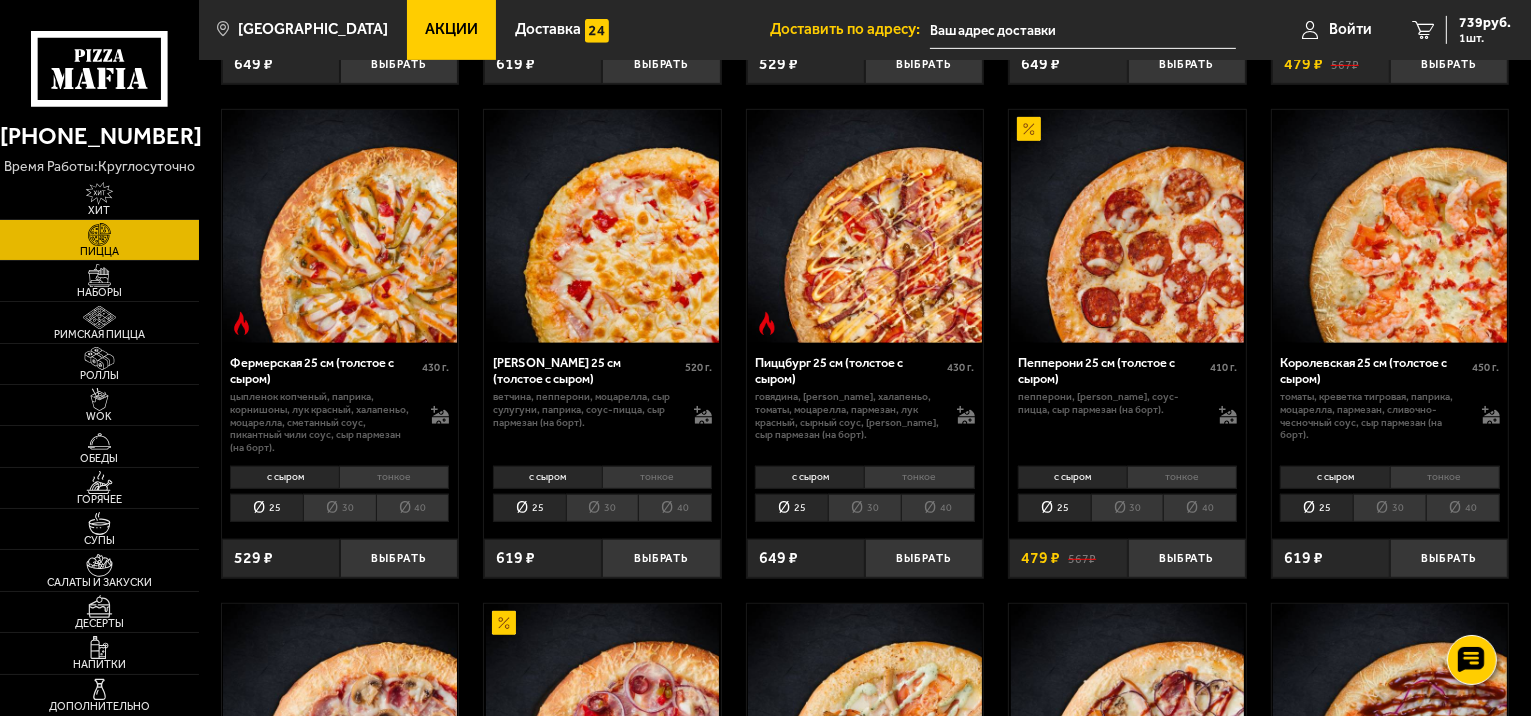 scroll, scrollTop: 1051, scrollLeft: 0, axis: vertical 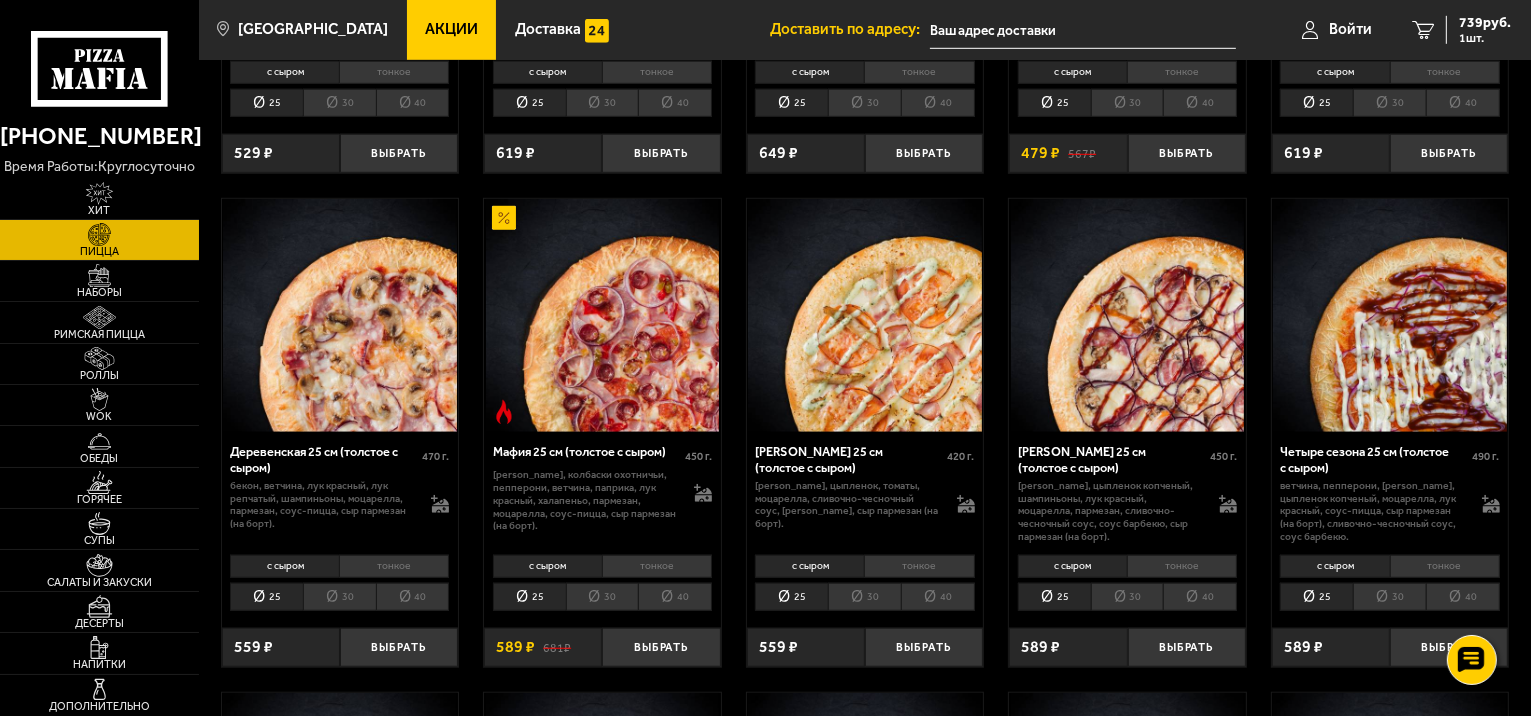 click on "тонкое" at bounding box center [394, 566] 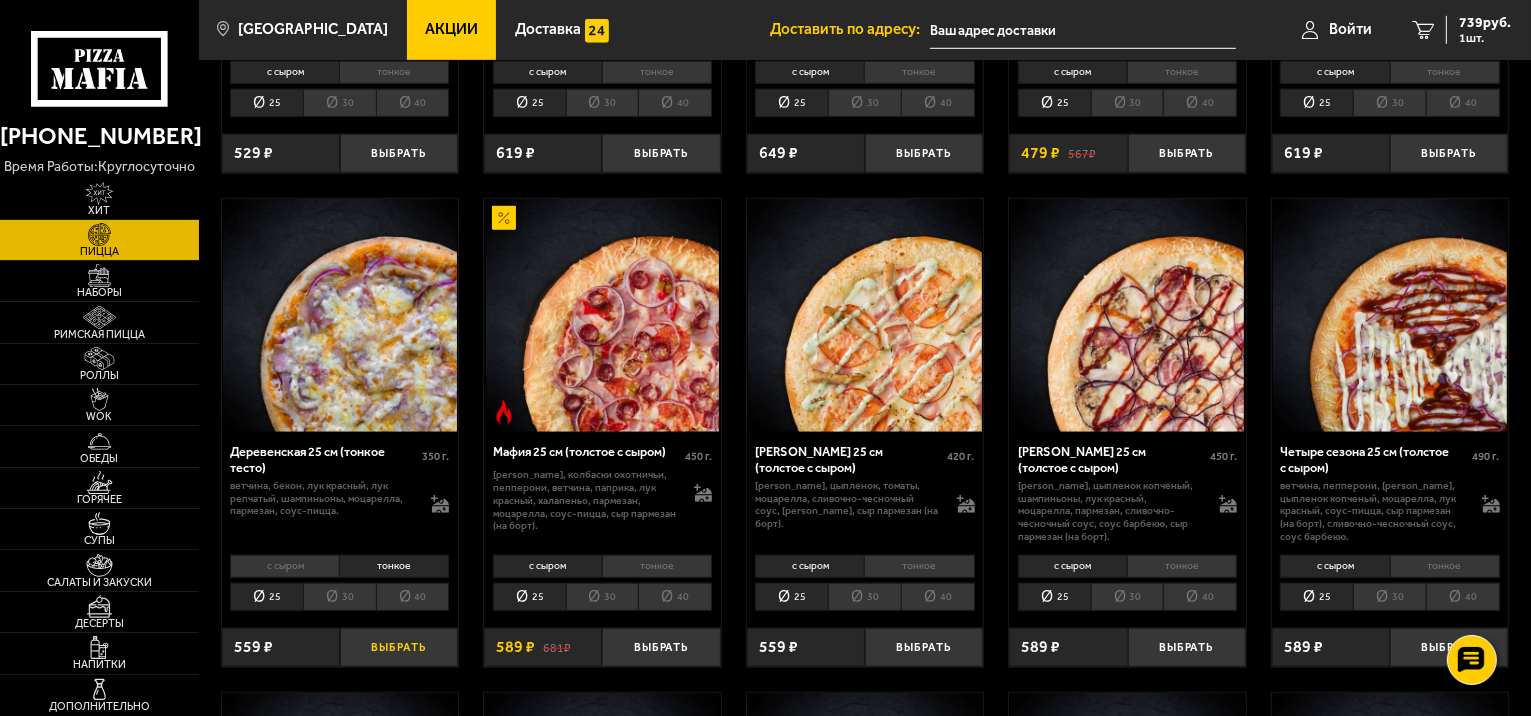 click on "Выбрать" at bounding box center (399, 647) 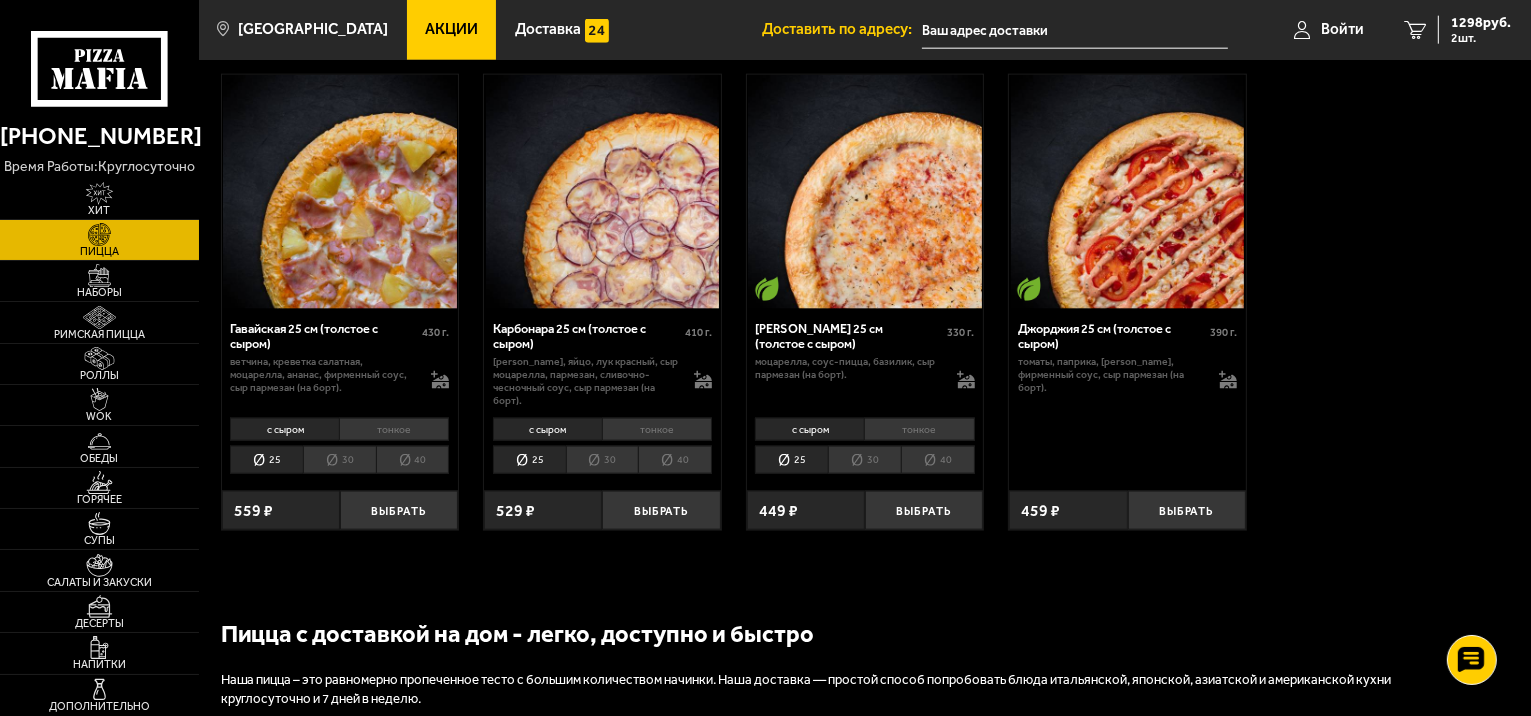 scroll, scrollTop: 2651, scrollLeft: 0, axis: vertical 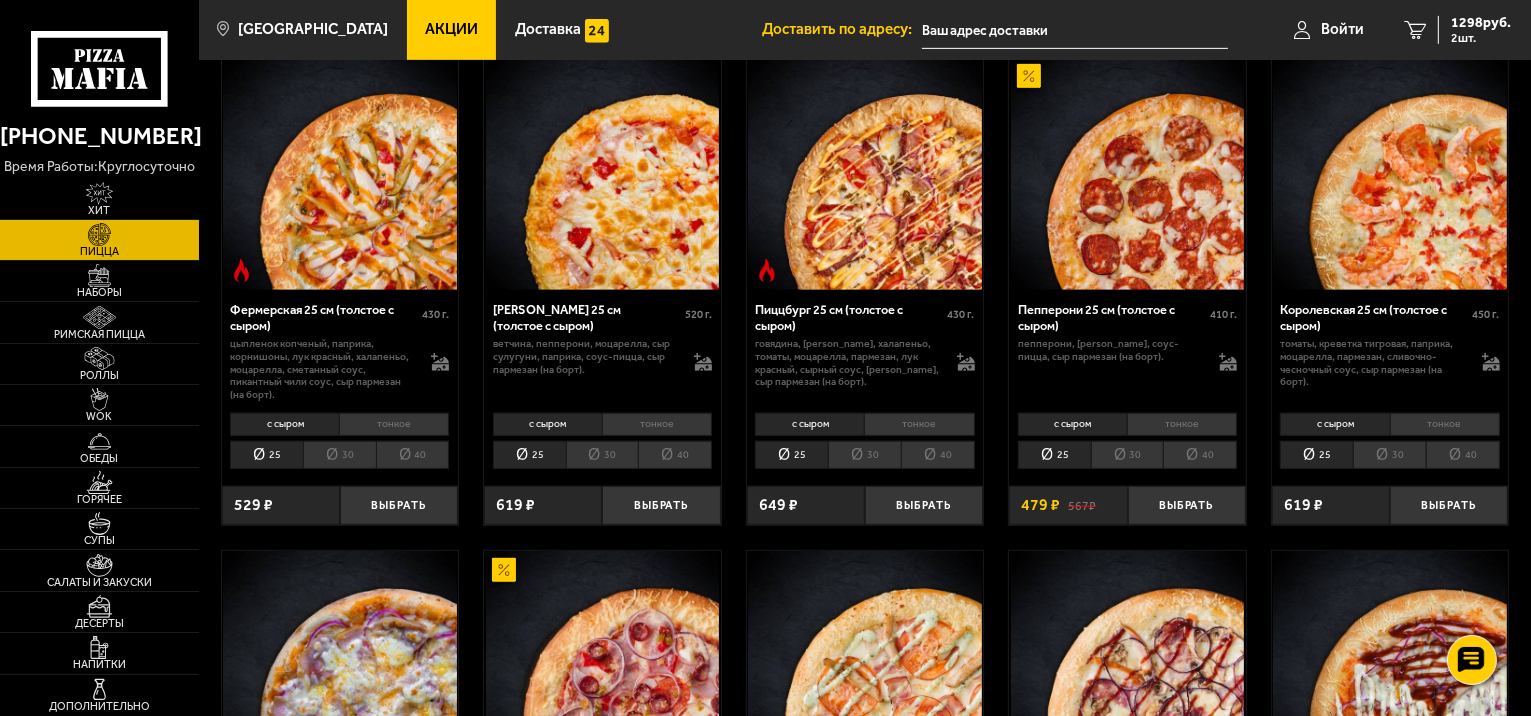click on "тонкое" at bounding box center [657, 424] 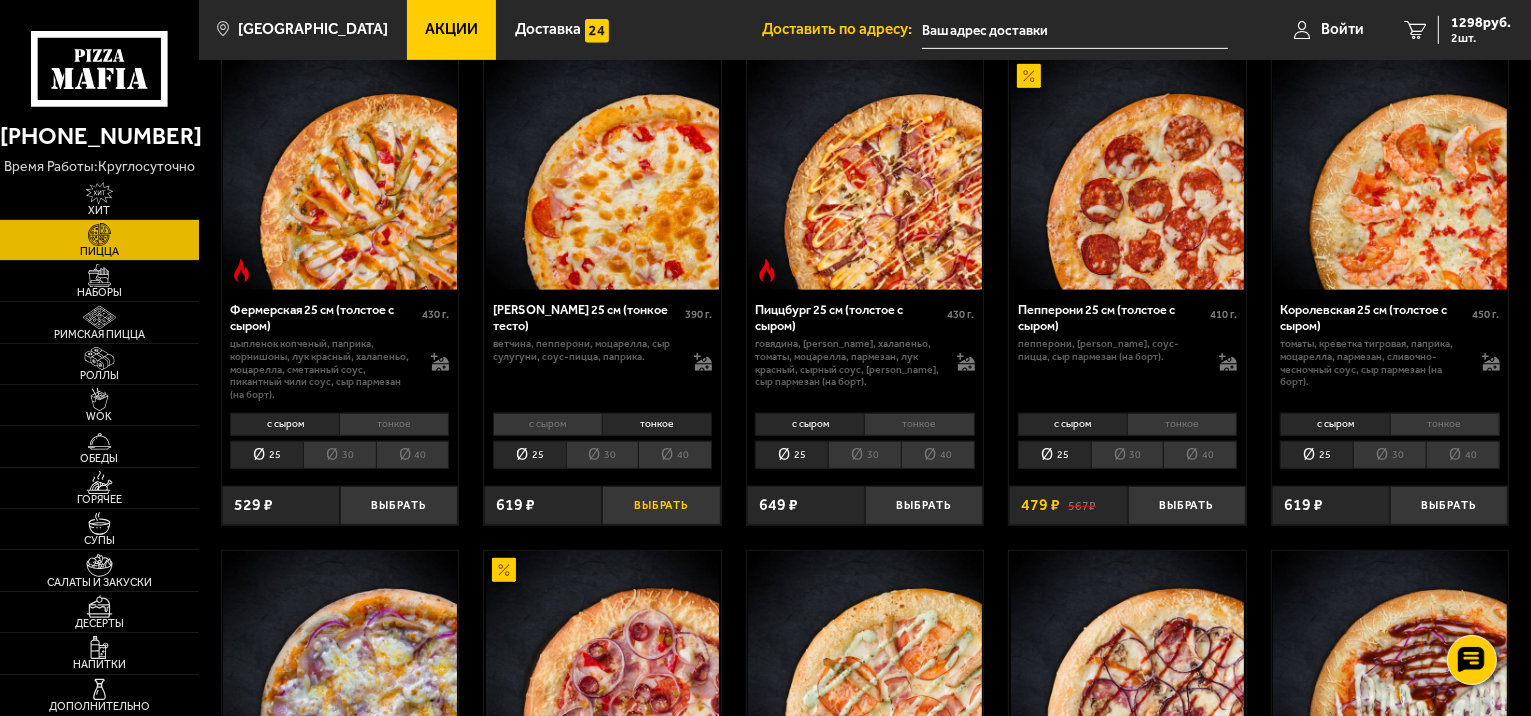 click on "Выбрать" at bounding box center [661, 505] 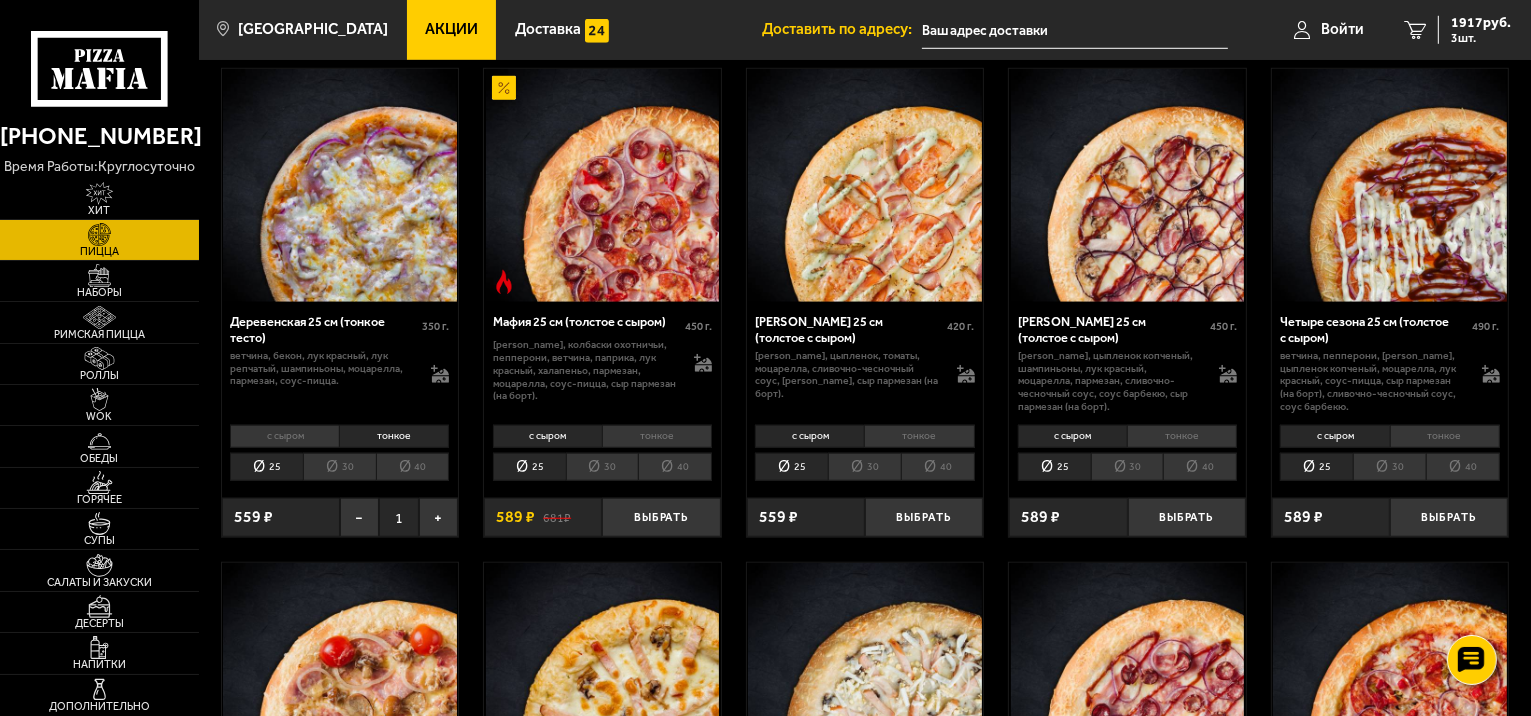scroll, scrollTop: 1599, scrollLeft: 0, axis: vertical 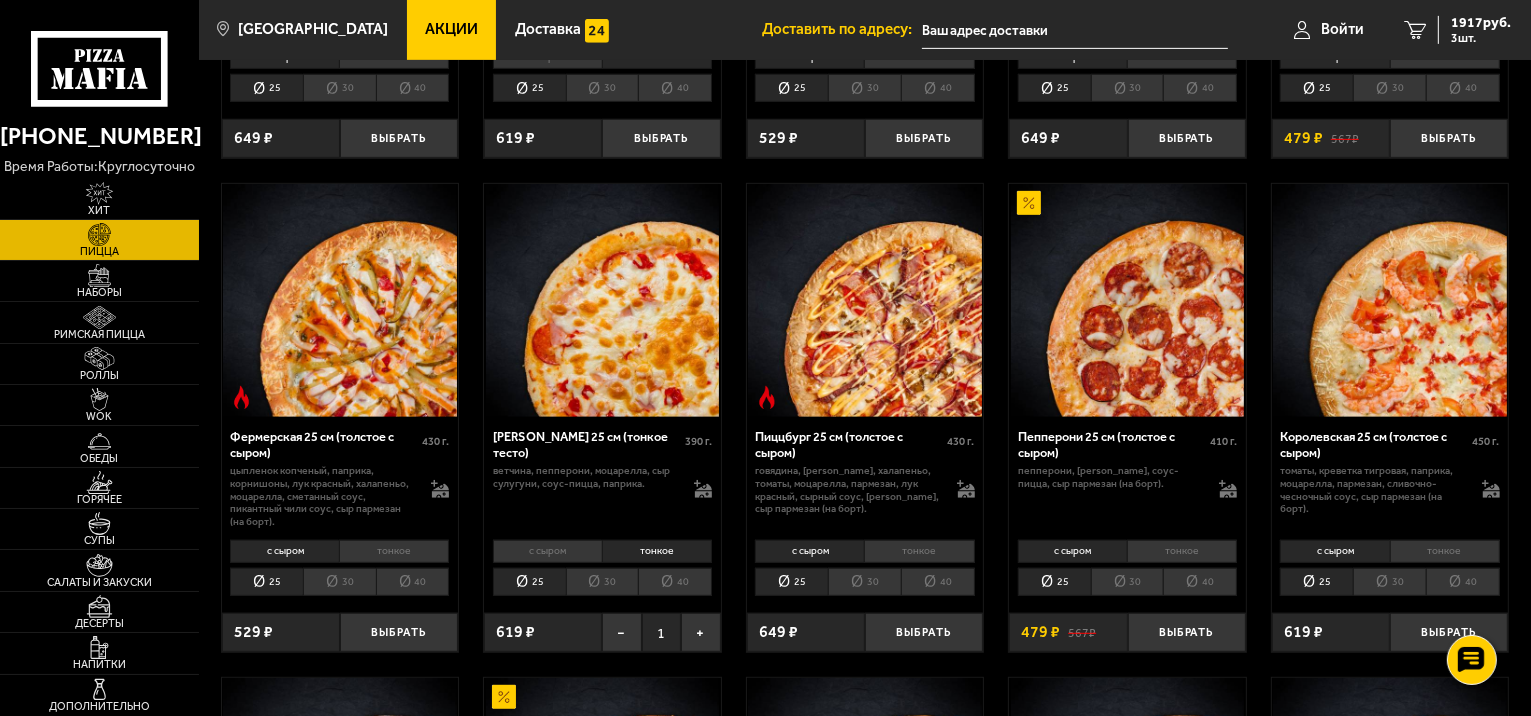 drag, startPoint x: 1529, startPoint y: 219, endPoint x: 1535, endPoint y: 245, distance: 26.683329 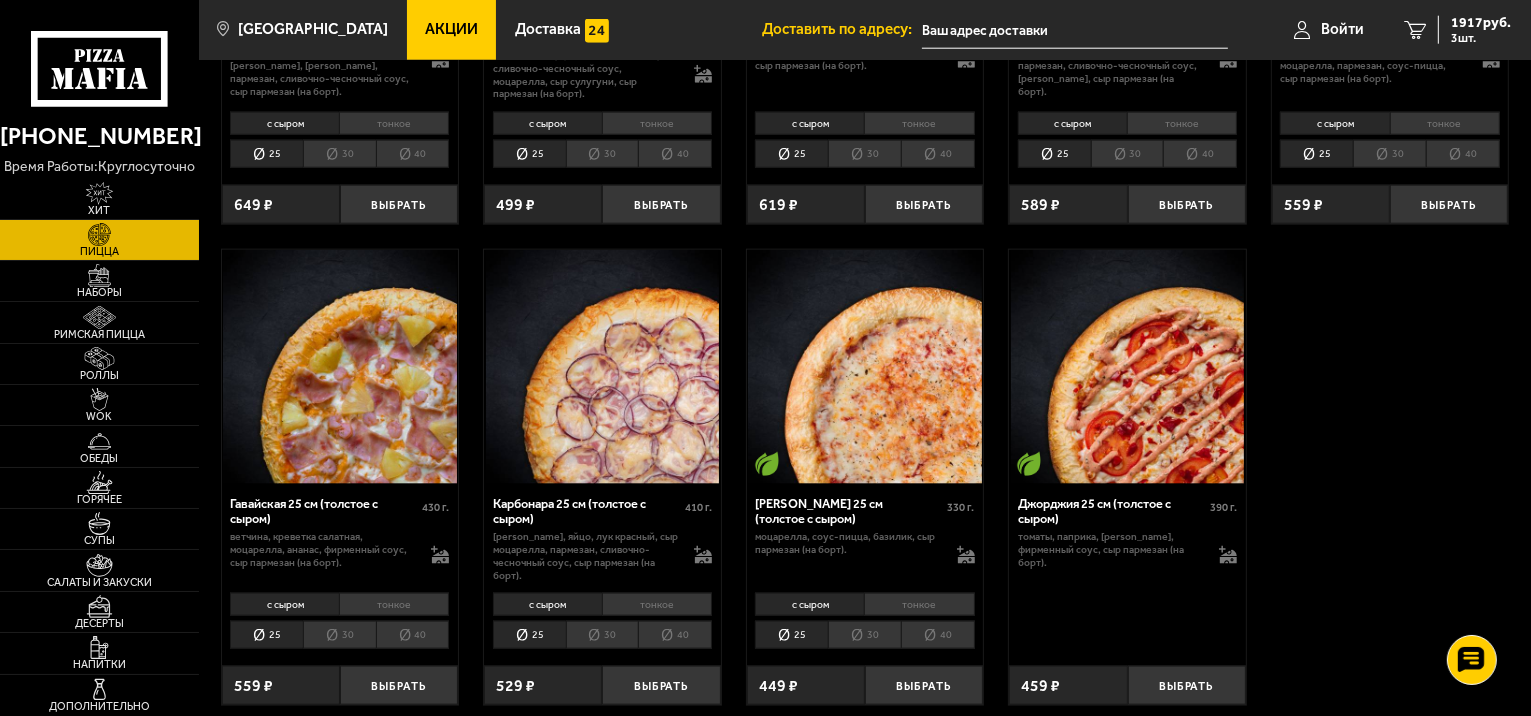 scroll, scrollTop: 2395, scrollLeft: 0, axis: vertical 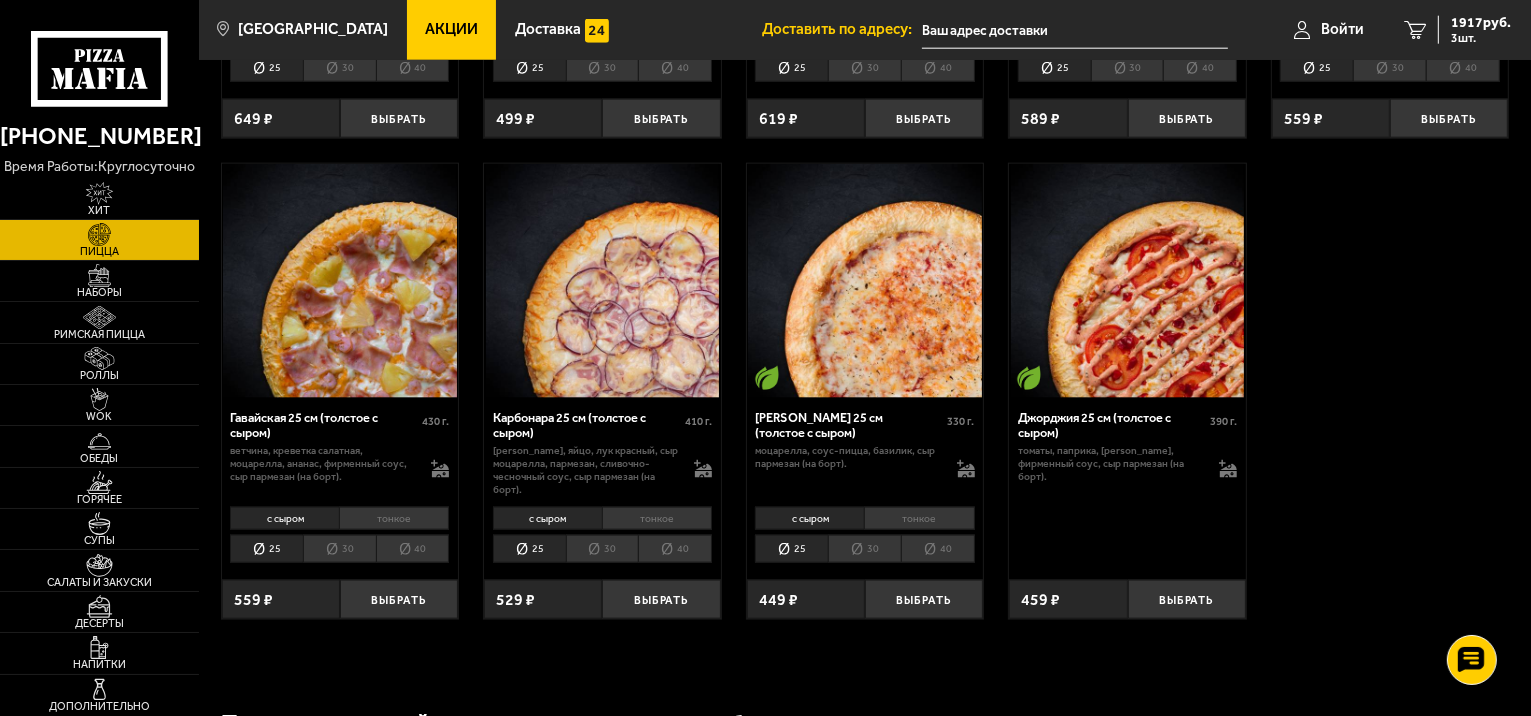 click on "тонкое" at bounding box center [657, 518] 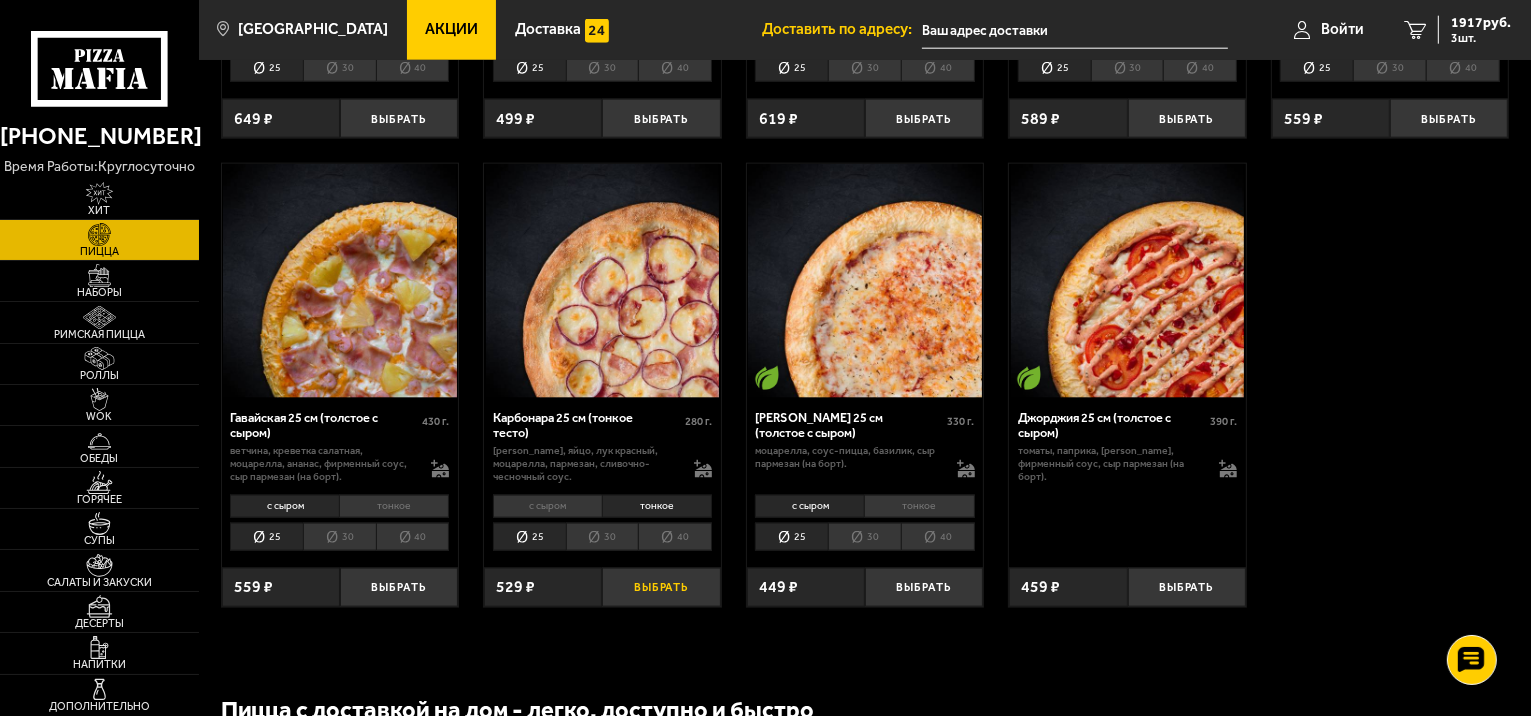 click on "Выбрать" at bounding box center [661, 587] 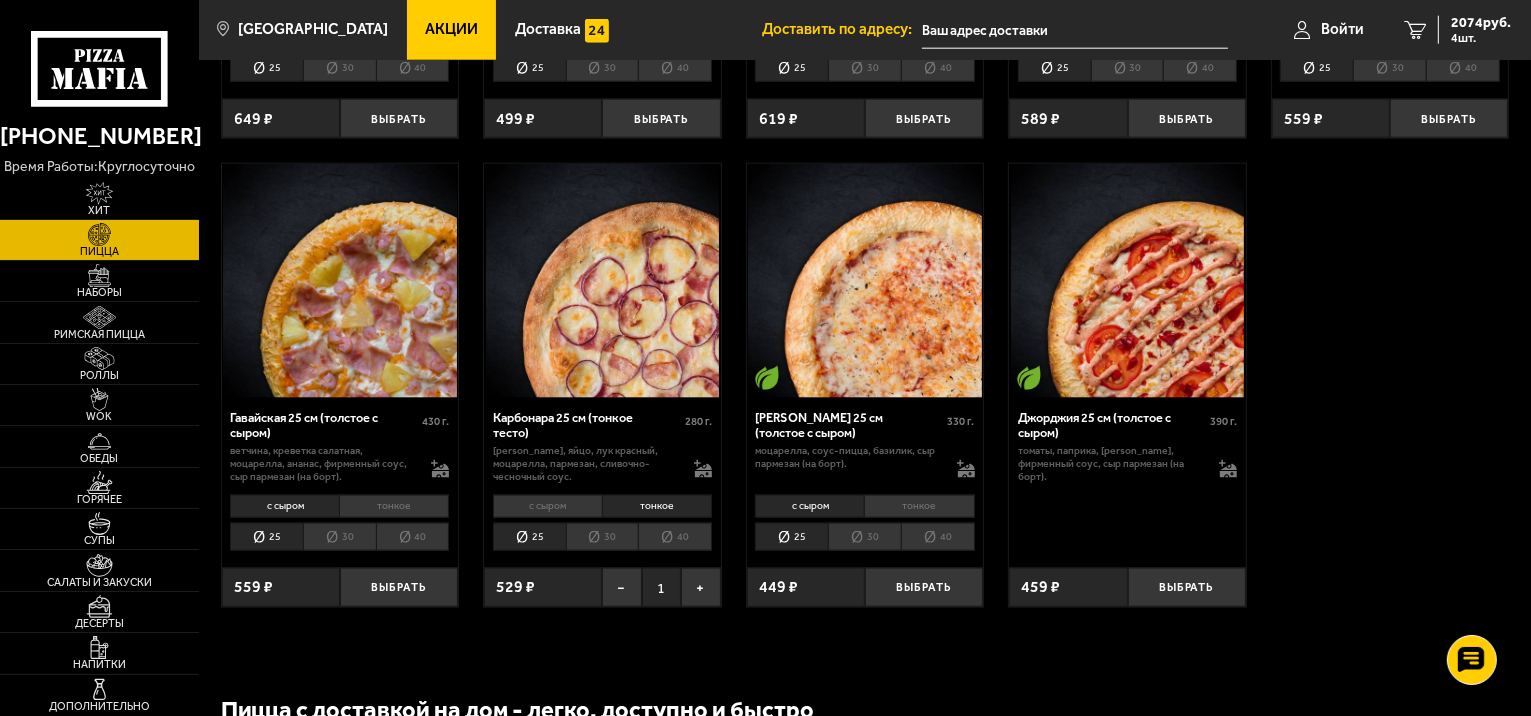 click on "тонкое" at bounding box center (394, 506) 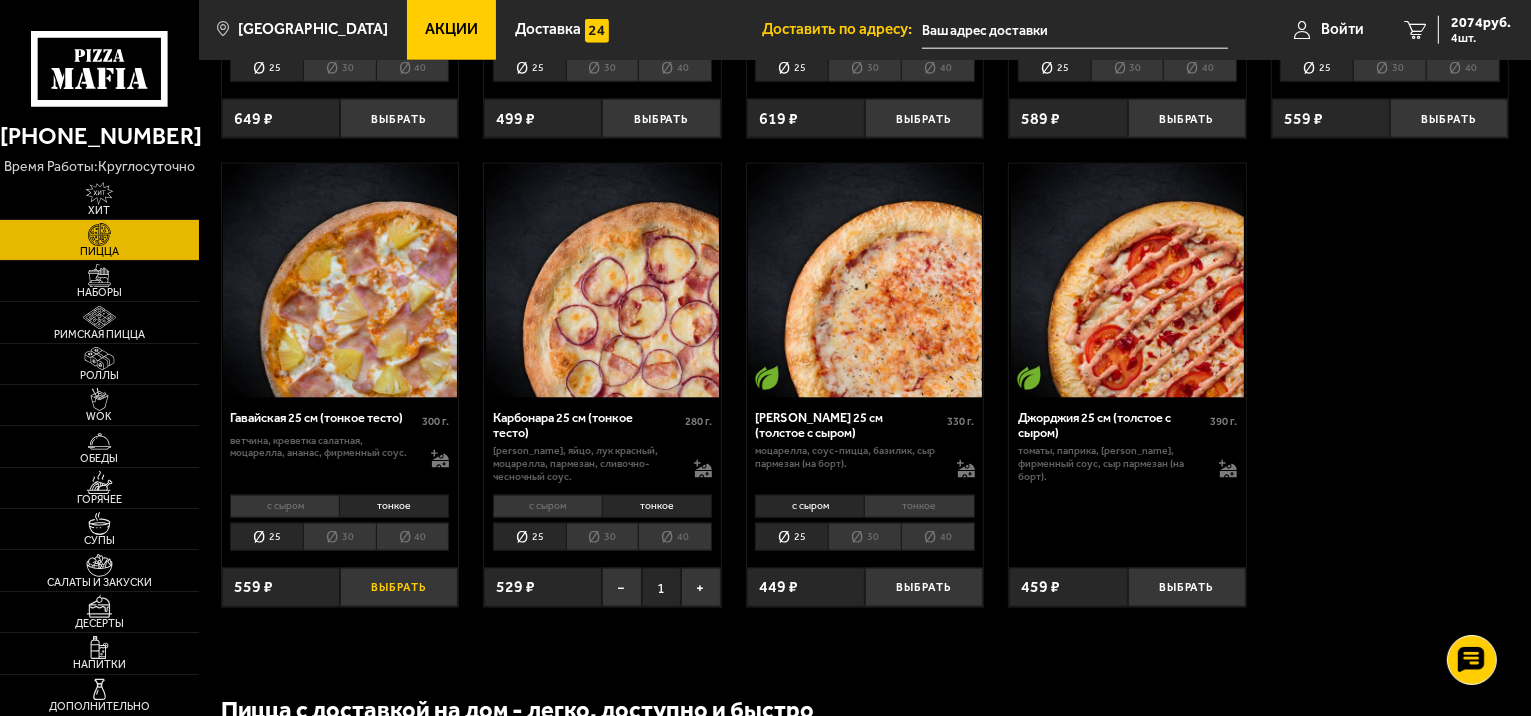 click on "Выбрать" at bounding box center (399, 587) 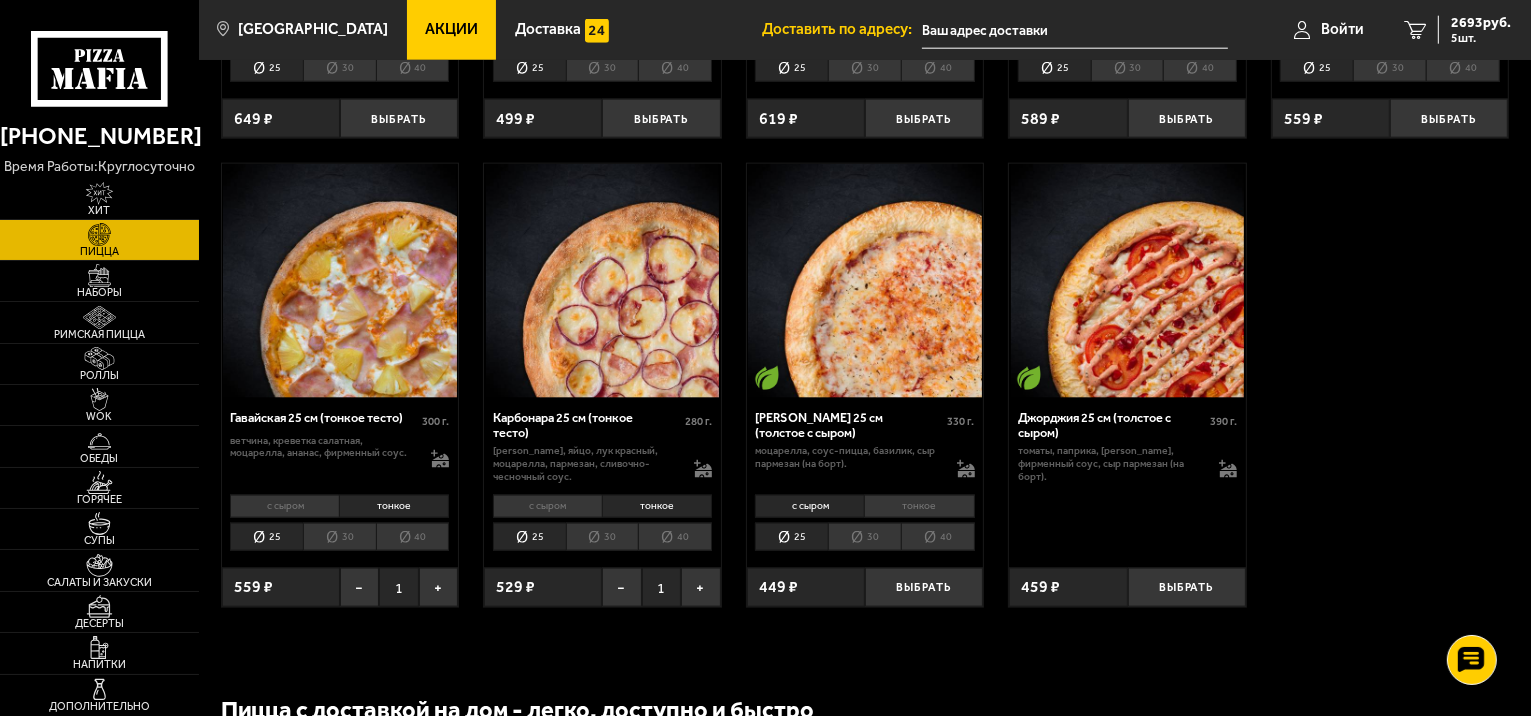 click on "тонкое" at bounding box center (919, 506) 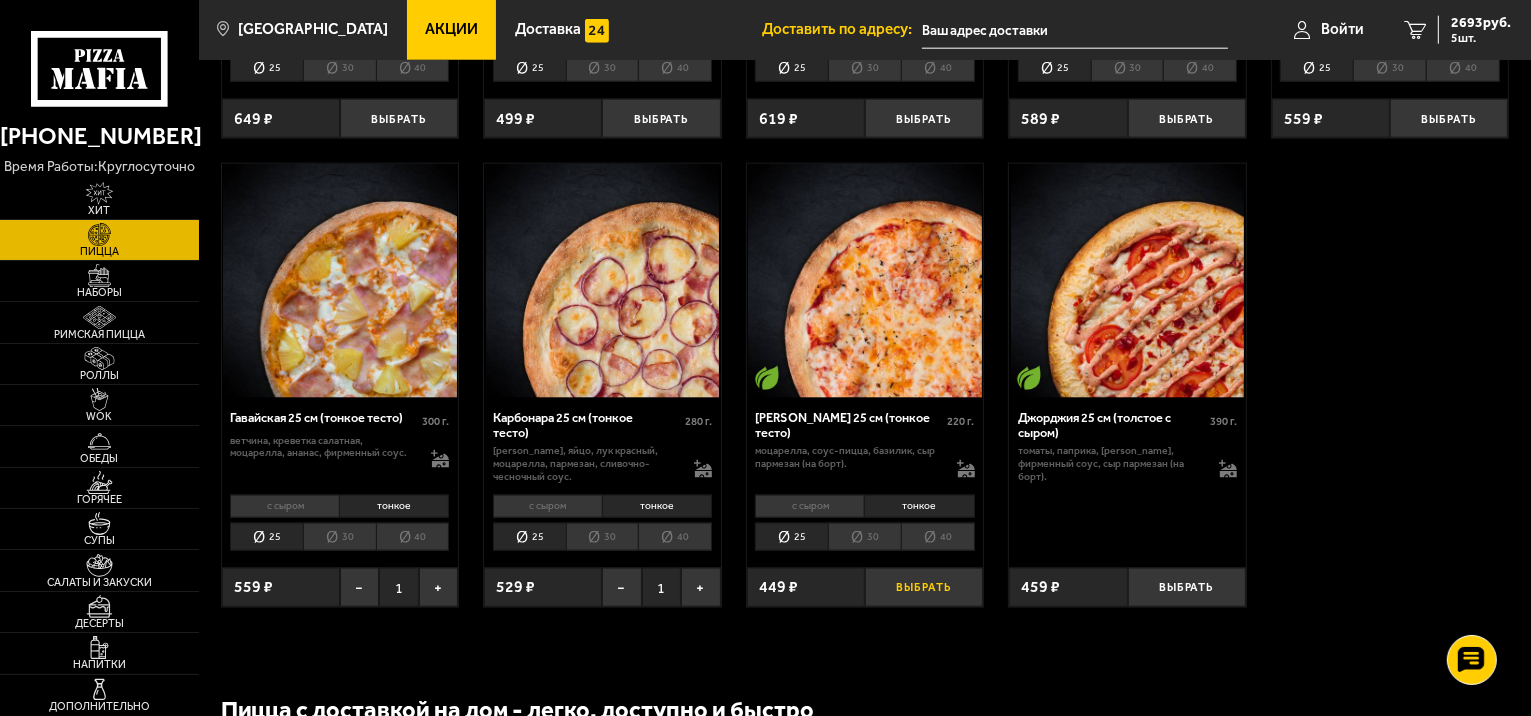 click on "Выбрать" at bounding box center (924, 587) 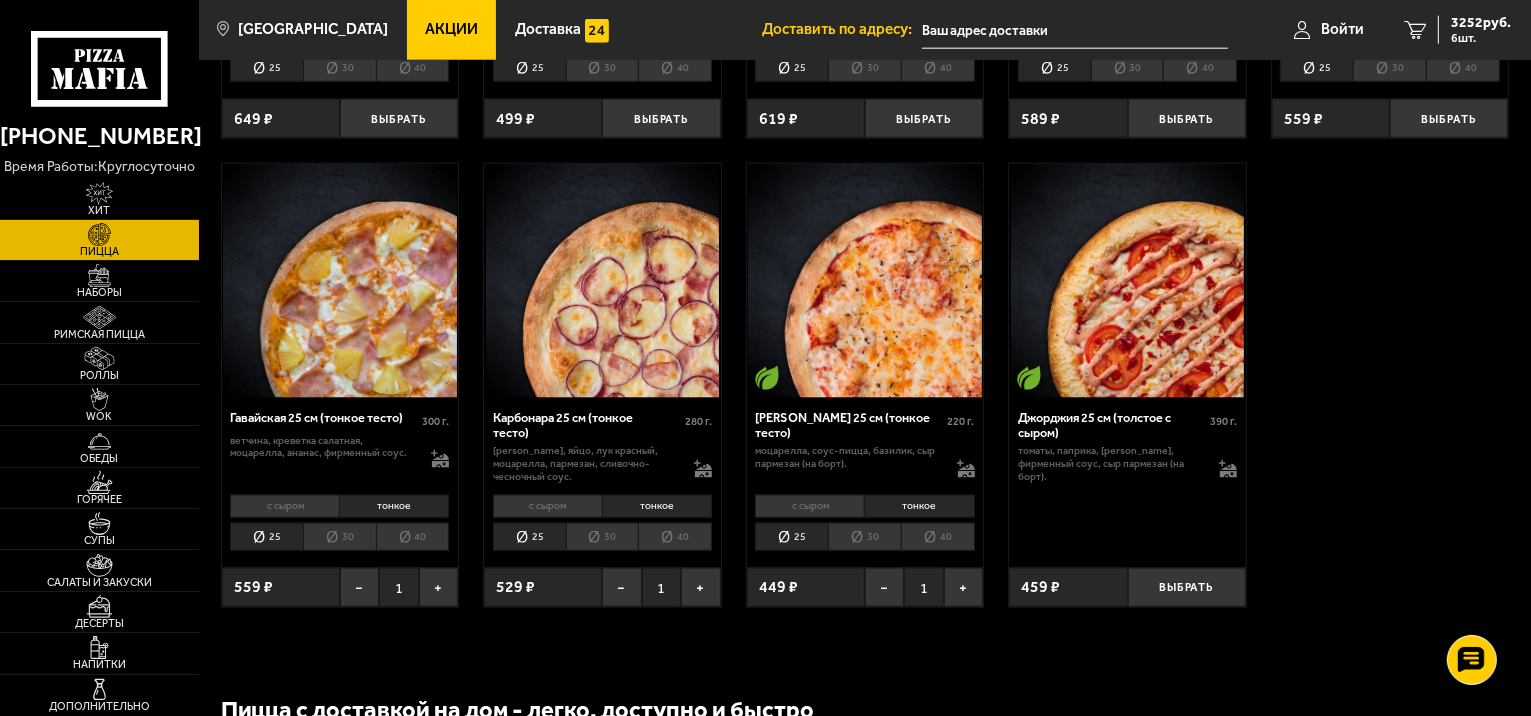 click at bounding box center (1075, 30) 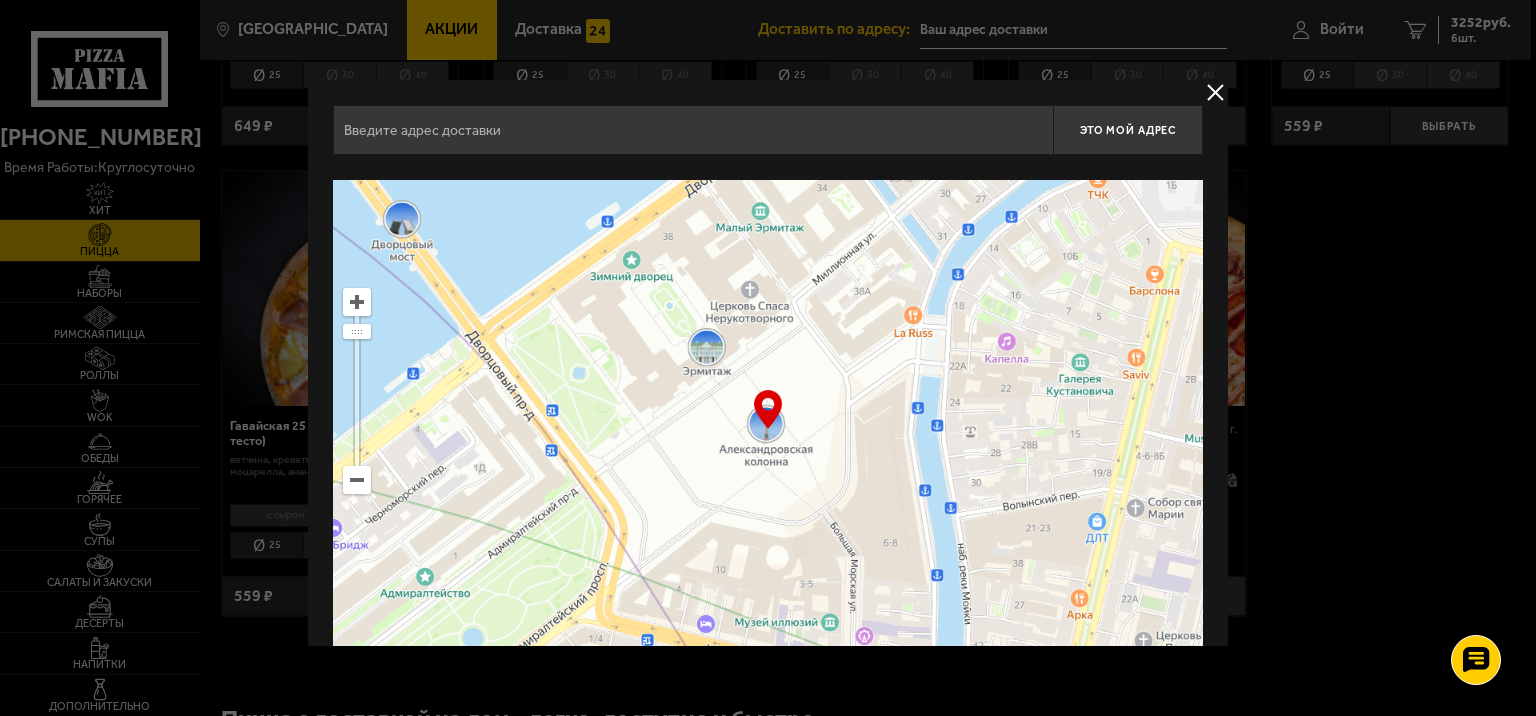 scroll, scrollTop: 58, scrollLeft: 0, axis: vertical 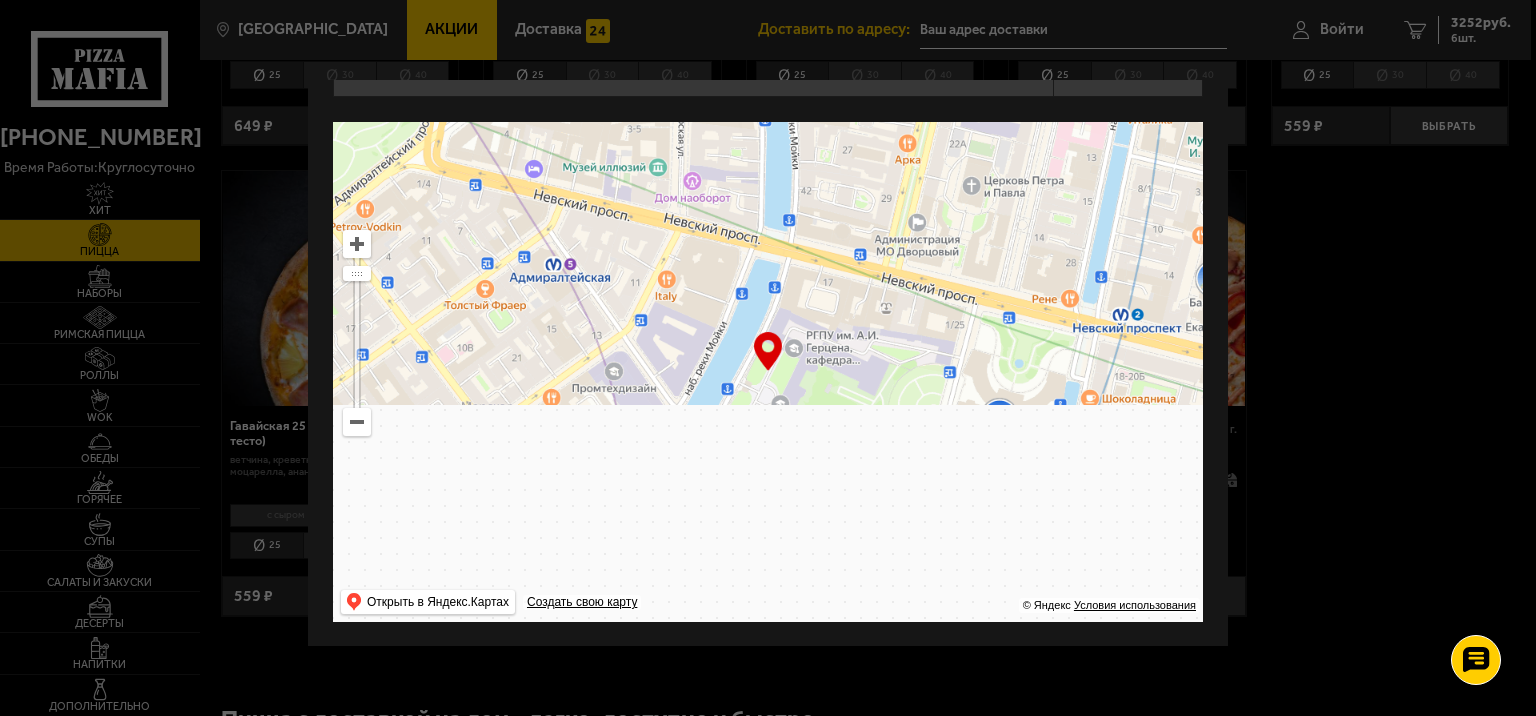 drag, startPoint x: 836, startPoint y: 481, endPoint x: 650, endPoint y: 12, distance: 504.5364 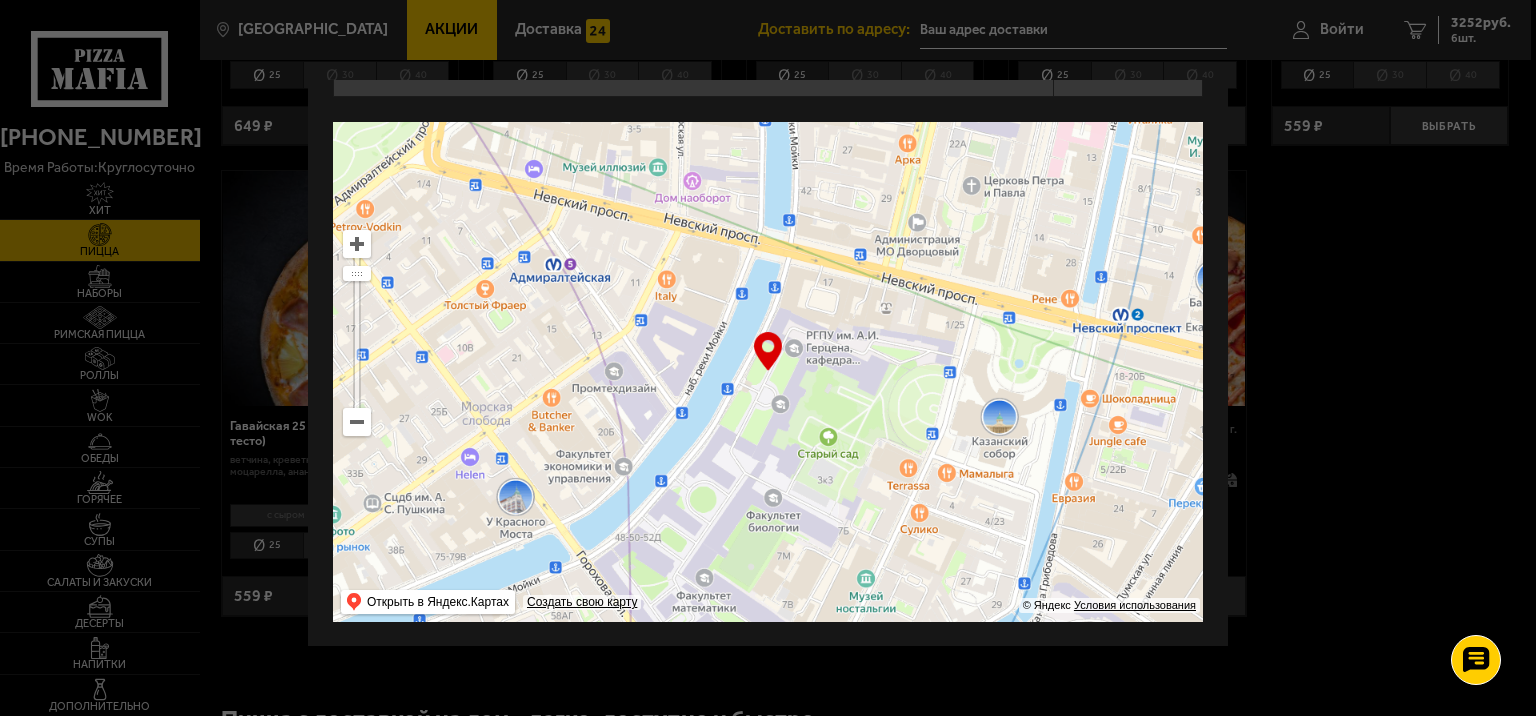 click on "Санкт-Петербург Все Акции Доставка Личный кабинет Акции Доставка Доставить по адресу: Войти 6 3252  руб. 6  шт. Санкт-Петербург Все Акции Доставка Личный кабинет Акции Доставка Дворцовая площадь, 6-8 Это мой адрес Найдите адрес перетащив карту … © Яндекс   Условия использования Открыть в Яндекс.Картах Создать свою карту Доставка пиццы Сначала популярные Все Новинки Акции Пожелания Острое блюдо Вегетарианское блюдо цыпленок лук репчатый салат айсберг томаты огурец моцарелла сливочно-чесночный соус кетчуп сыр пармезан (на борт) фарш говяжий паприка мед яйцо" at bounding box center [865, -337] 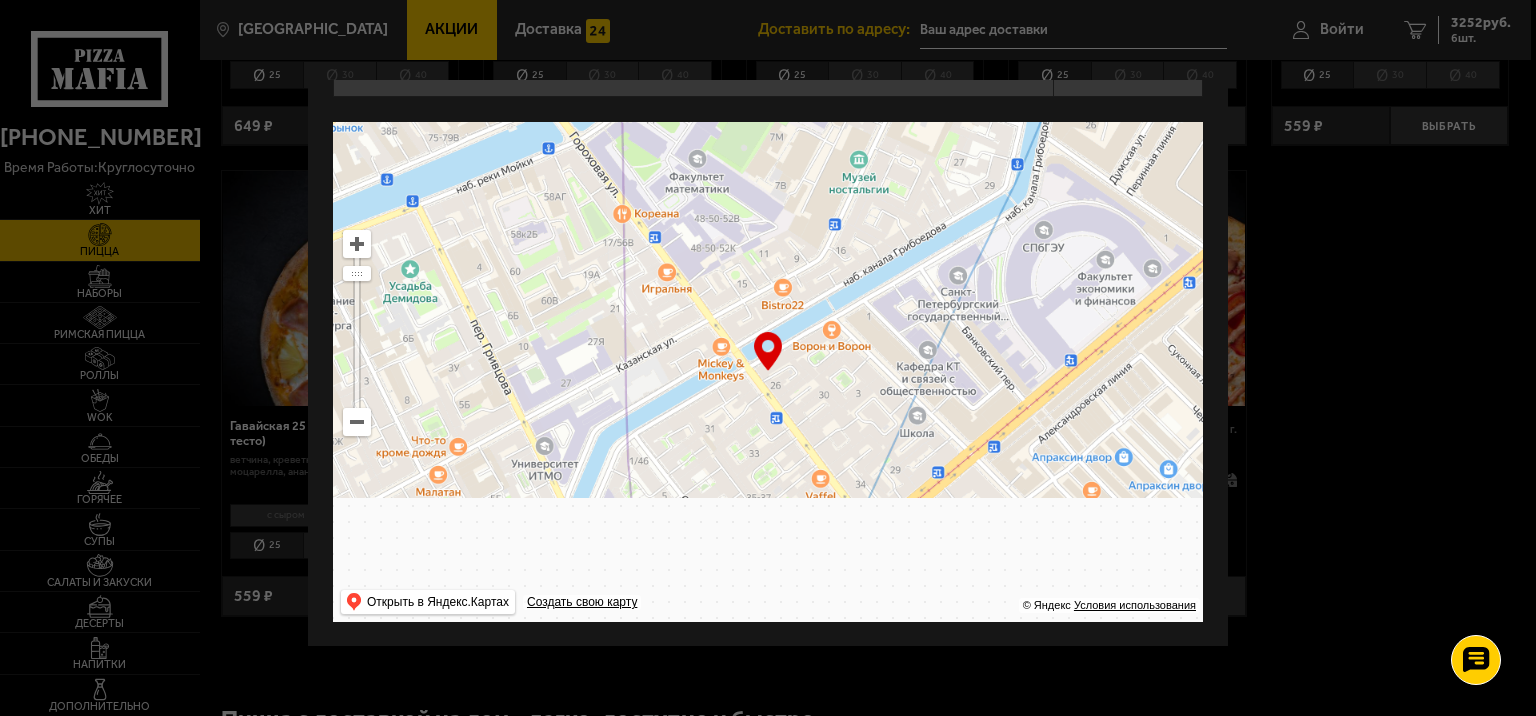 drag, startPoint x: 652, startPoint y: 496, endPoint x: 620, endPoint y: 60, distance: 437.17273 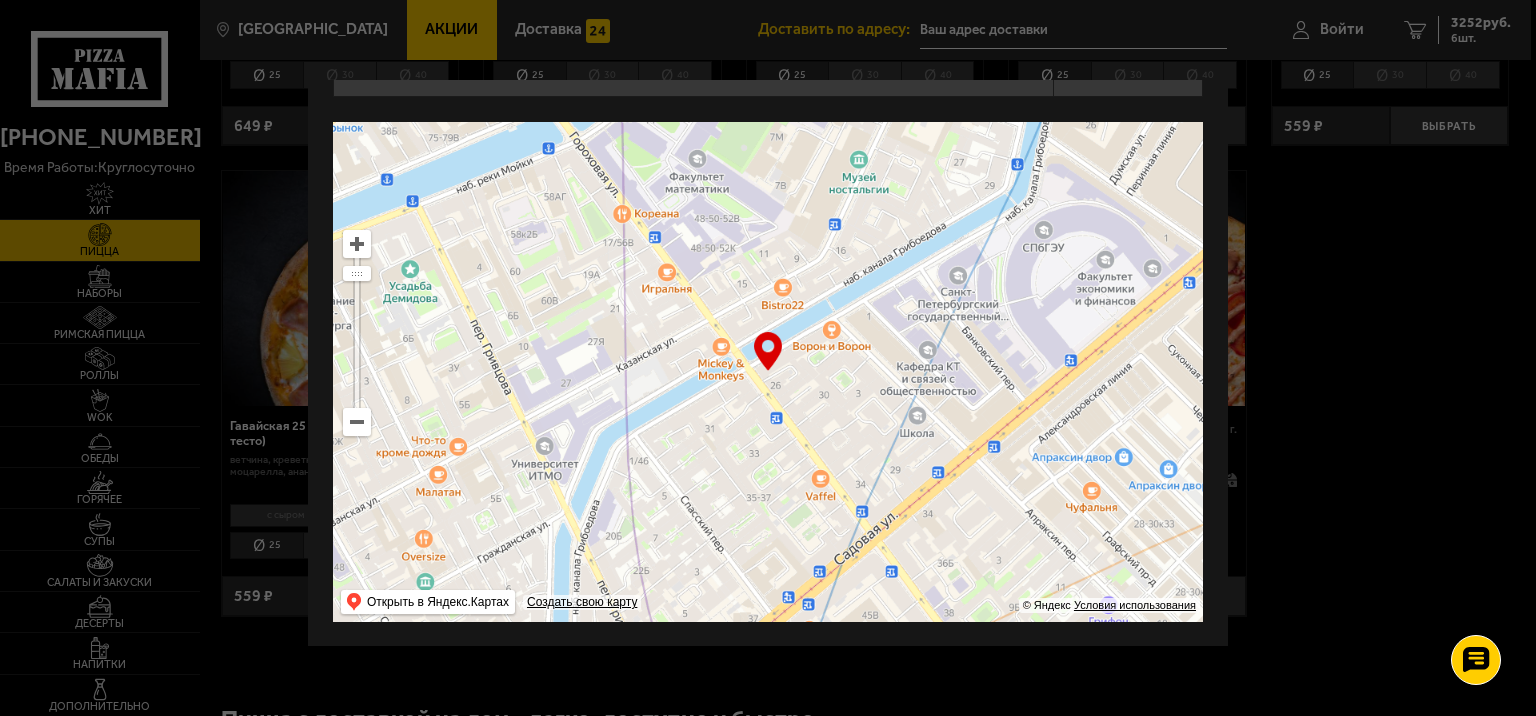 click on "Санкт-Петербург Все Акции Доставка Личный кабинет Акции Доставка Доставить по адресу: Войти 6 3252  руб. 6  шт. Санкт-Петербург Все Акции Доставка Личный кабинет Акции Доставка Дворцовая площадь, 6-8 Это мой адрес Найдите адрес перетащив карту … © Яндекс   Условия использования Открыть в Яндекс.Картах Создать свою карту Доставка пиццы Сначала популярные Все Новинки Акции Пожелания Острое блюдо Вегетарианское блюдо цыпленок лук репчатый салат айсберг томаты огурец моцарелла сливочно-чесночный соус кетчуп сыр пармезан (на борт) фарш говяжий паприка мед яйцо" at bounding box center (865, -337) 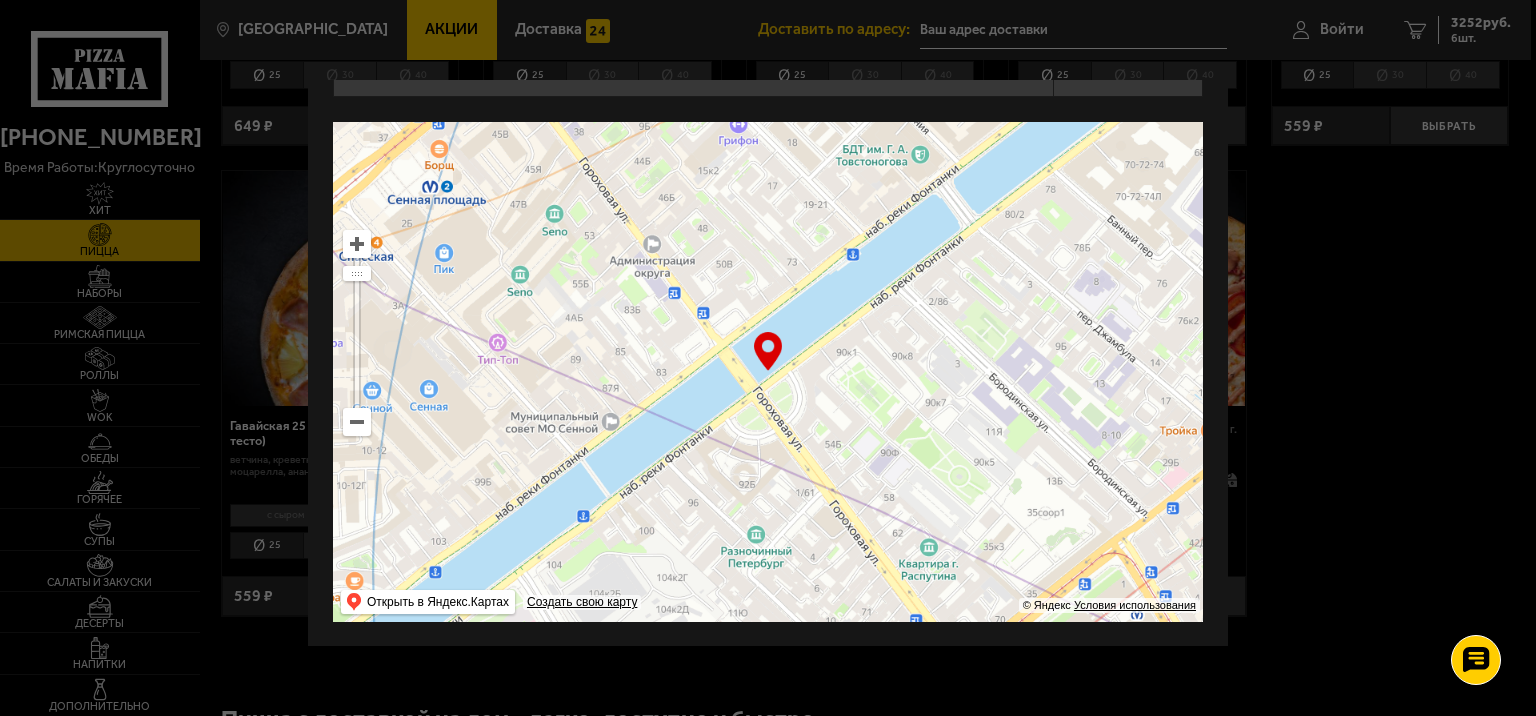 drag, startPoint x: 1060, startPoint y: 438, endPoint x: 682, endPoint y: 132, distance: 486.33322 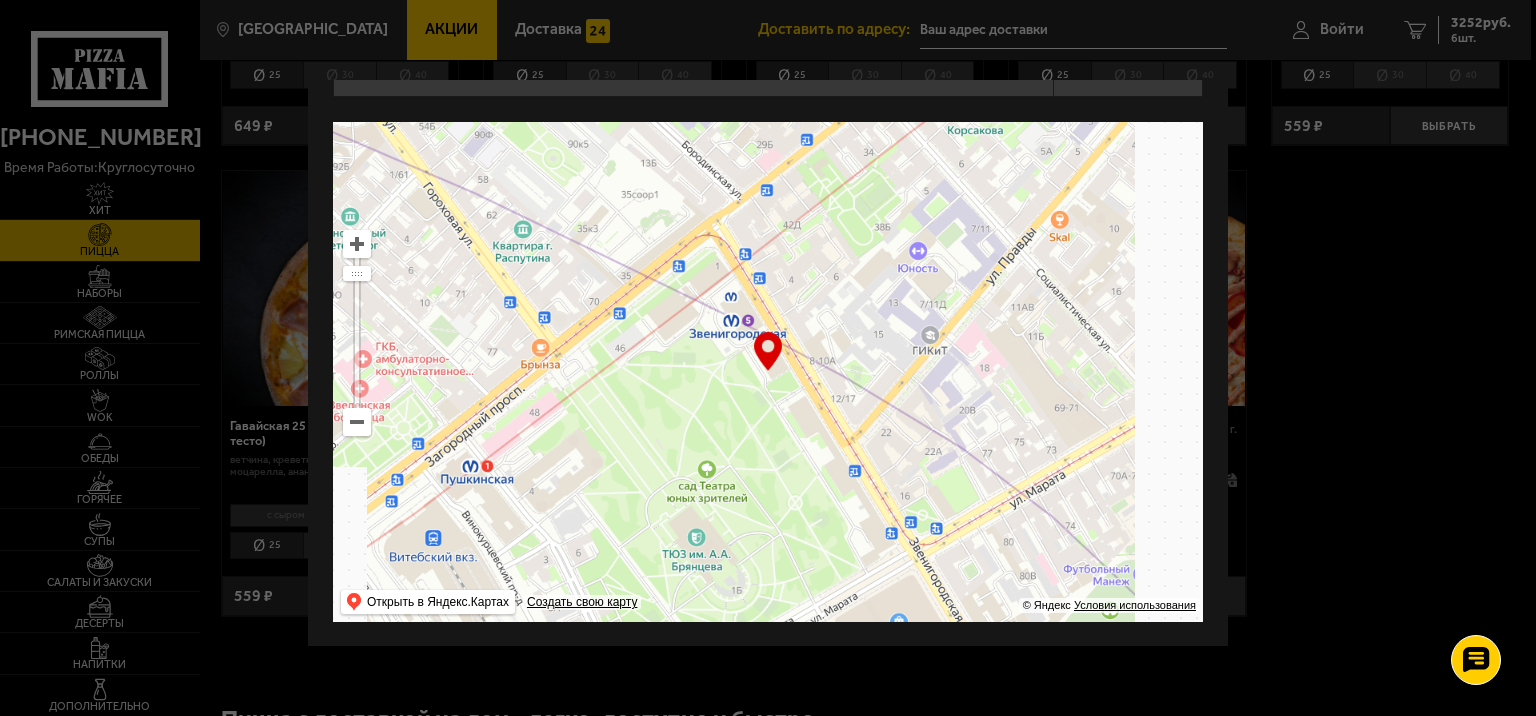 drag, startPoint x: 918, startPoint y: 521, endPoint x: 520, endPoint y: 235, distance: 490.10202 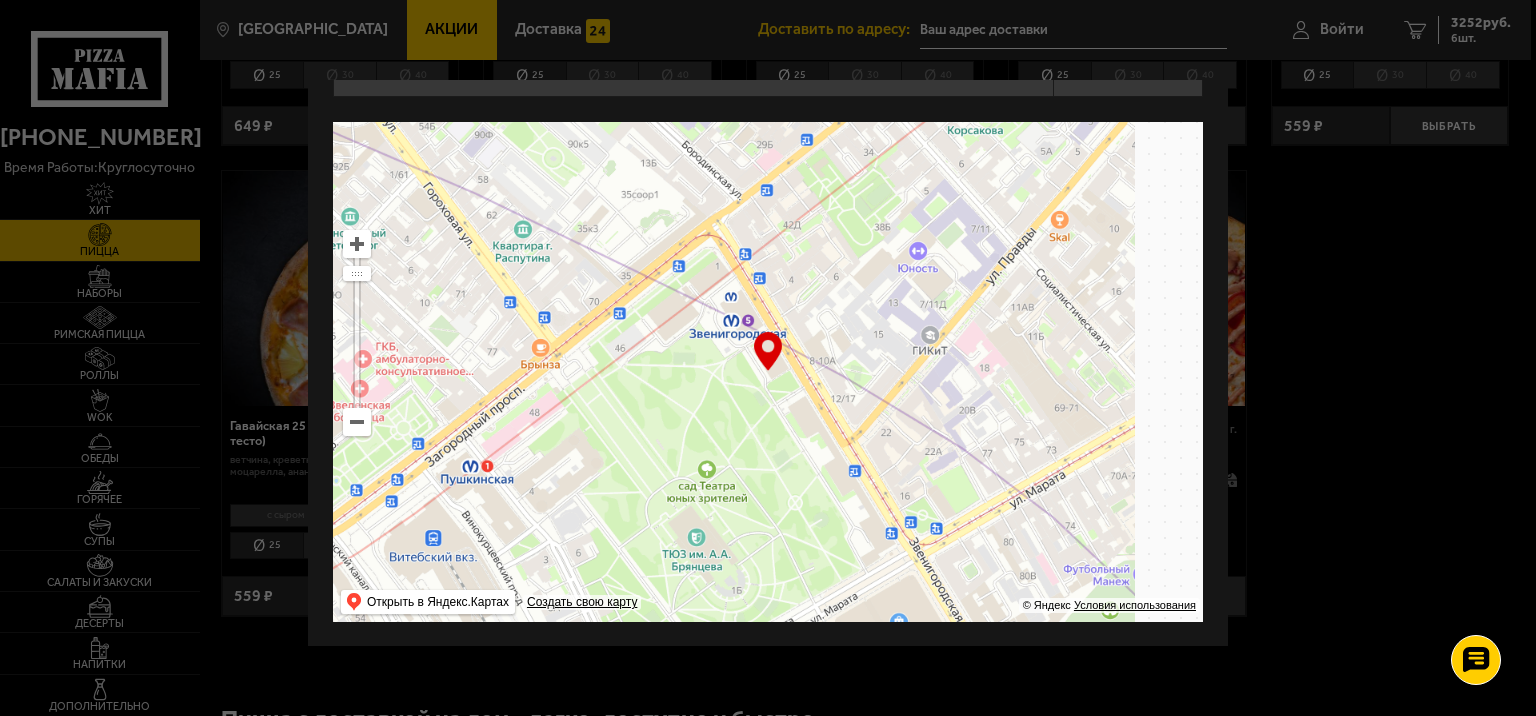 click at bounding box center (768, 372) 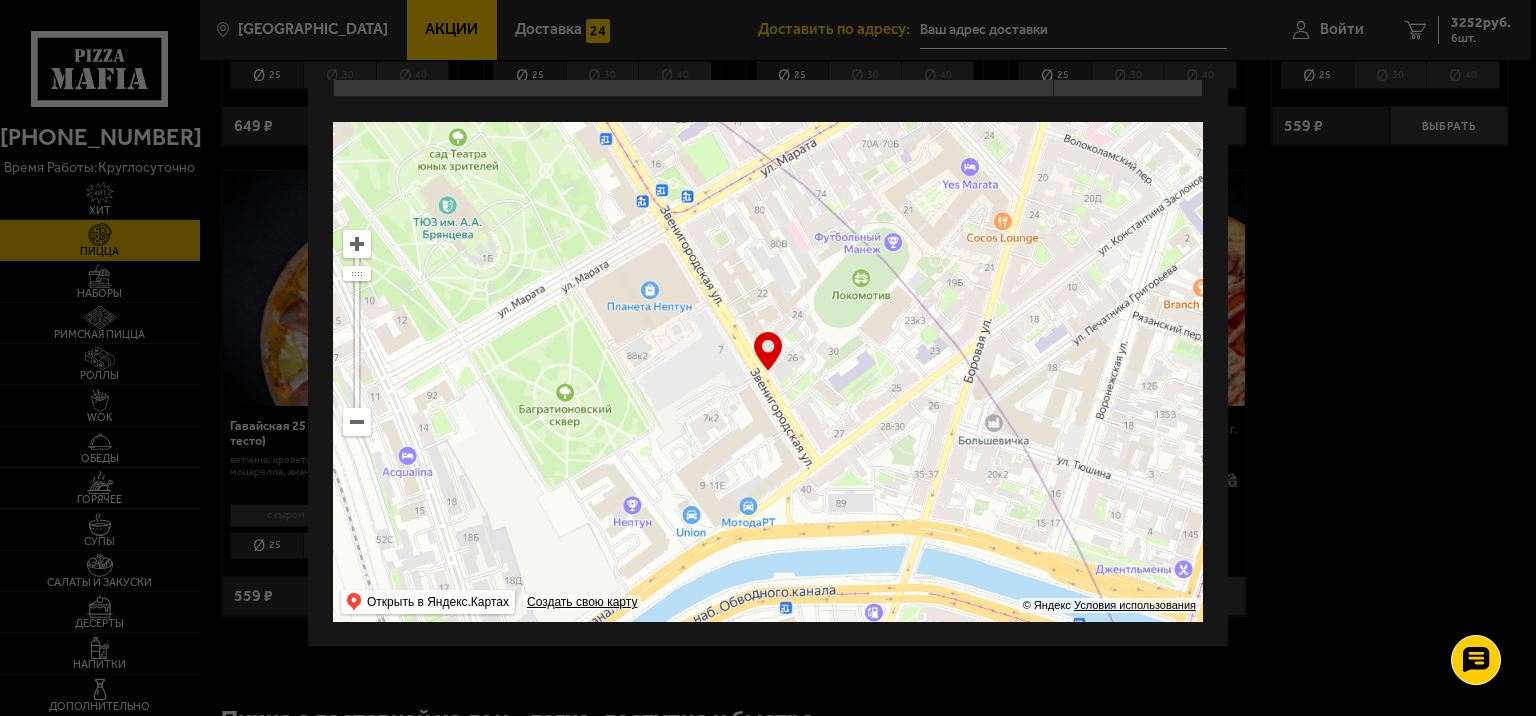 drag, startPoint x: 776, startPoint y: 487, endPoint x: 644, endPoint y: 214, distance: 303.23752 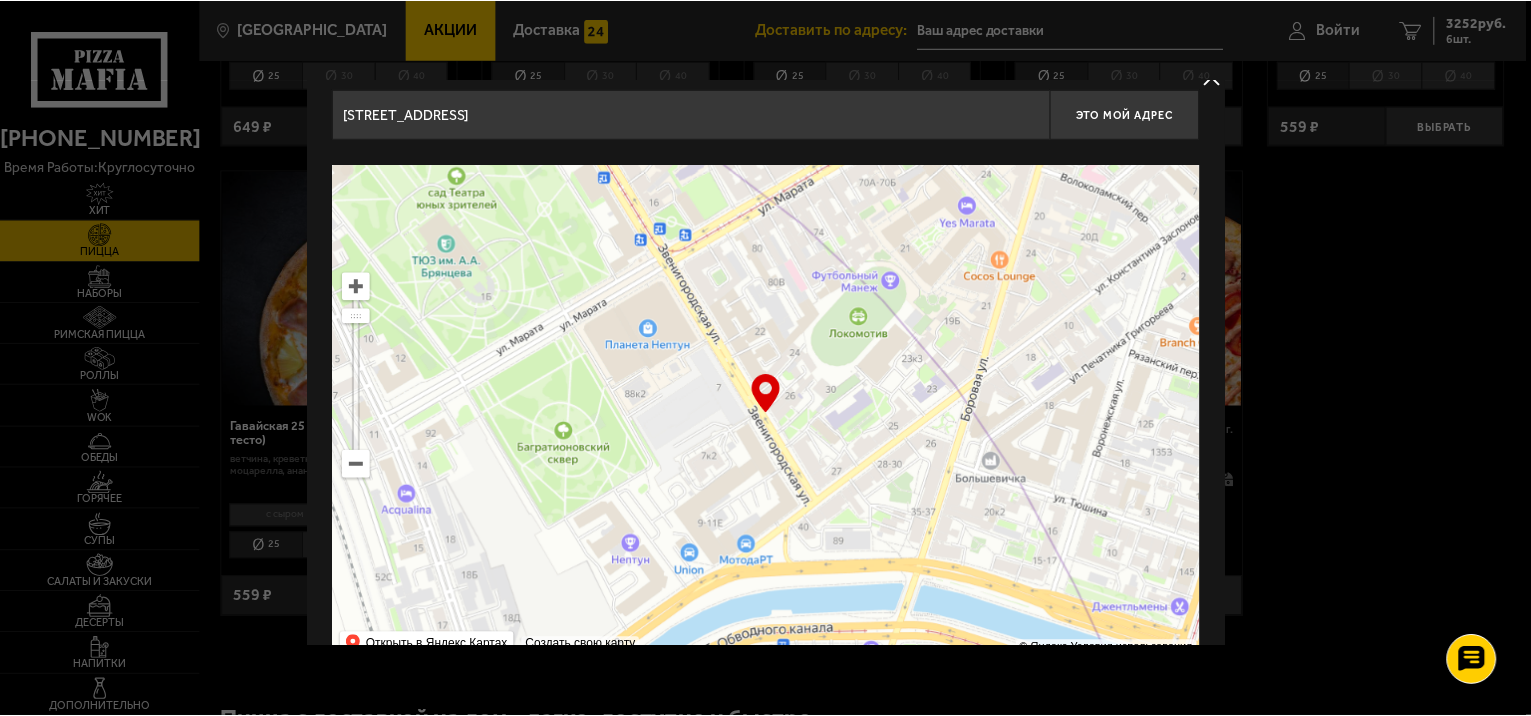 scroll, scrollTop: 0, scrollLeft: 0, axis: both 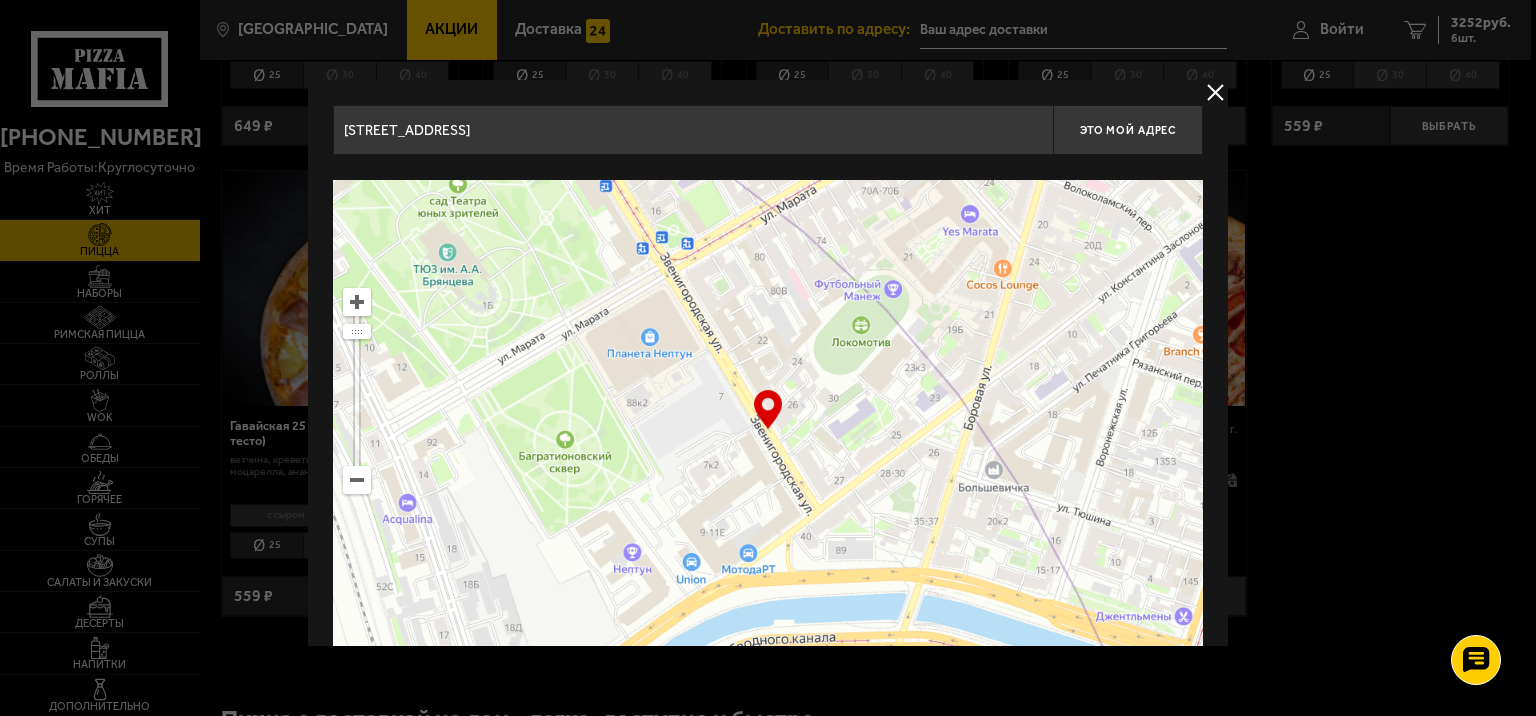 click at bounding box center (768, 430) 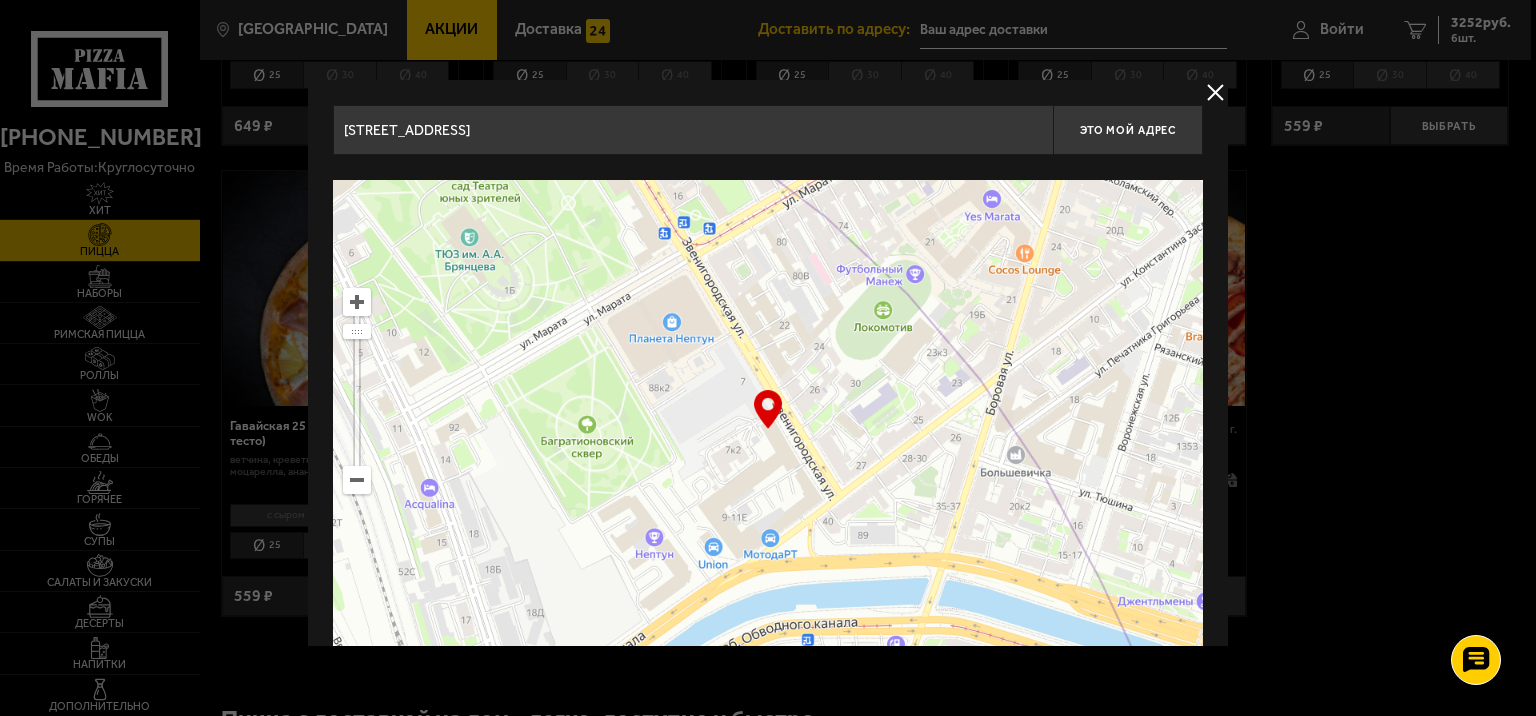 type on "[STREET_ADDRESS]" 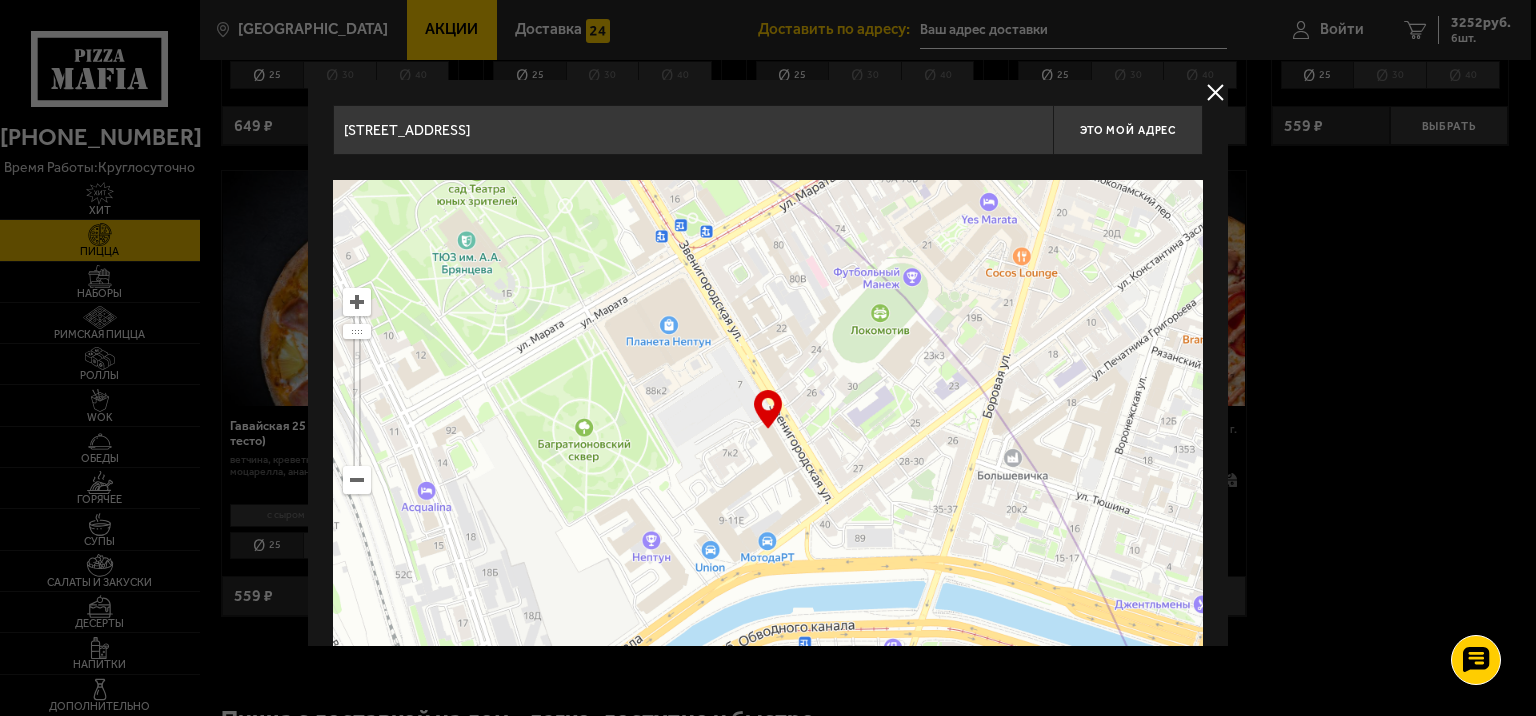 drag, startPoint x: 703, startPoint y: 482, endPoint x: 721, endPoint y: 470, distance: 21.633308 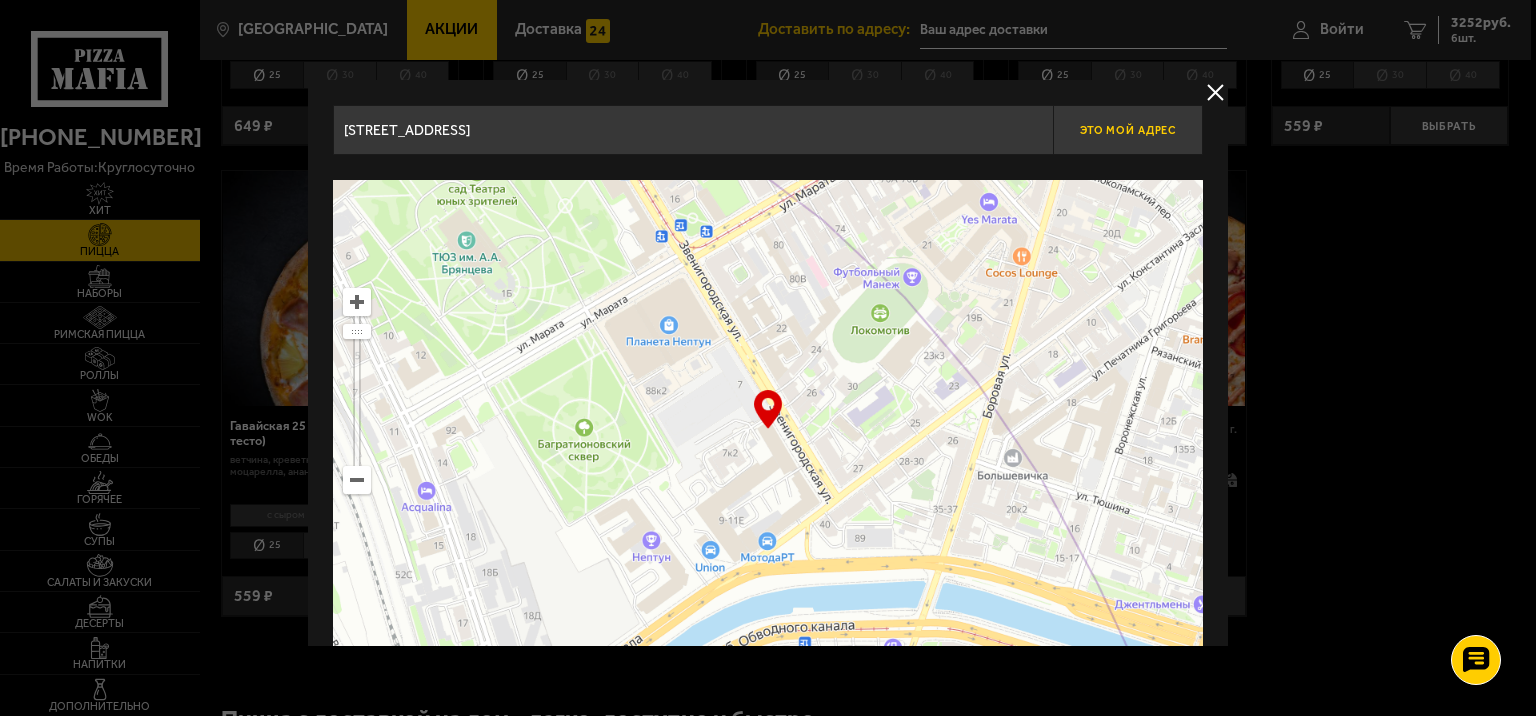 click on "Это мой адрес" at bounding box center (1128, 130) 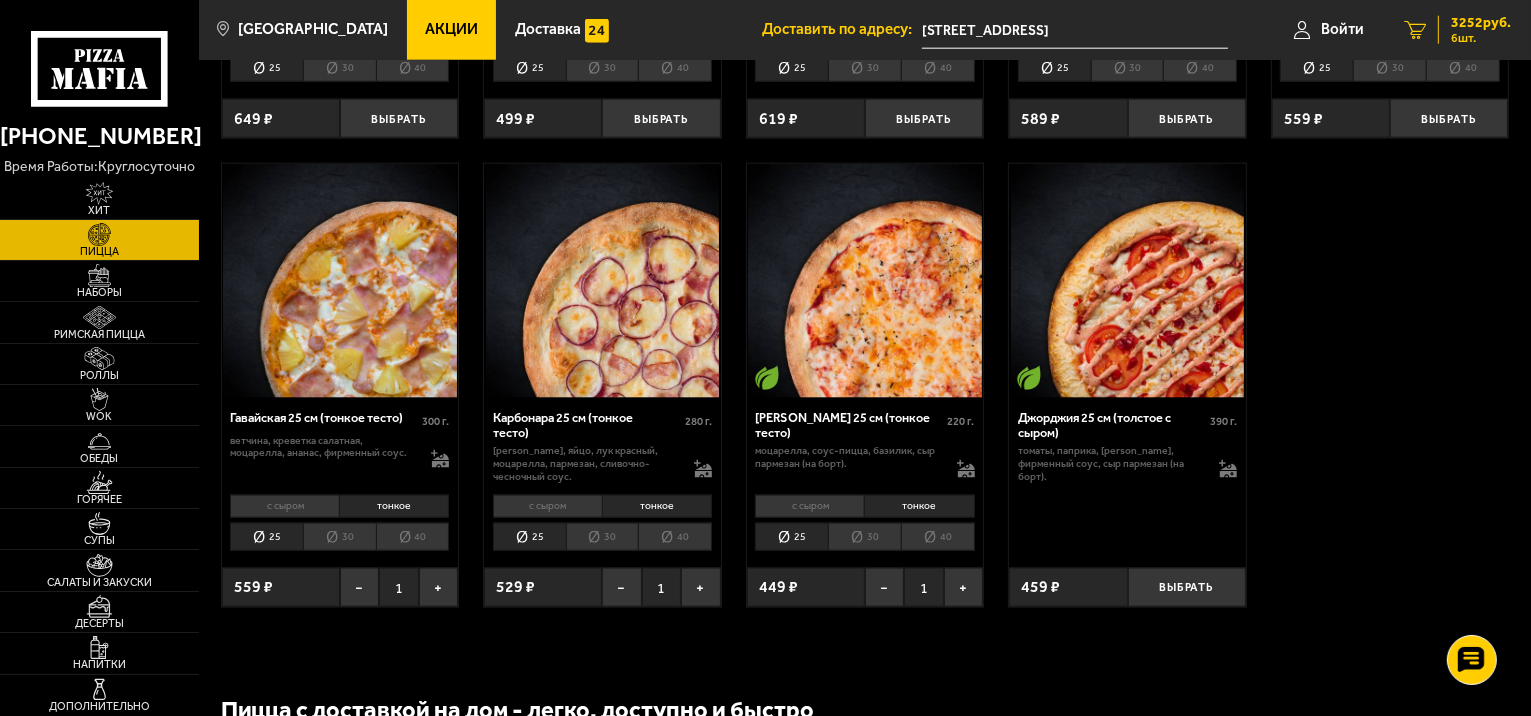 click on "3252  руб." at bounding box center [1481, 23] 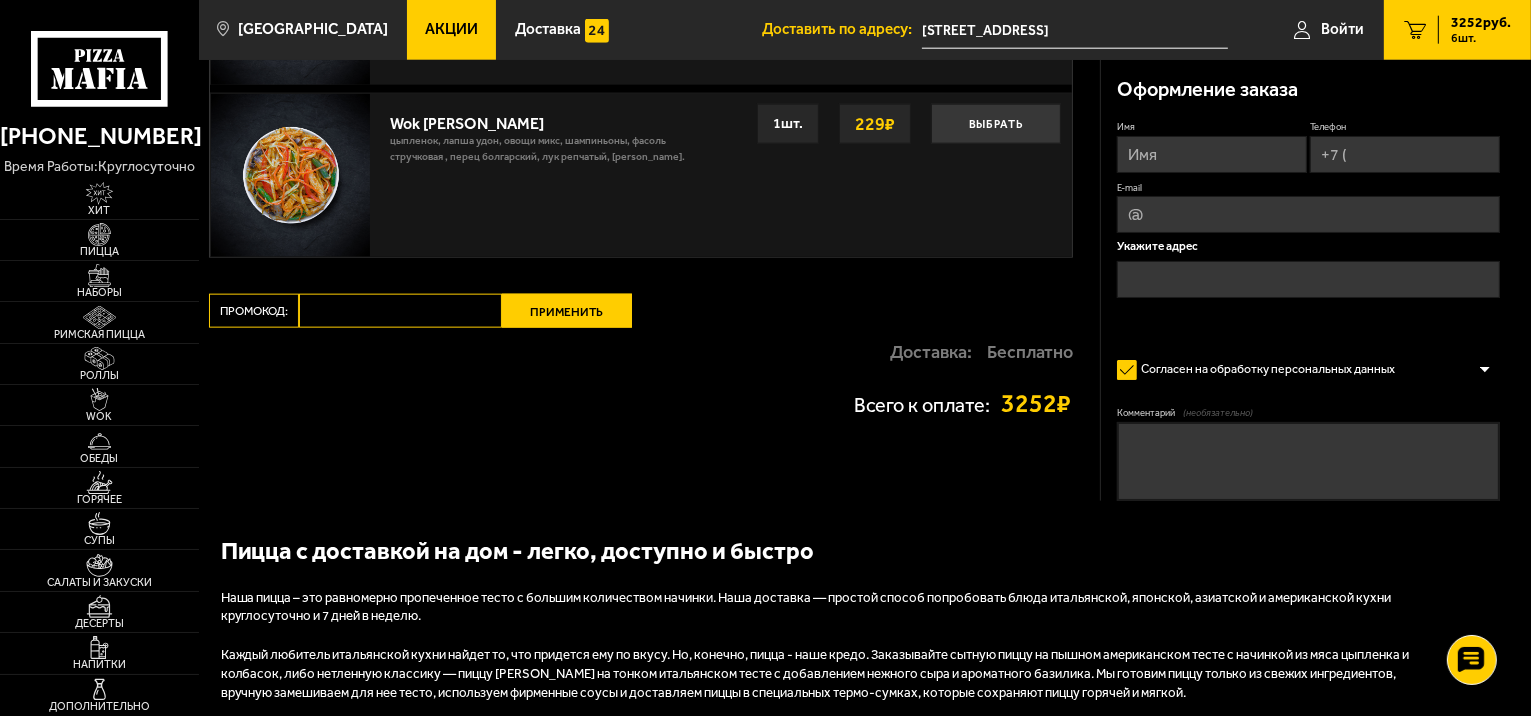 scroll, scrollTop: 0, scrollLeft: 0, axis: both 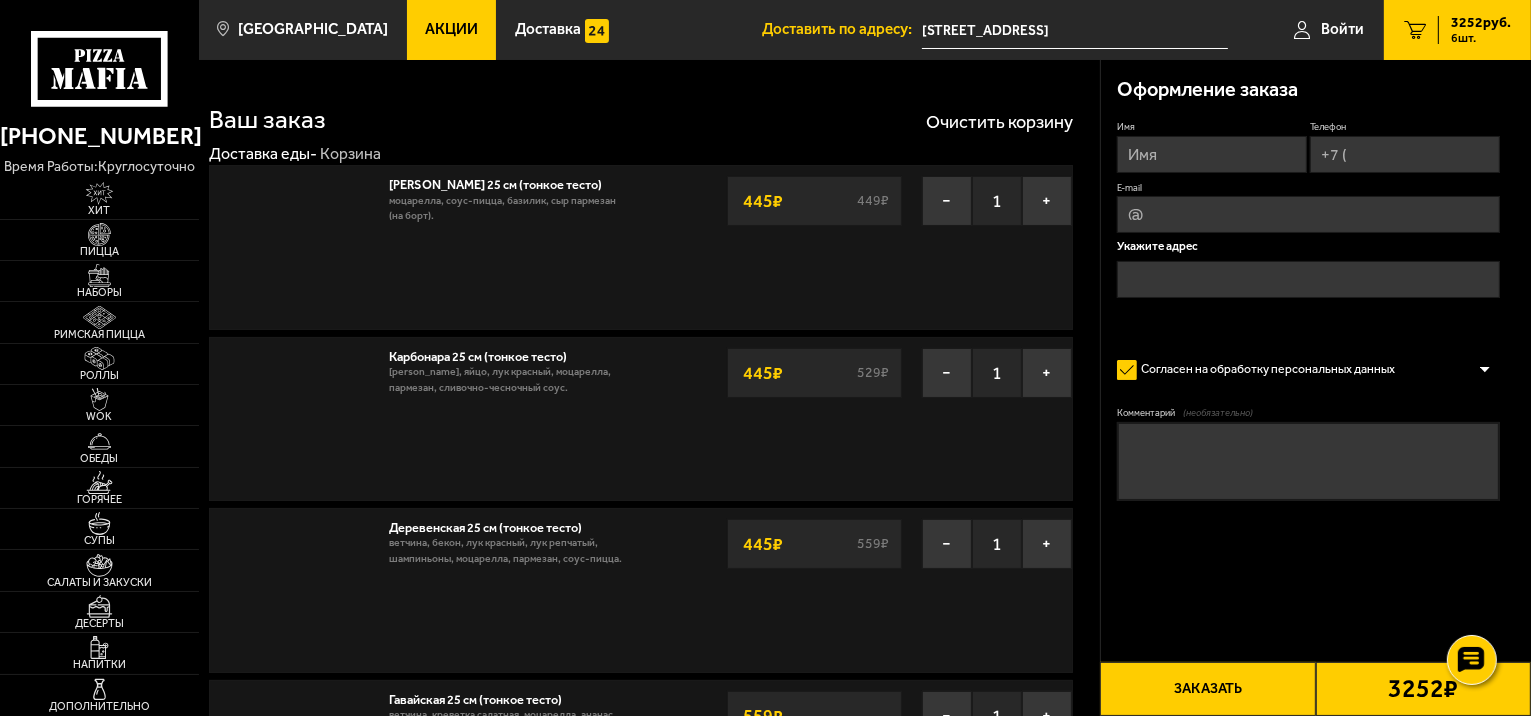 type on "[STREET_ADDRESS]" 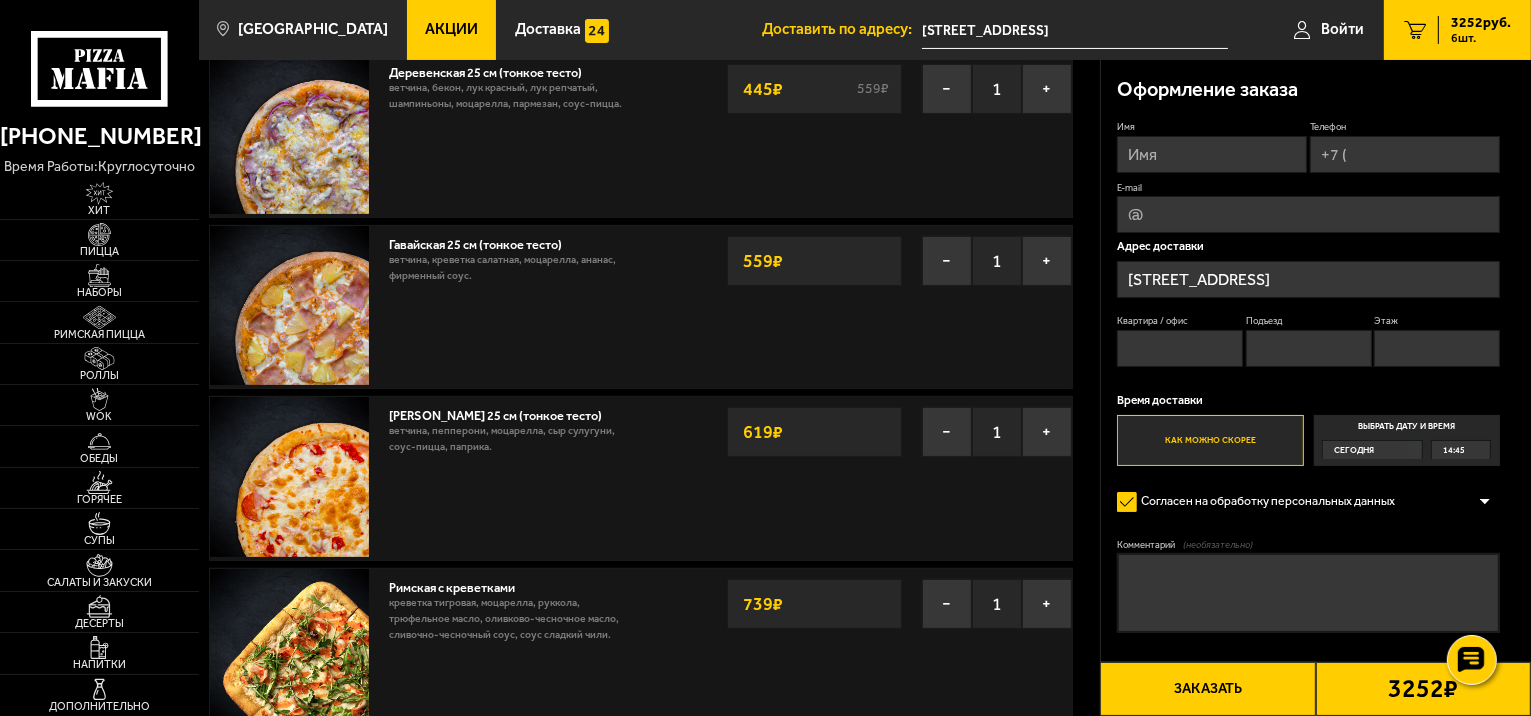 scroll, scrollTop: 500, scrollLeft: 0, axis: vertical 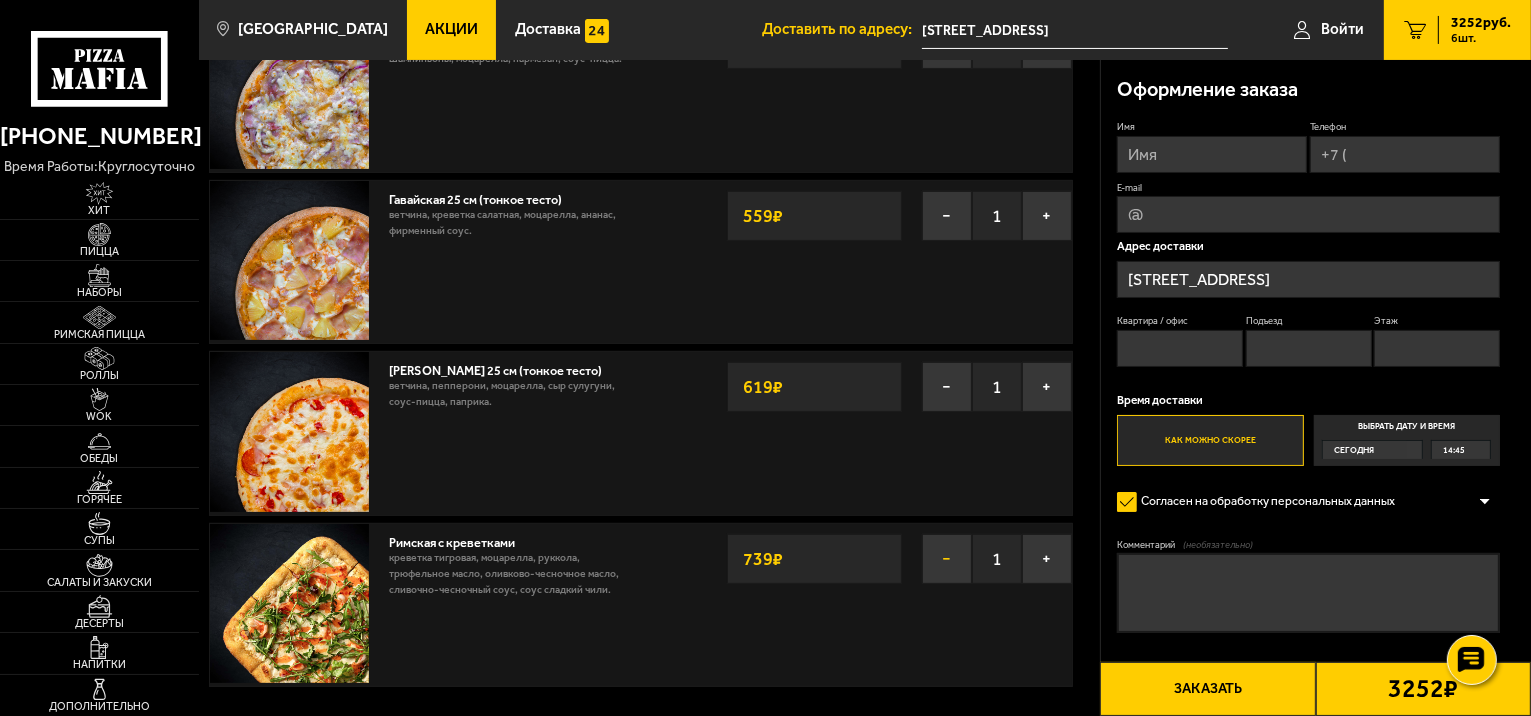 click on "−" at bounding box center (947, 559) 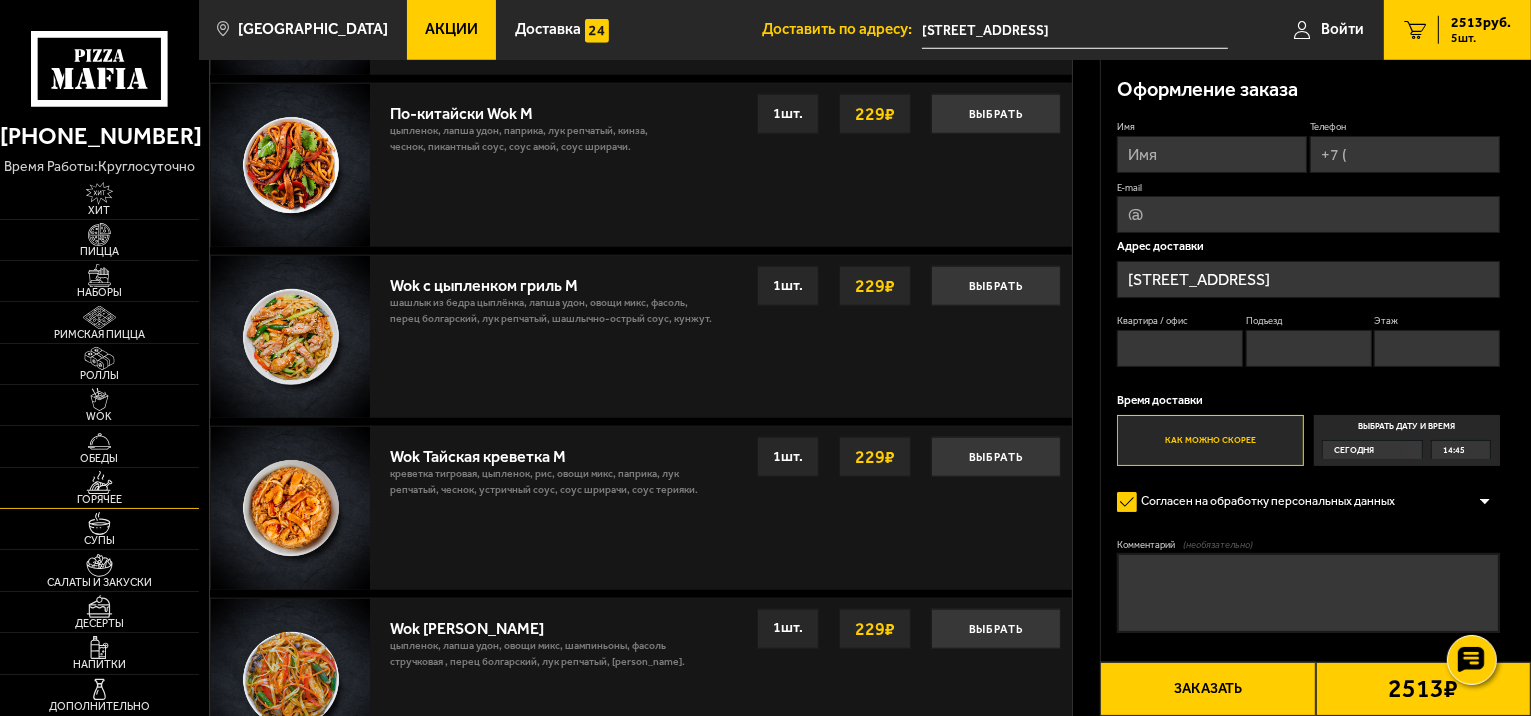 scroll, scrollTop: 2000, scrollLeft: 0, axis: vertical 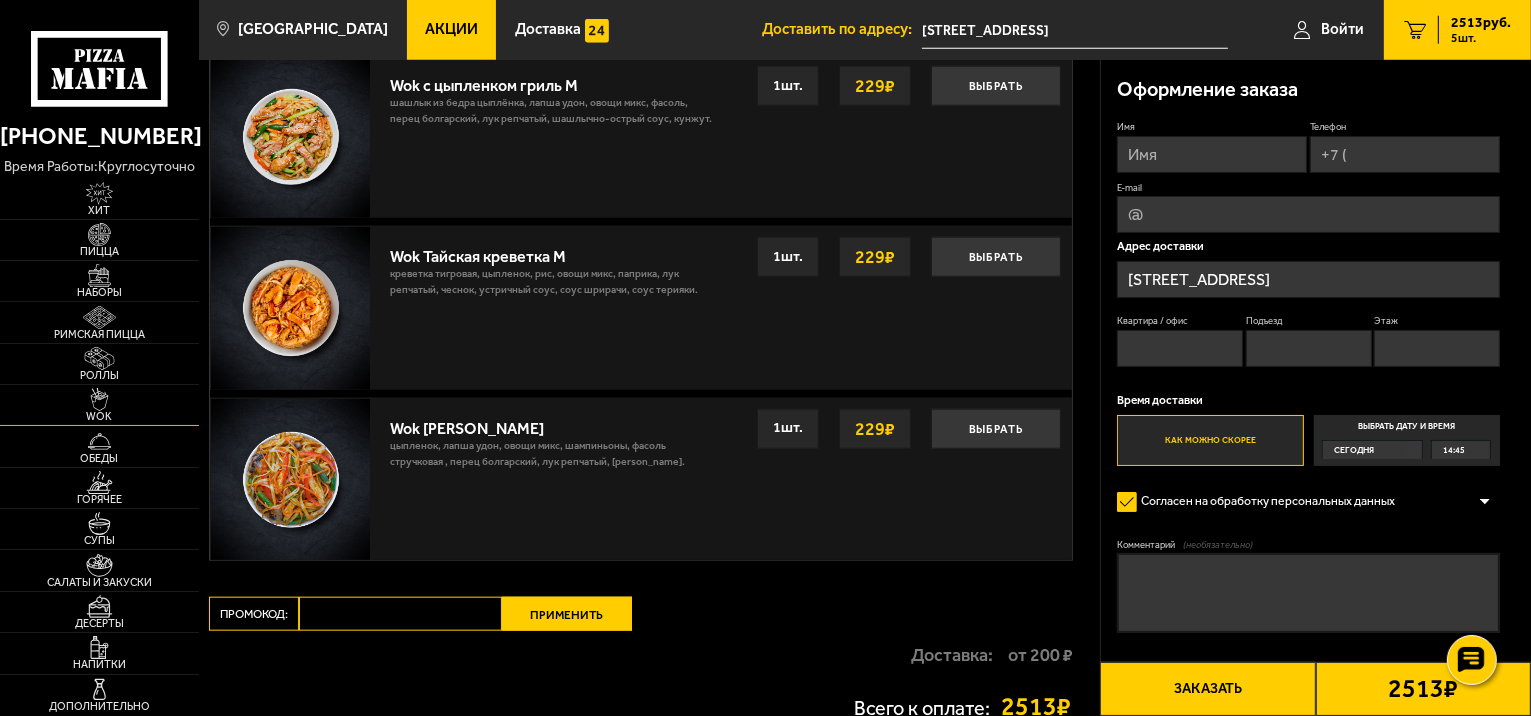click at bounding box center [99, 399] 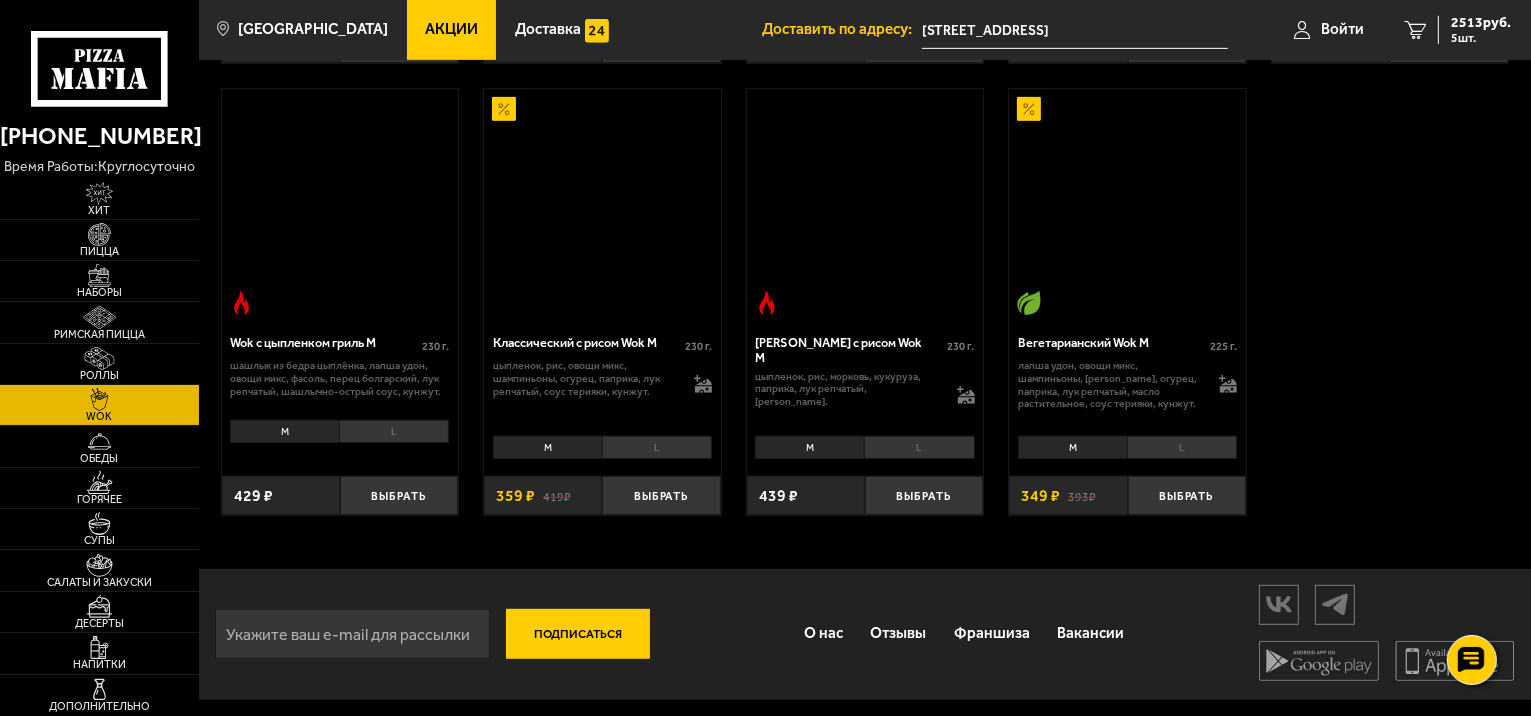 scroll, scrollTop: 0, scrollLeft: 0, axis: both 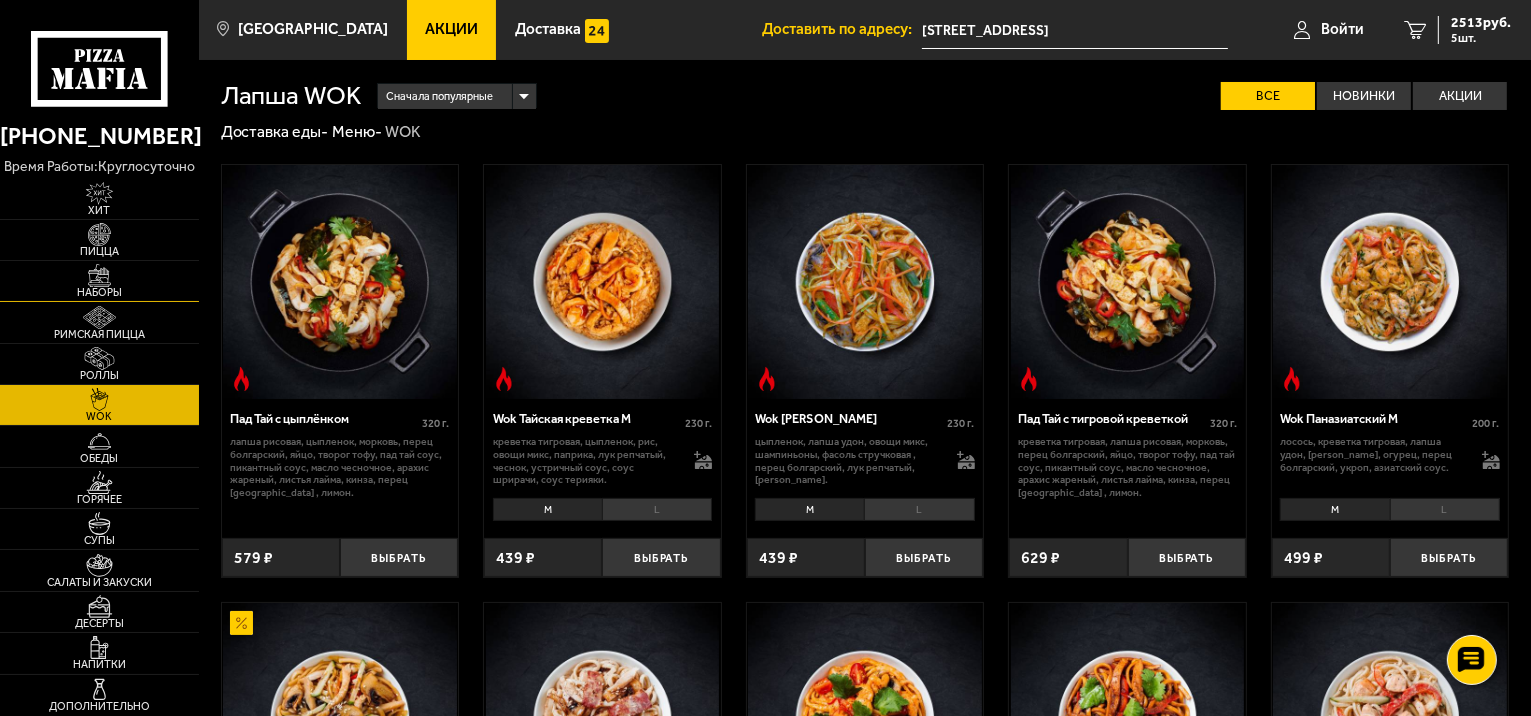 click at bounding box center (99, 275) 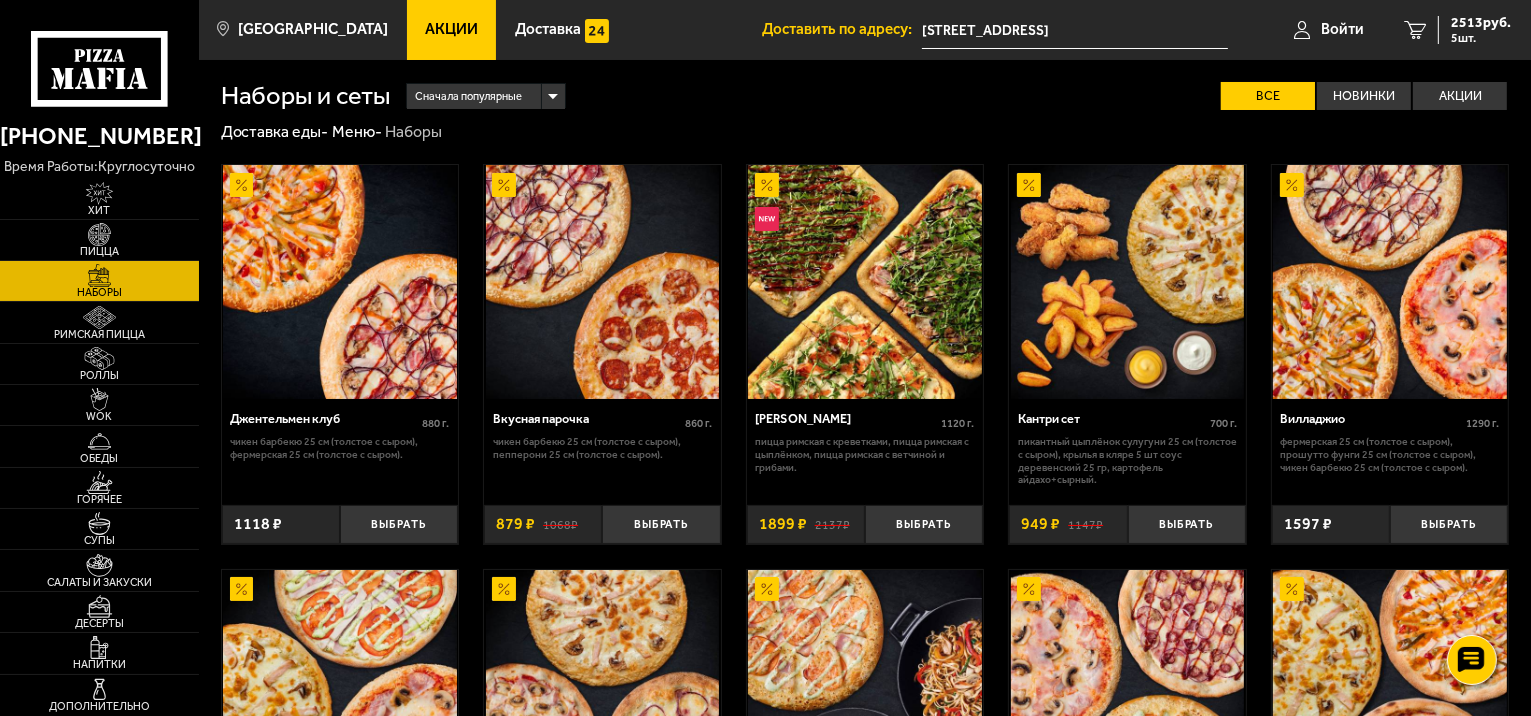 click on "Сначала популярные" at bounding box center [485, 97] 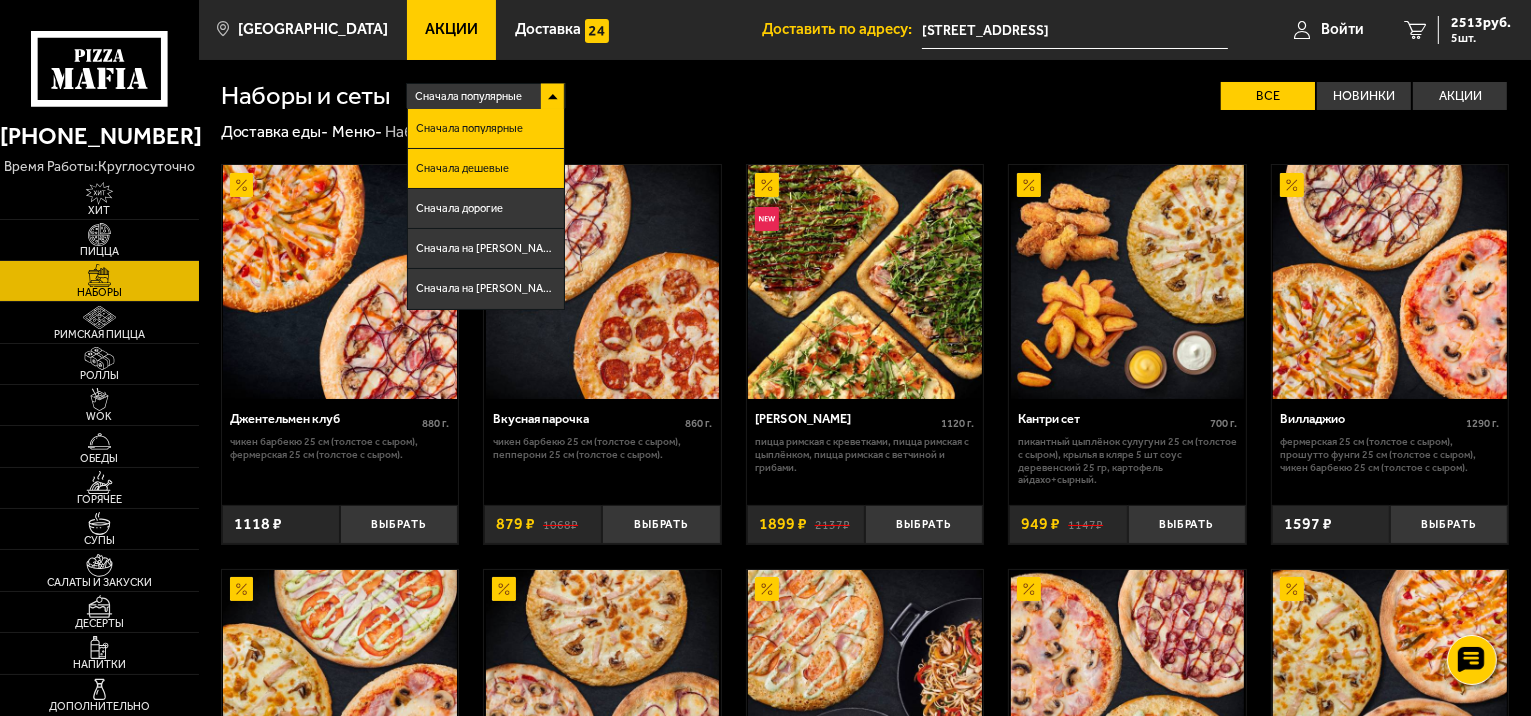 click on "Сначала дешевые" at bounding box center [485, 169] 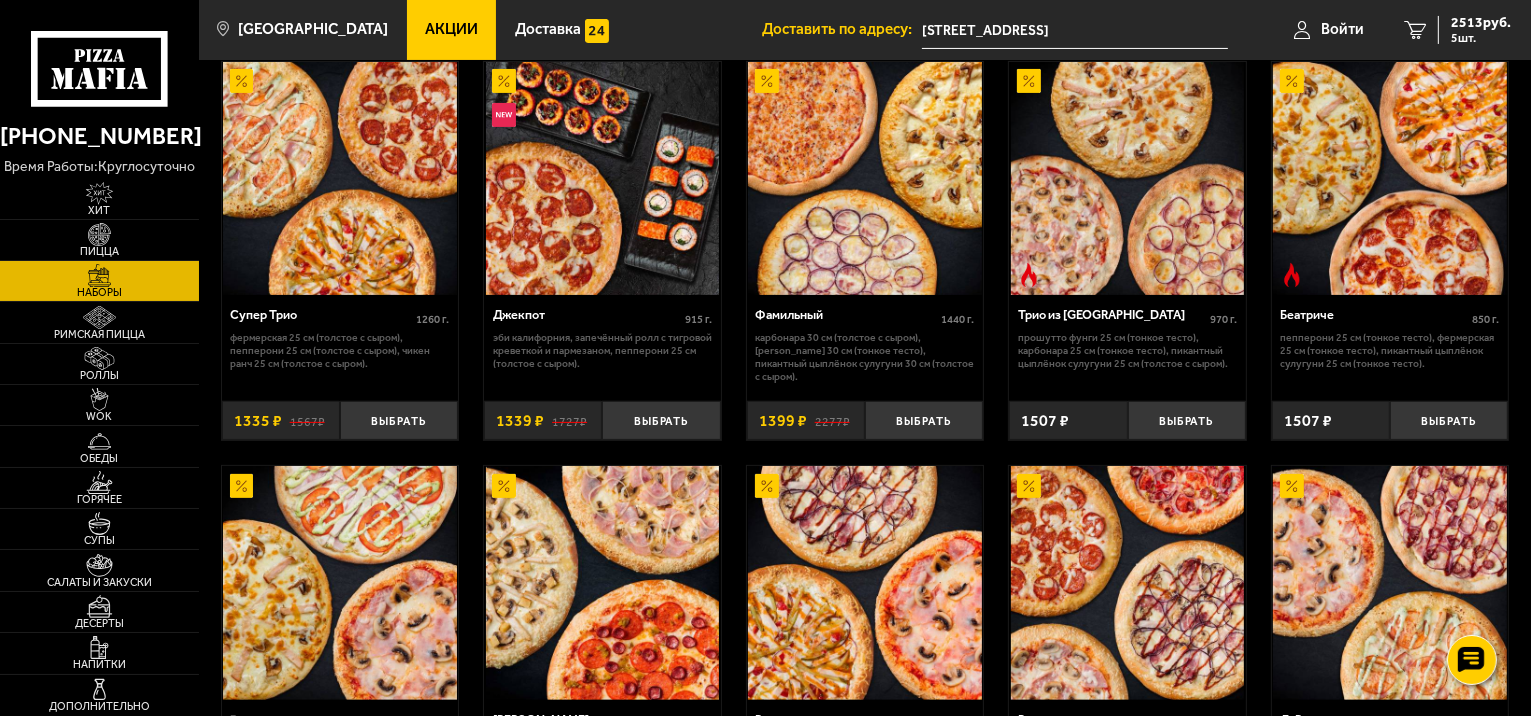 scroll, scrollTop: 600, scrollLeft: 0, axis: vertical 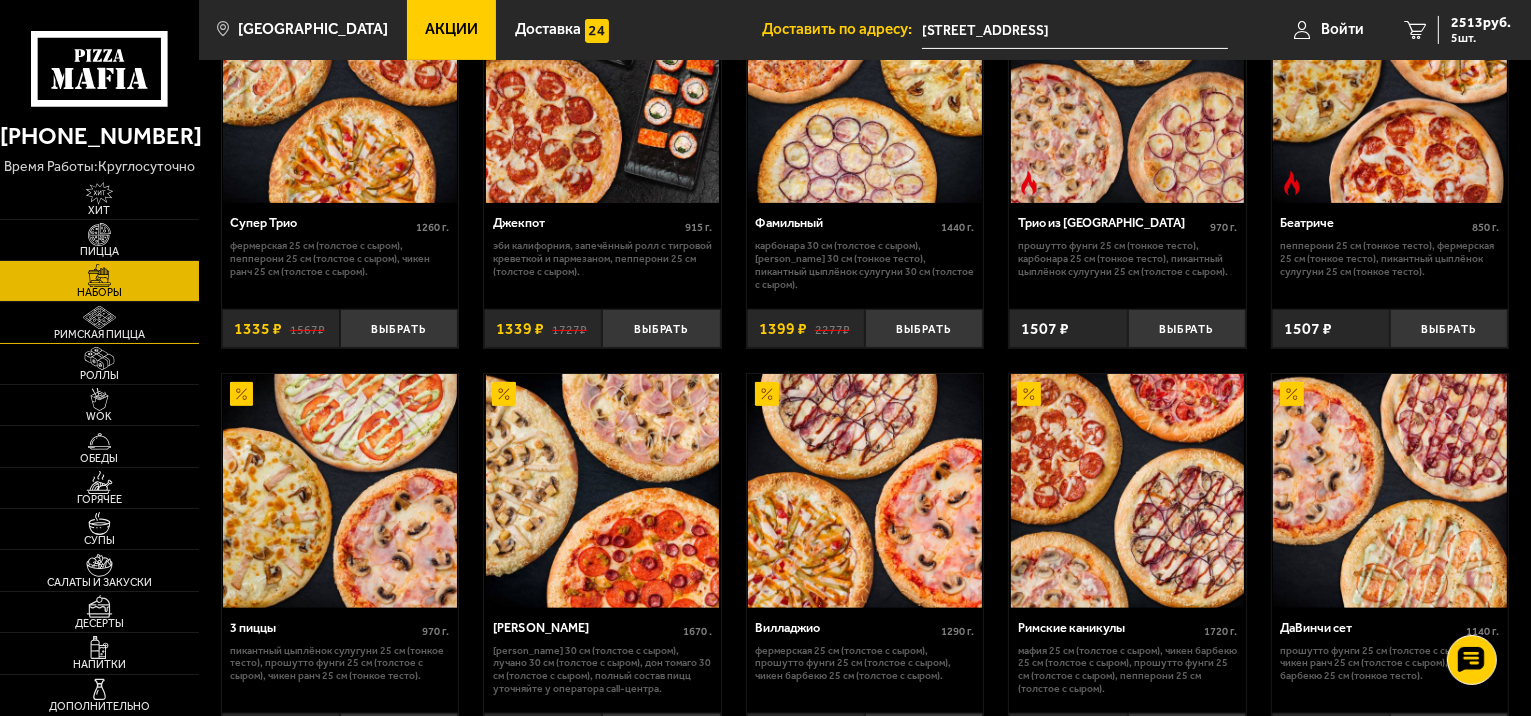 click at bounding box center [99, 317] 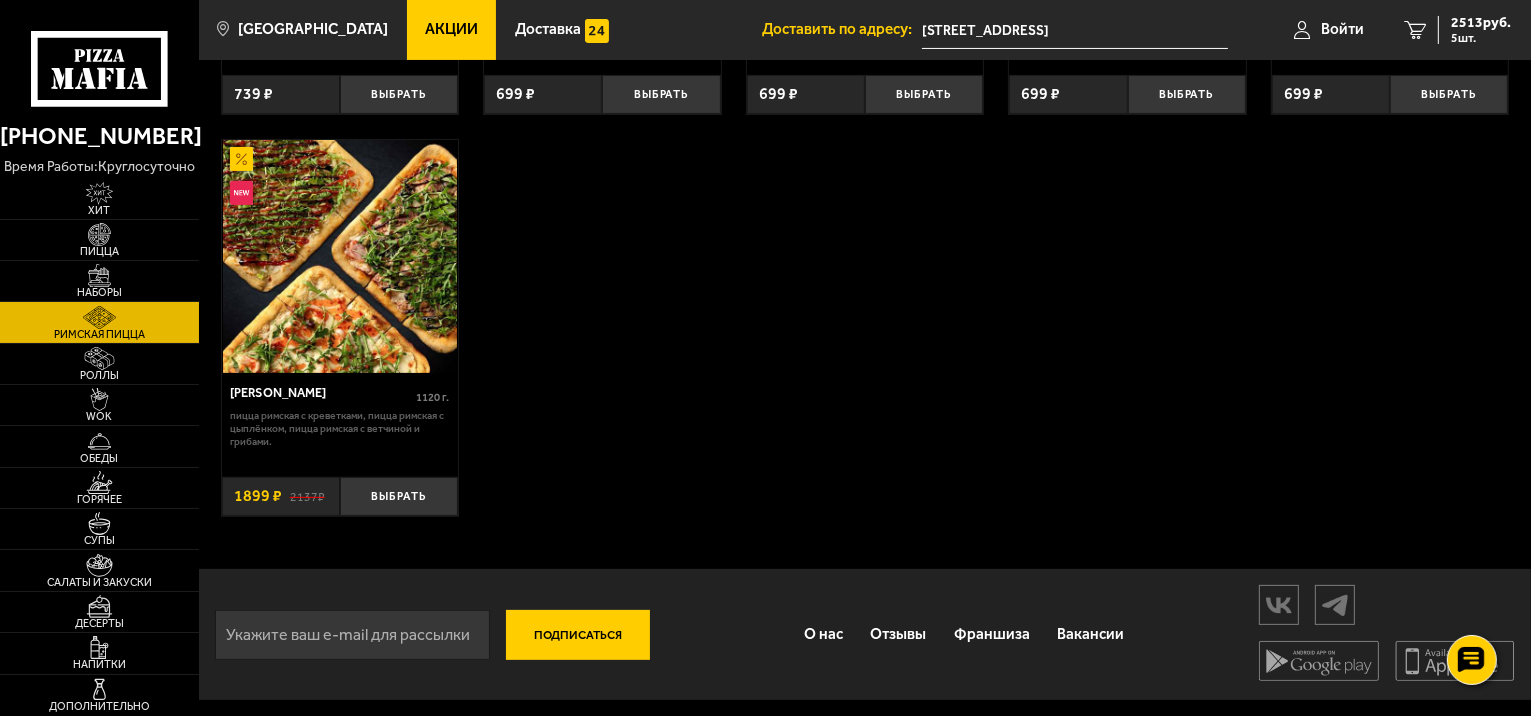 scroll, scrollTop: 0, scrollLeft: 0, axis: both 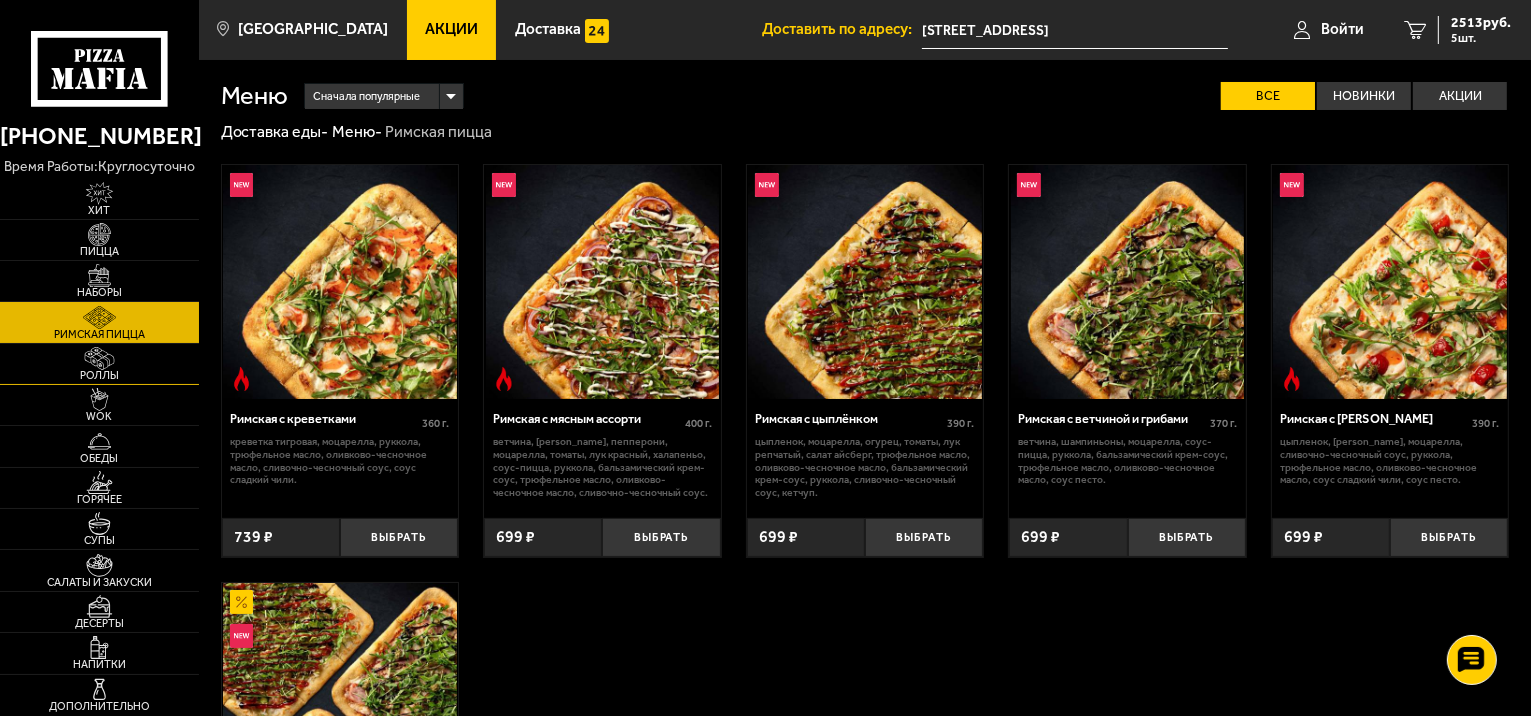 click at bounding box center (99, 358) 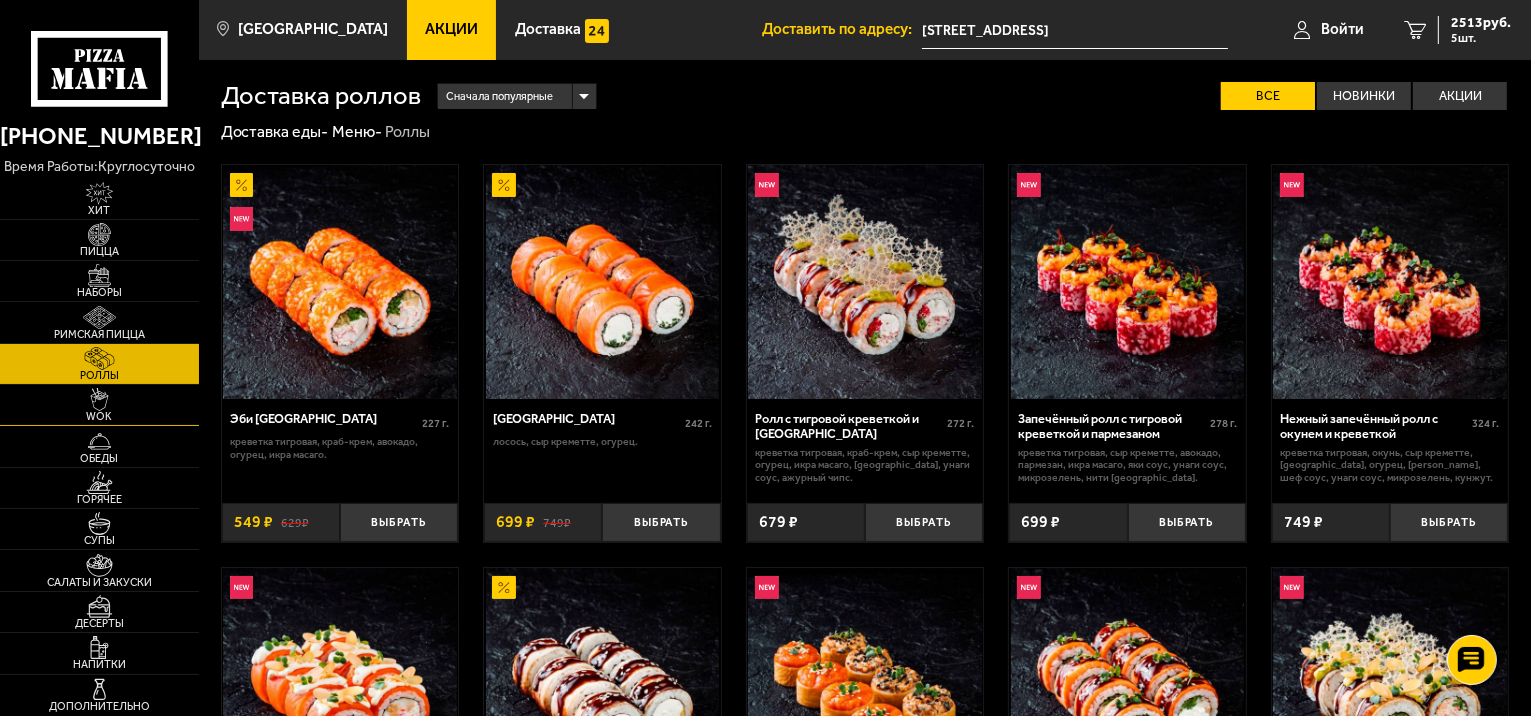 click at bounding box center (99, 399) 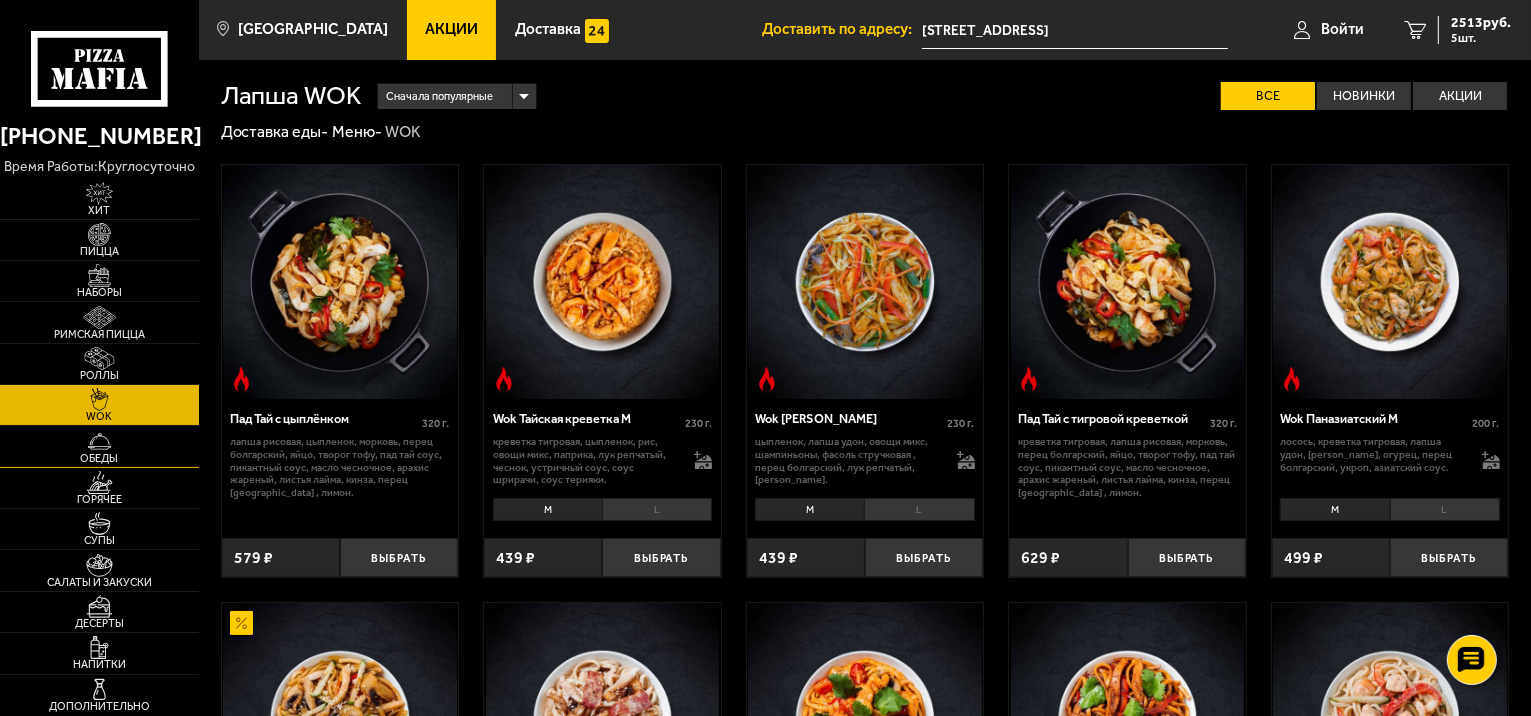 click at bounding box center (99, 441) 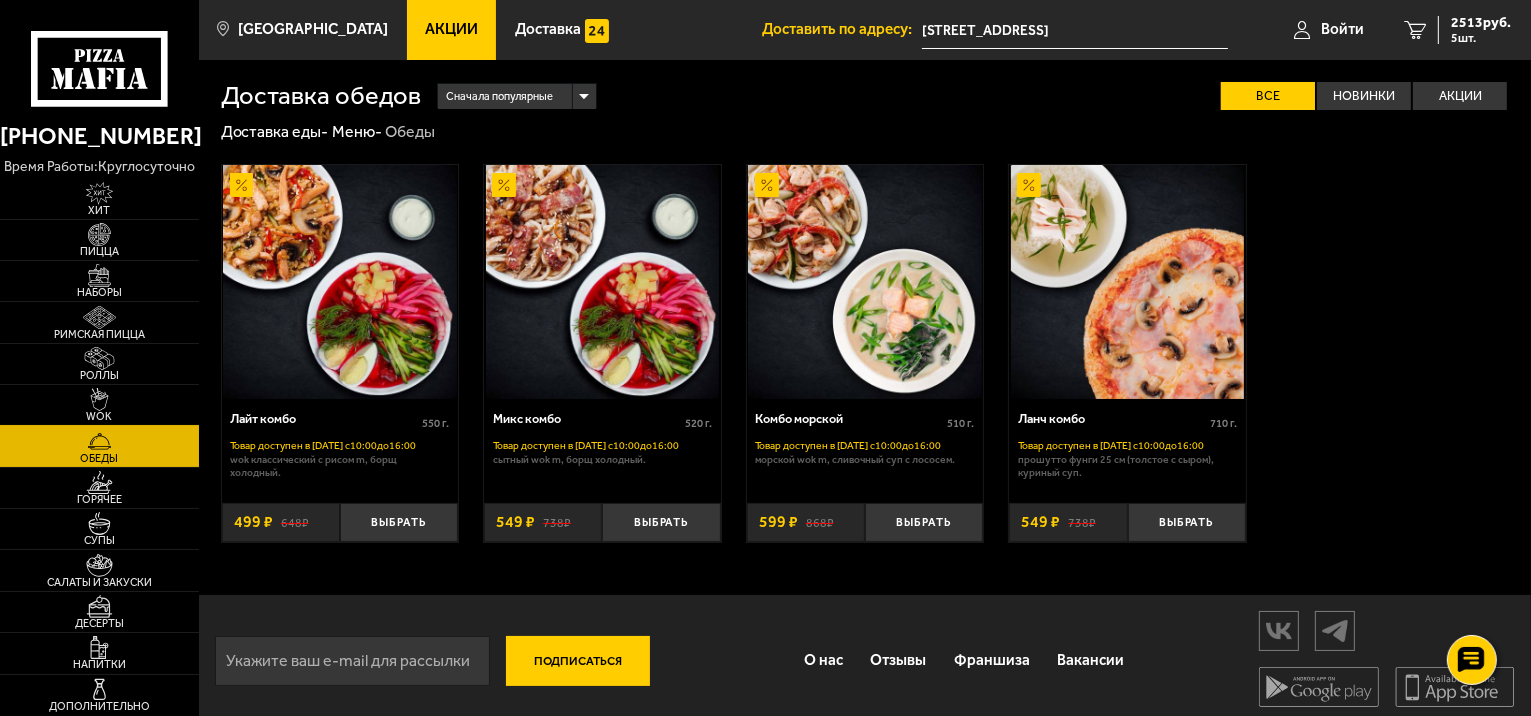 scroll, scrollTop: 0, scrollLeft: 0, axis: both 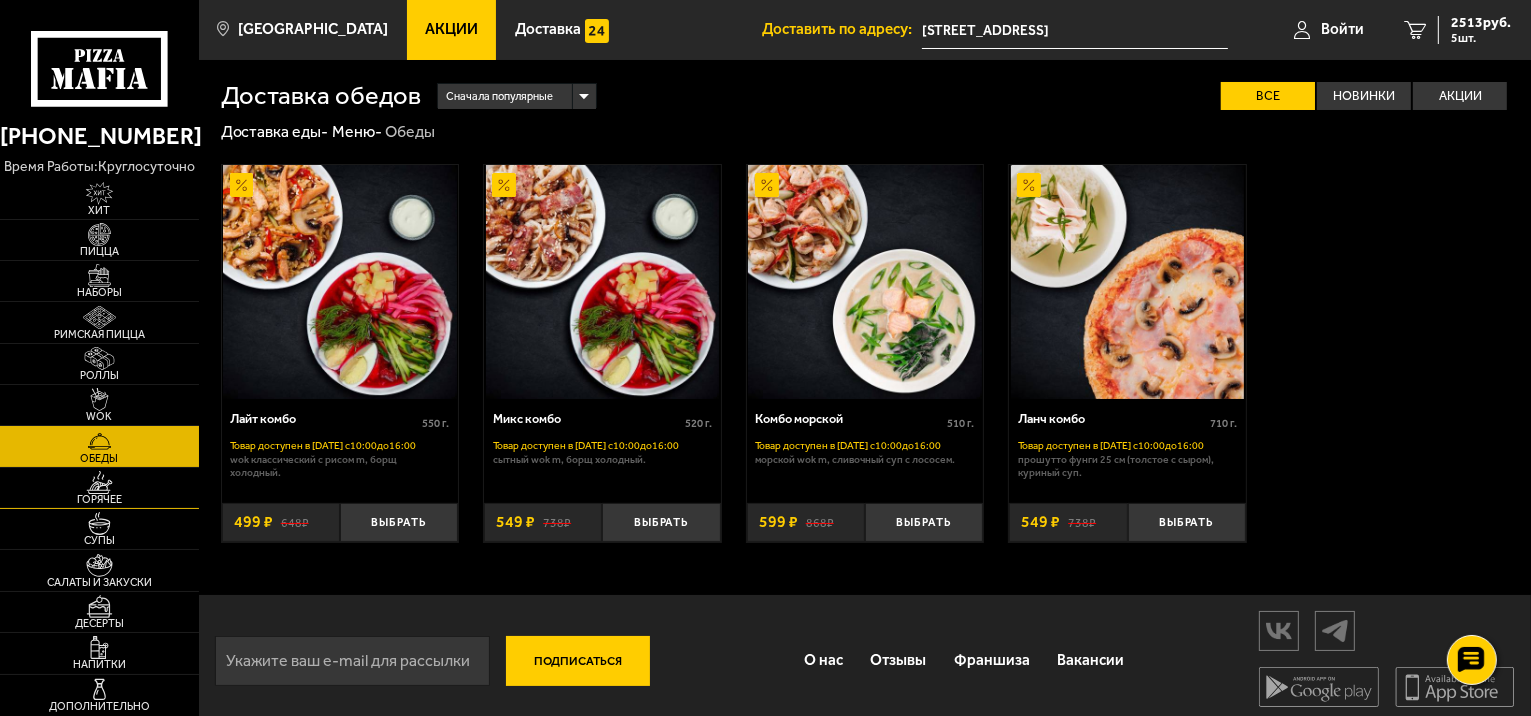click on "Горячее" at bounding box center [99, 488] 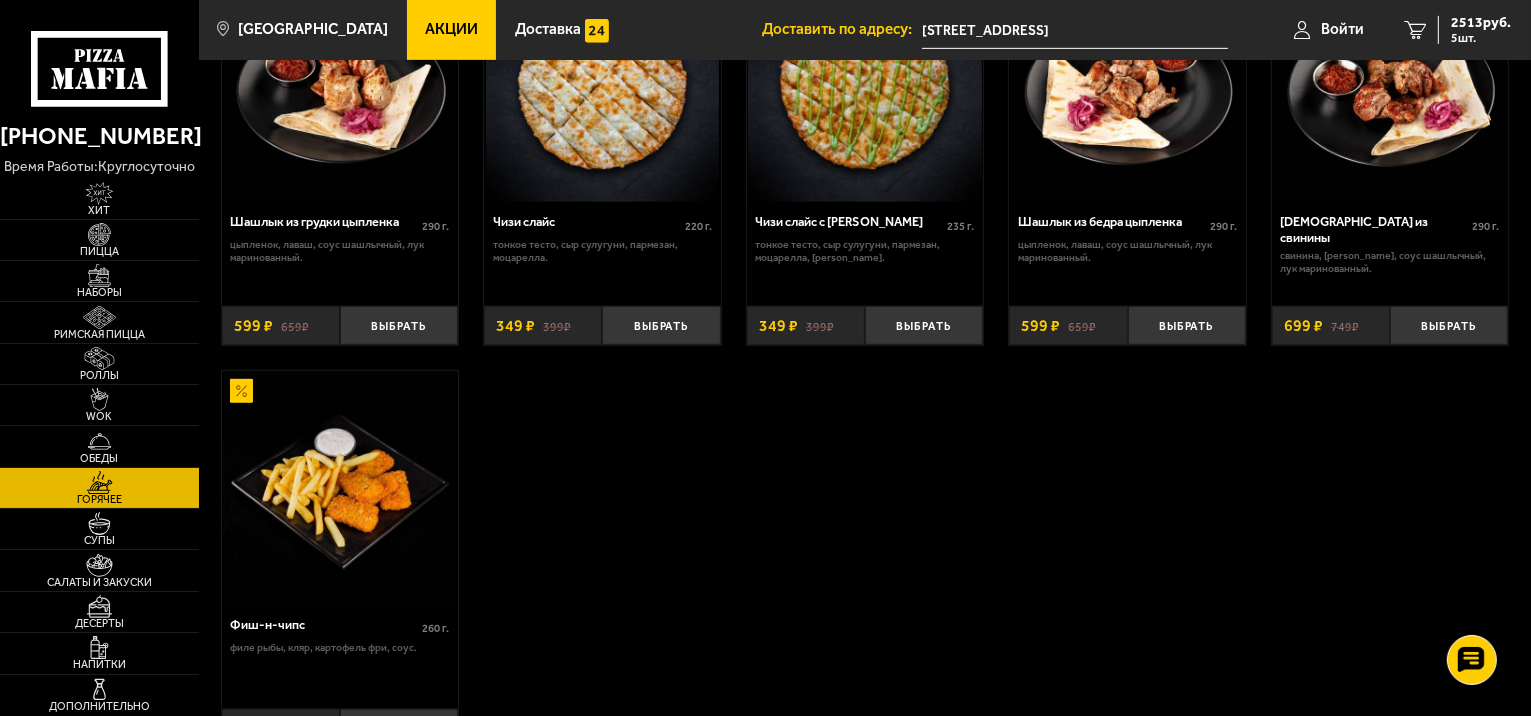 scroll, scrollTop: 1200, scrollLeft: 0, axis: vertical 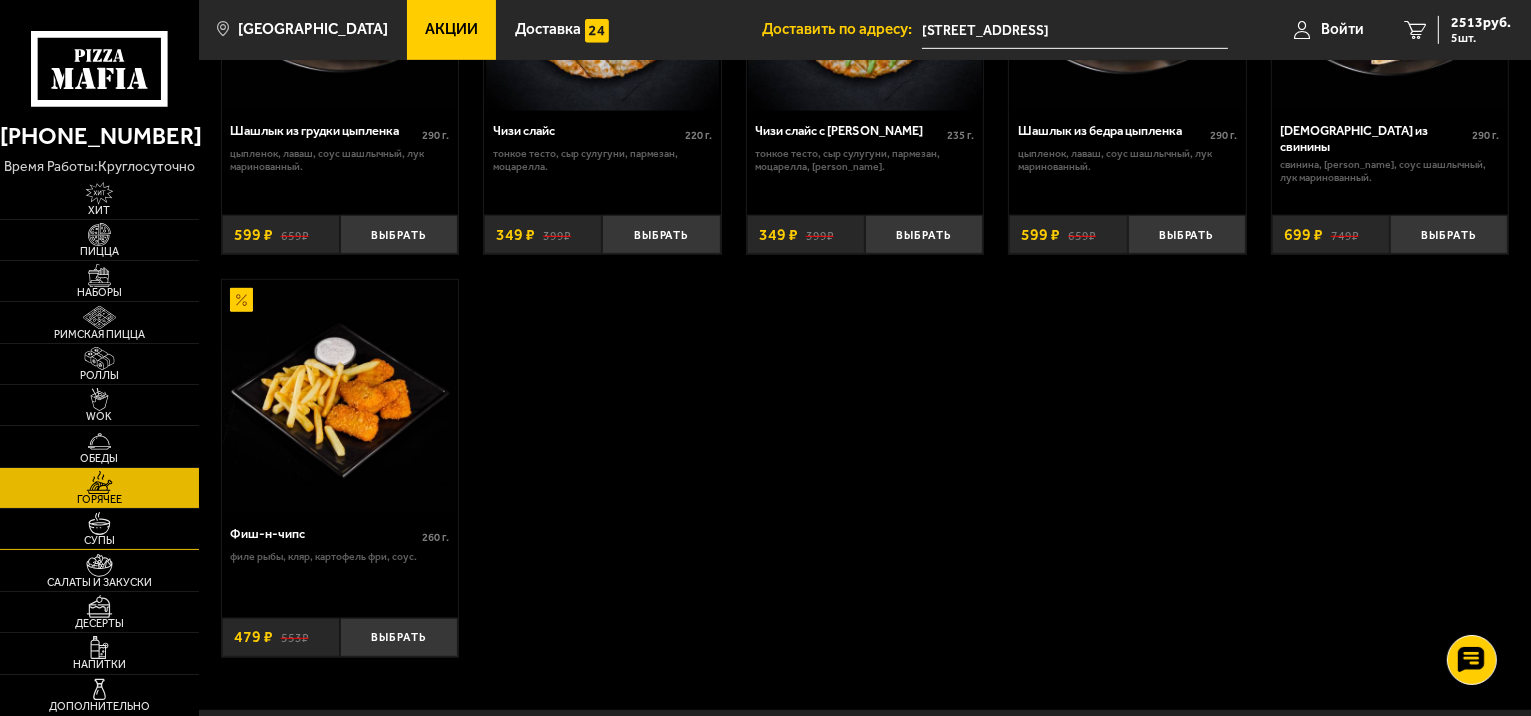 click on "Супы" at bounding box center (99, 540) 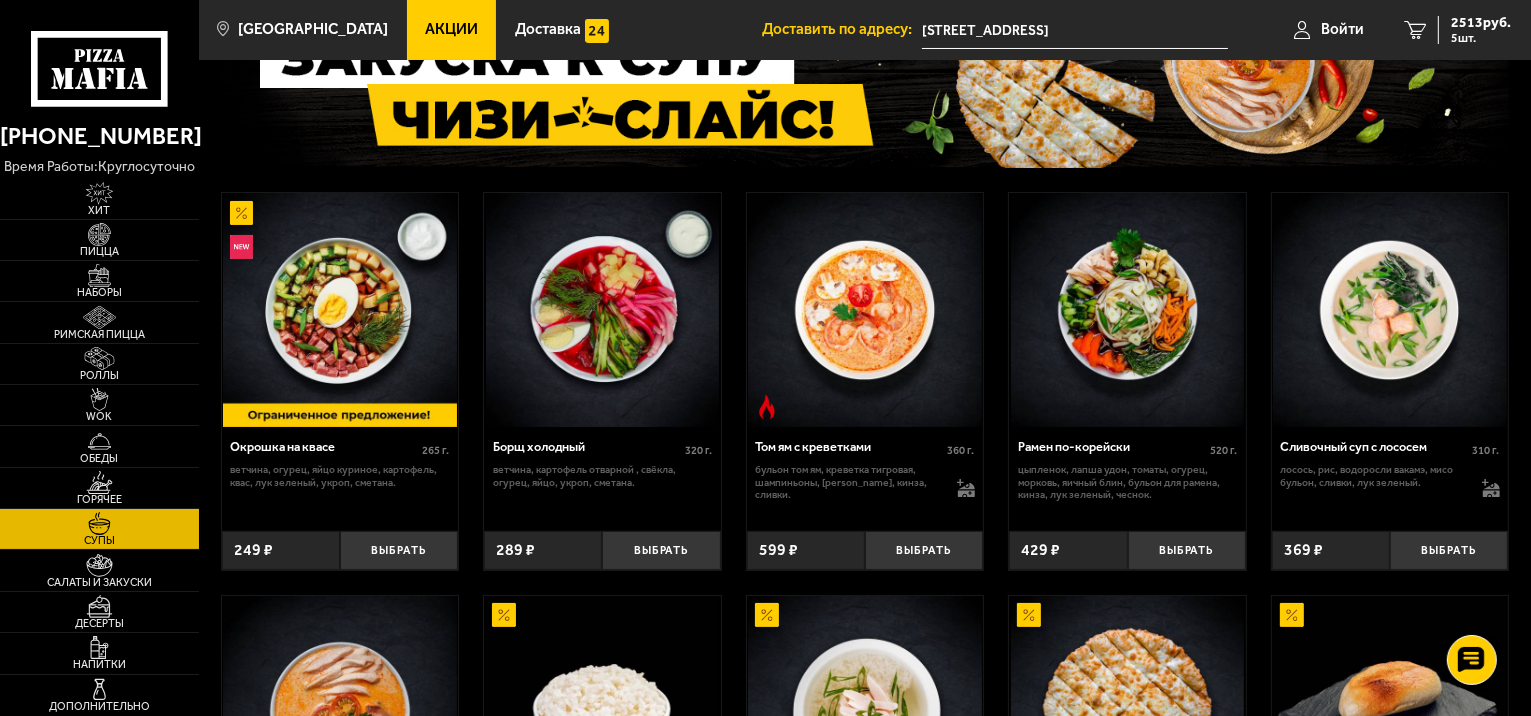 scroll, scrollTop: 200, scrollLeft: 0, axis: vertical 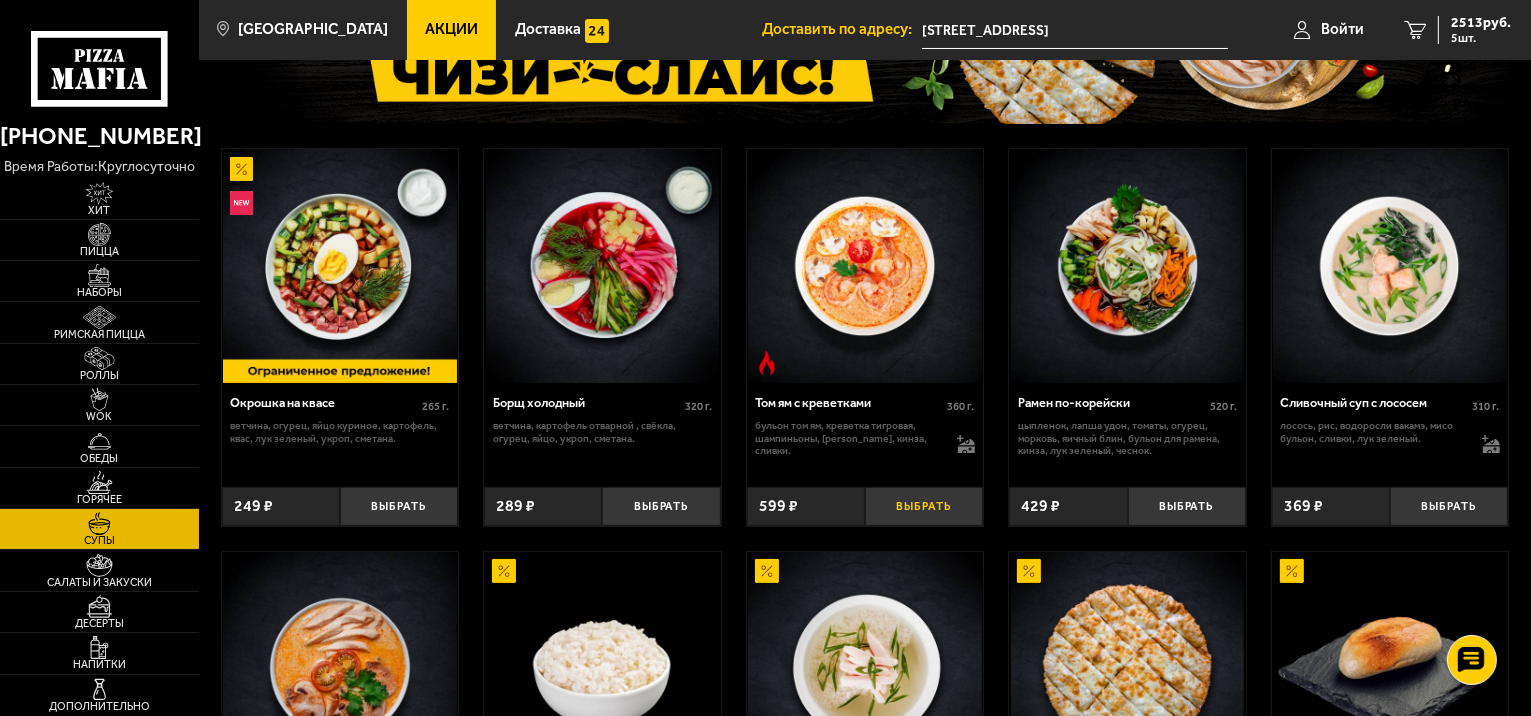 click on "Выбрать" at bounding box center [924, 506] 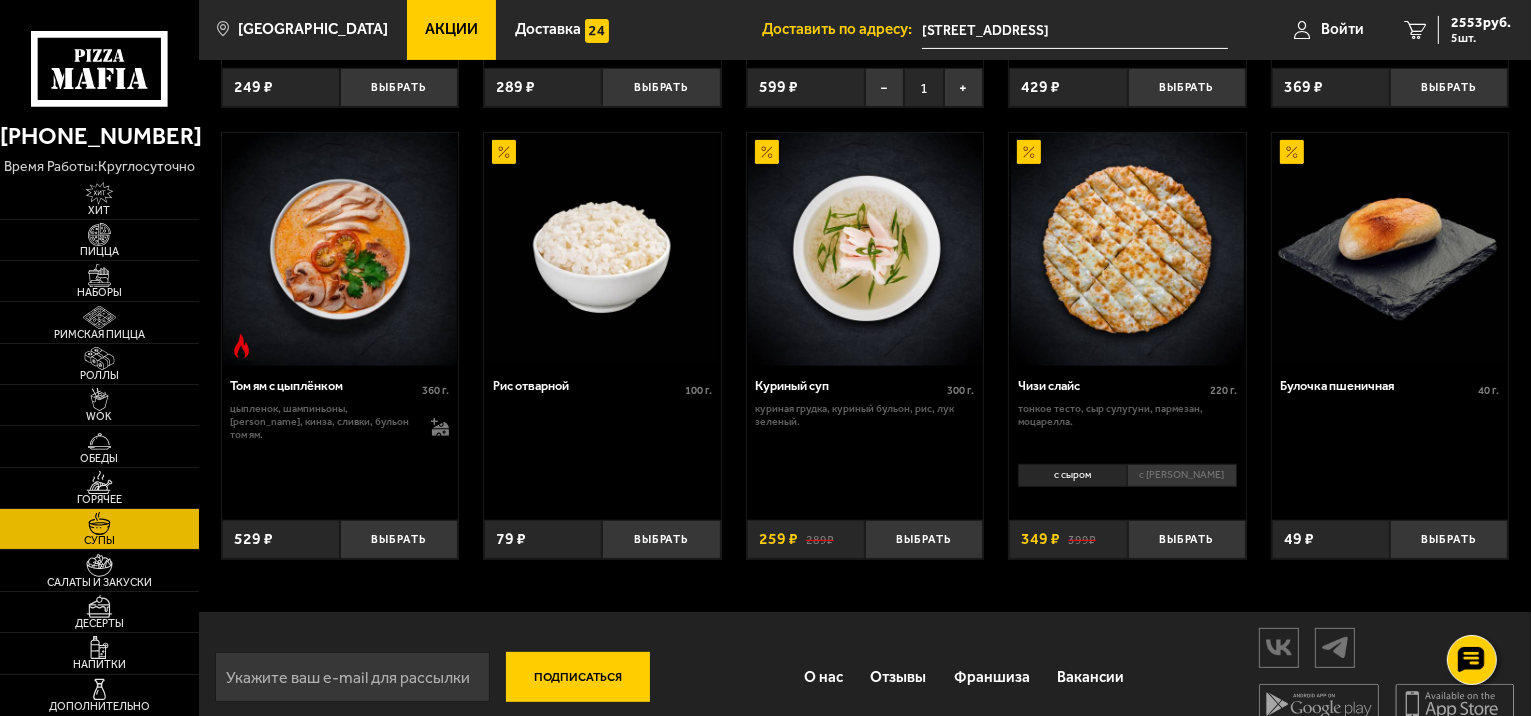 scroll, scrollTop: 663, scrollLeft: 0, axis: vertical 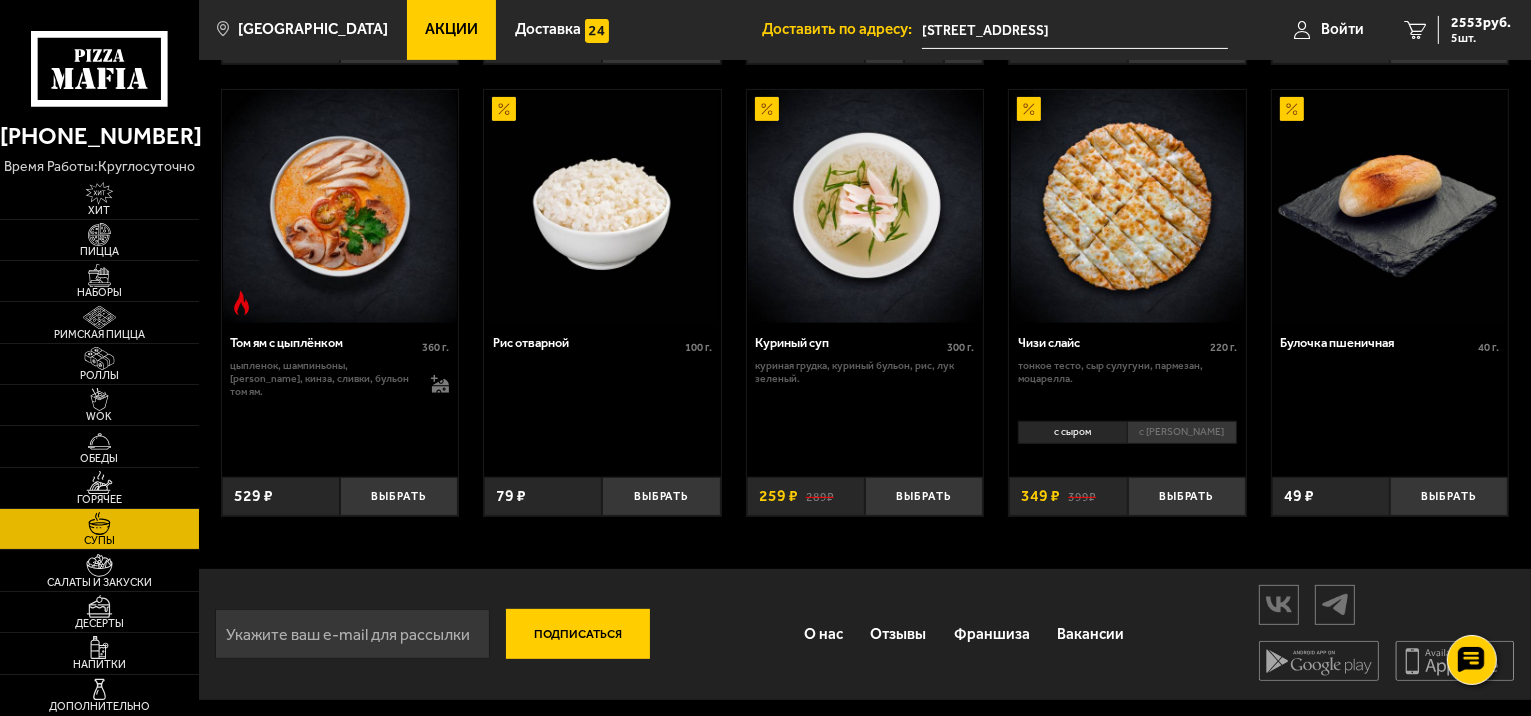 click on "с сыром" at bounding box center (1072, 432) 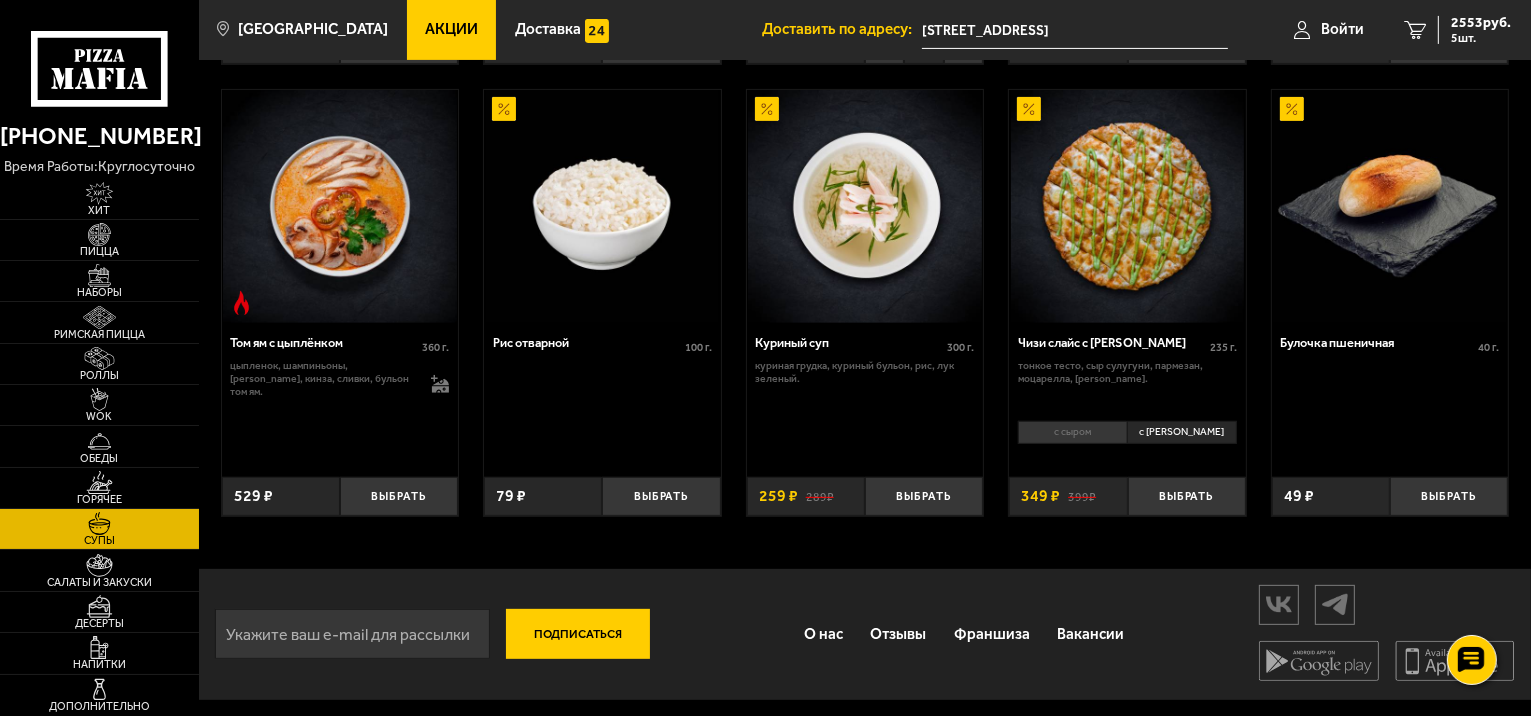 click on "с сыром" at bounding box center [1072, 432] 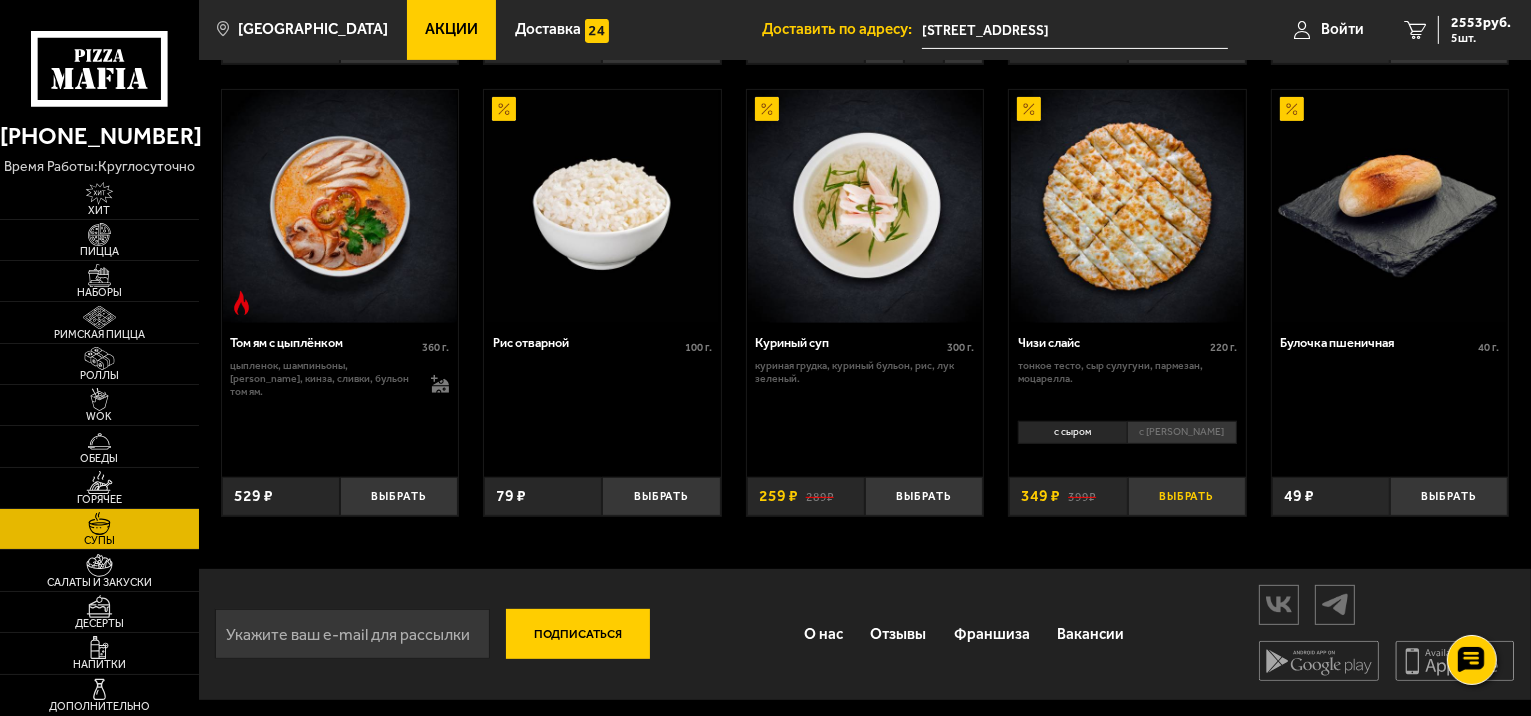 click on "Выбрать" at bounding box center (1187, 496) 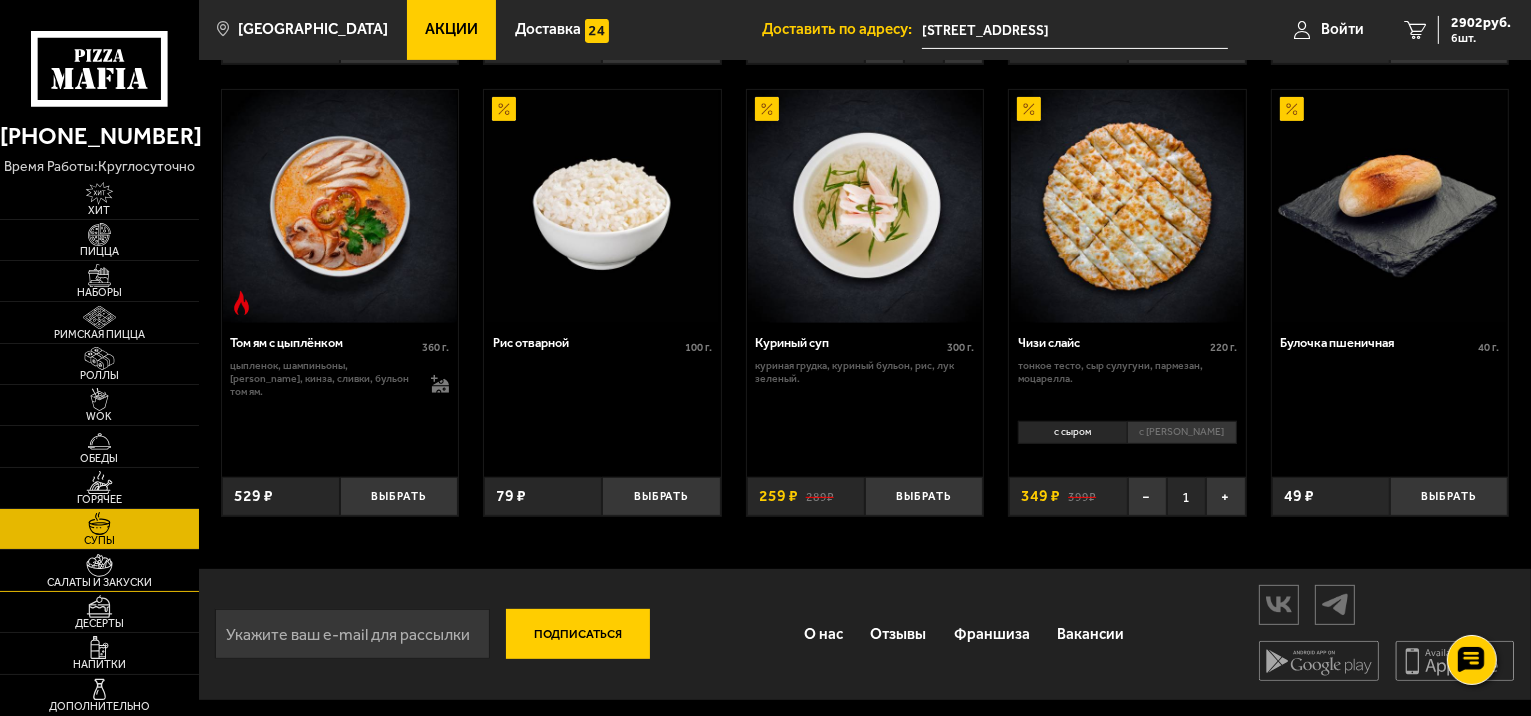 click on "Салаты и закуски" at bounding box center [99, 570] 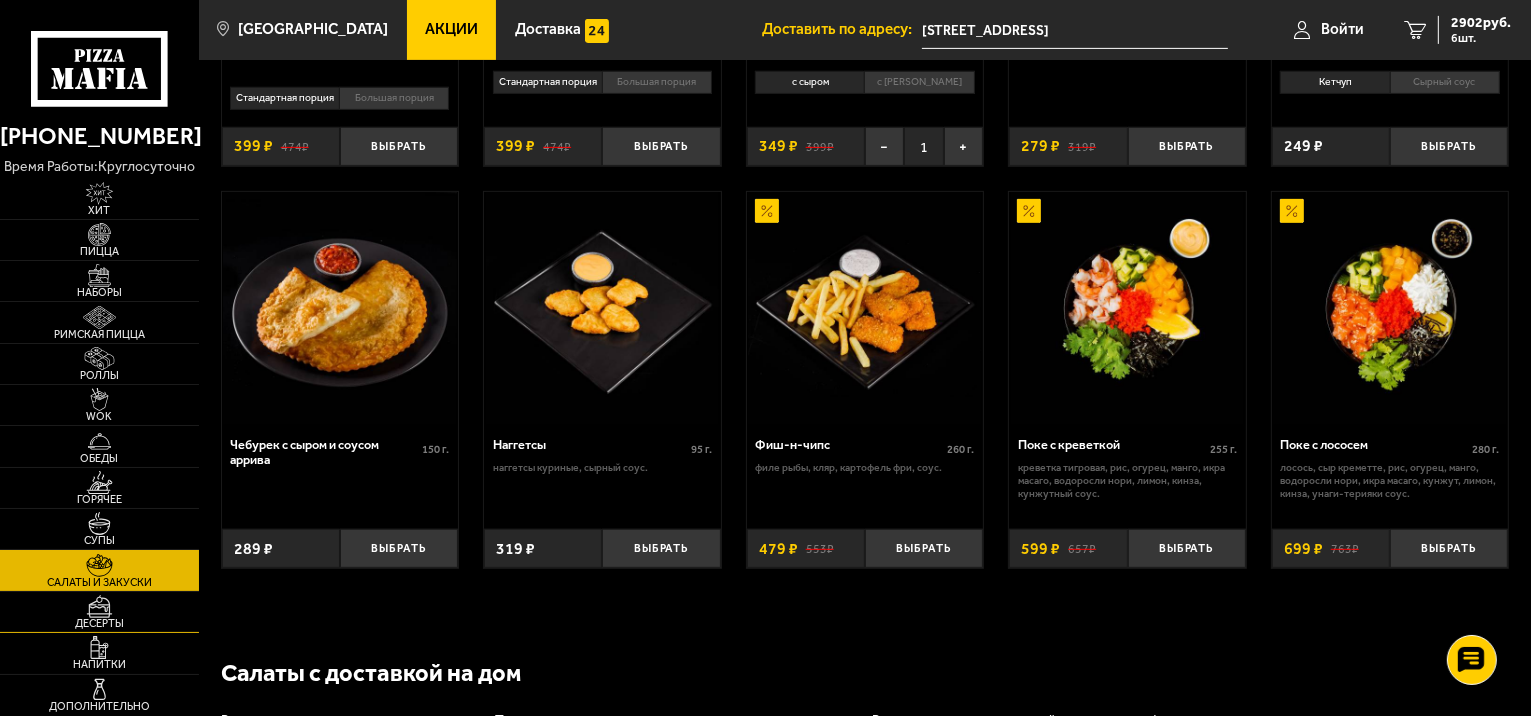 scroll, scrollTop: 1000, scrollLeft: 0, axis: vertical 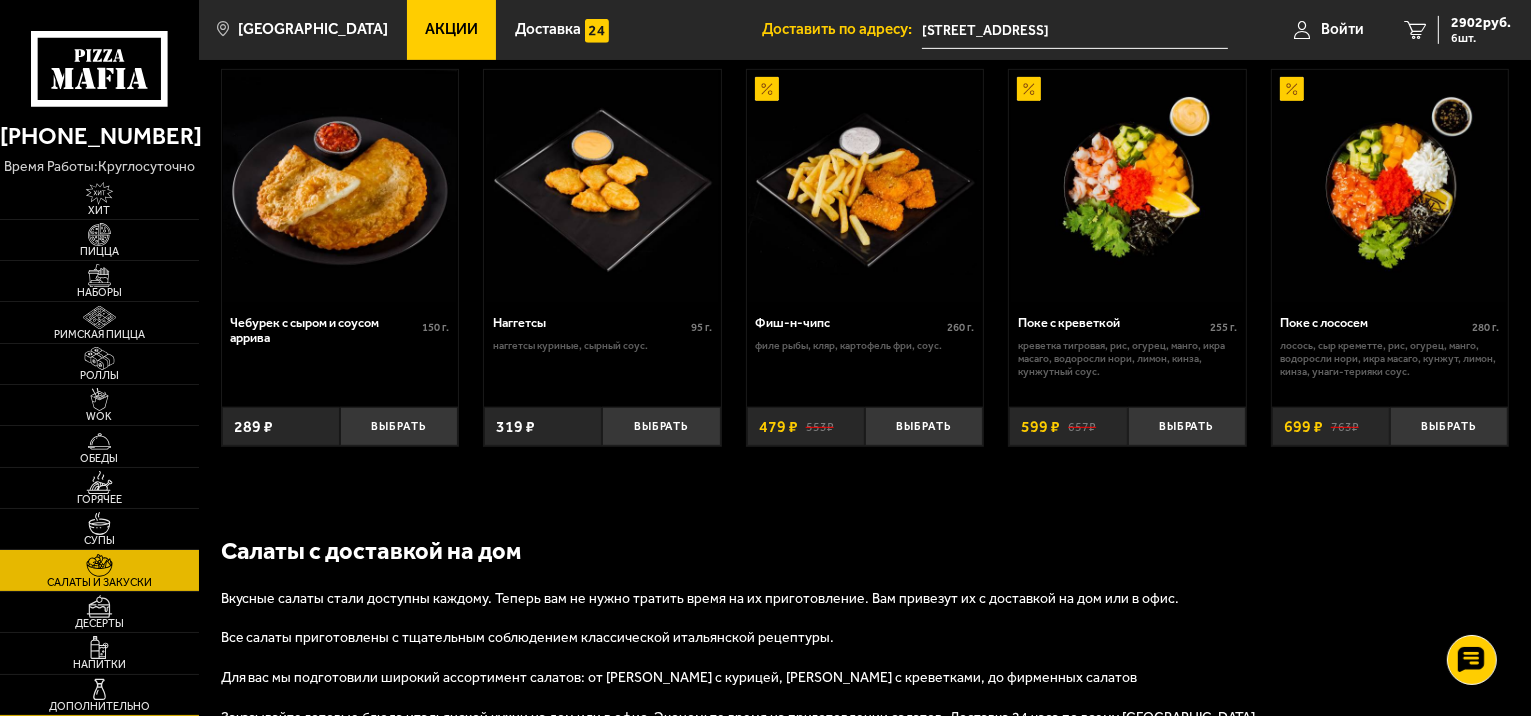 click on "Дополнительно" at bounding box center [99, 695] 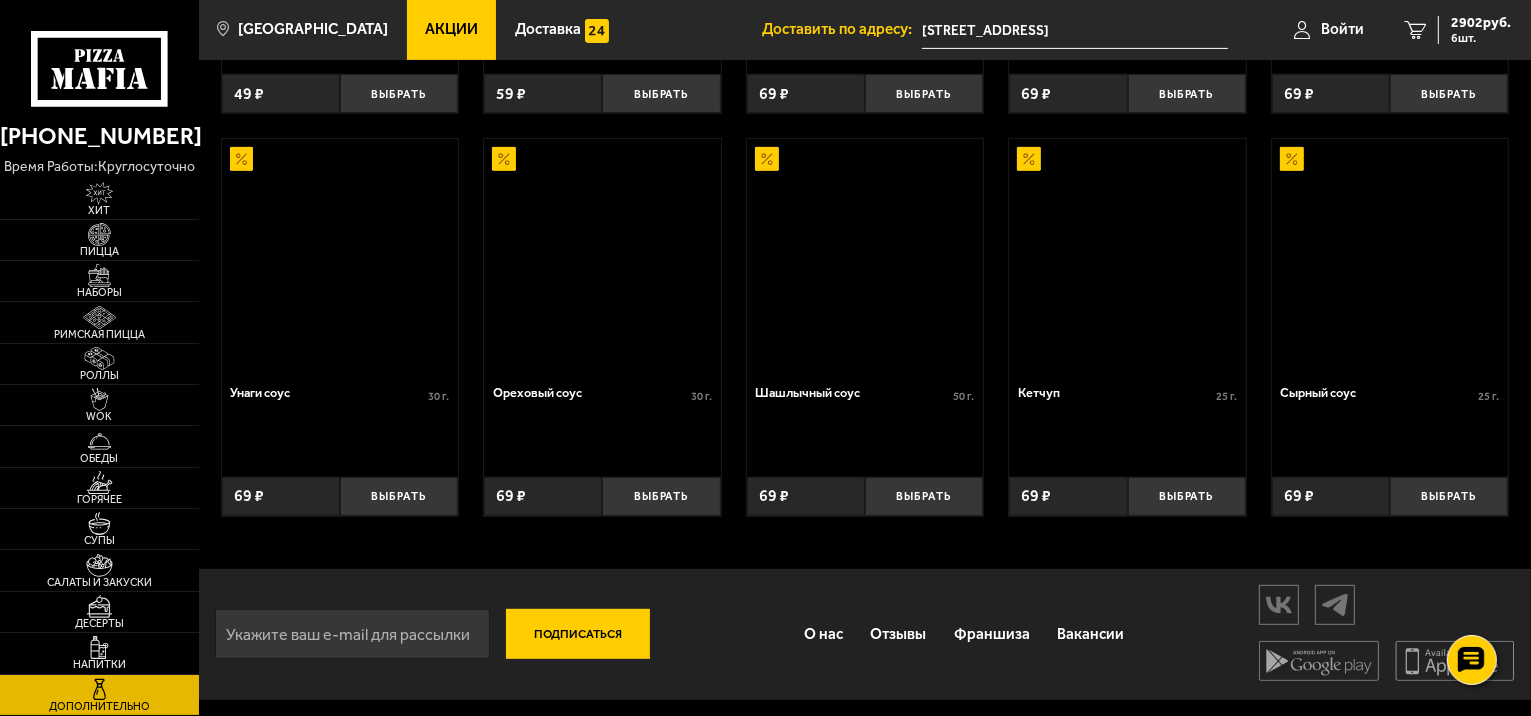 scroll, scrollTop: 0, scrollLeft: 0, axis: both 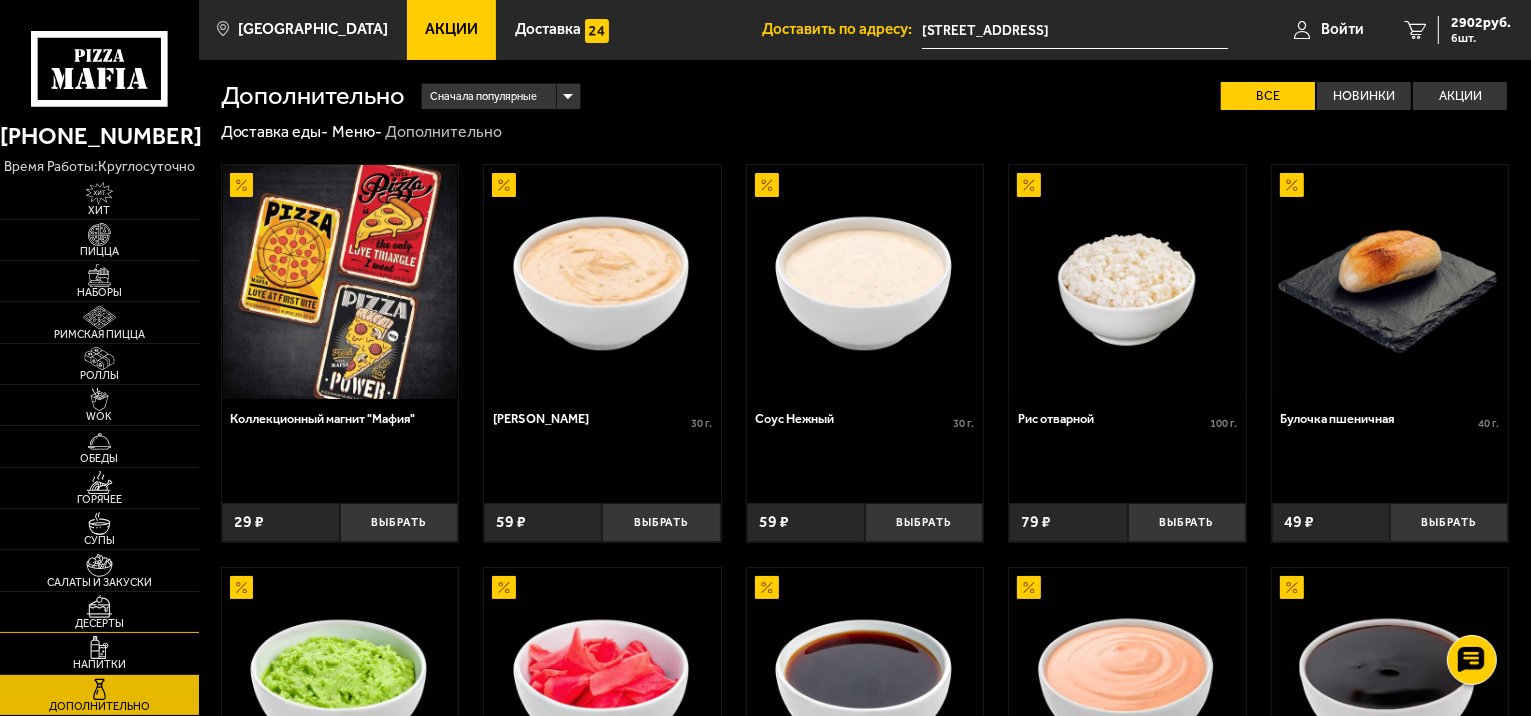 click on "Десерты" at bounding box center [99, 612] 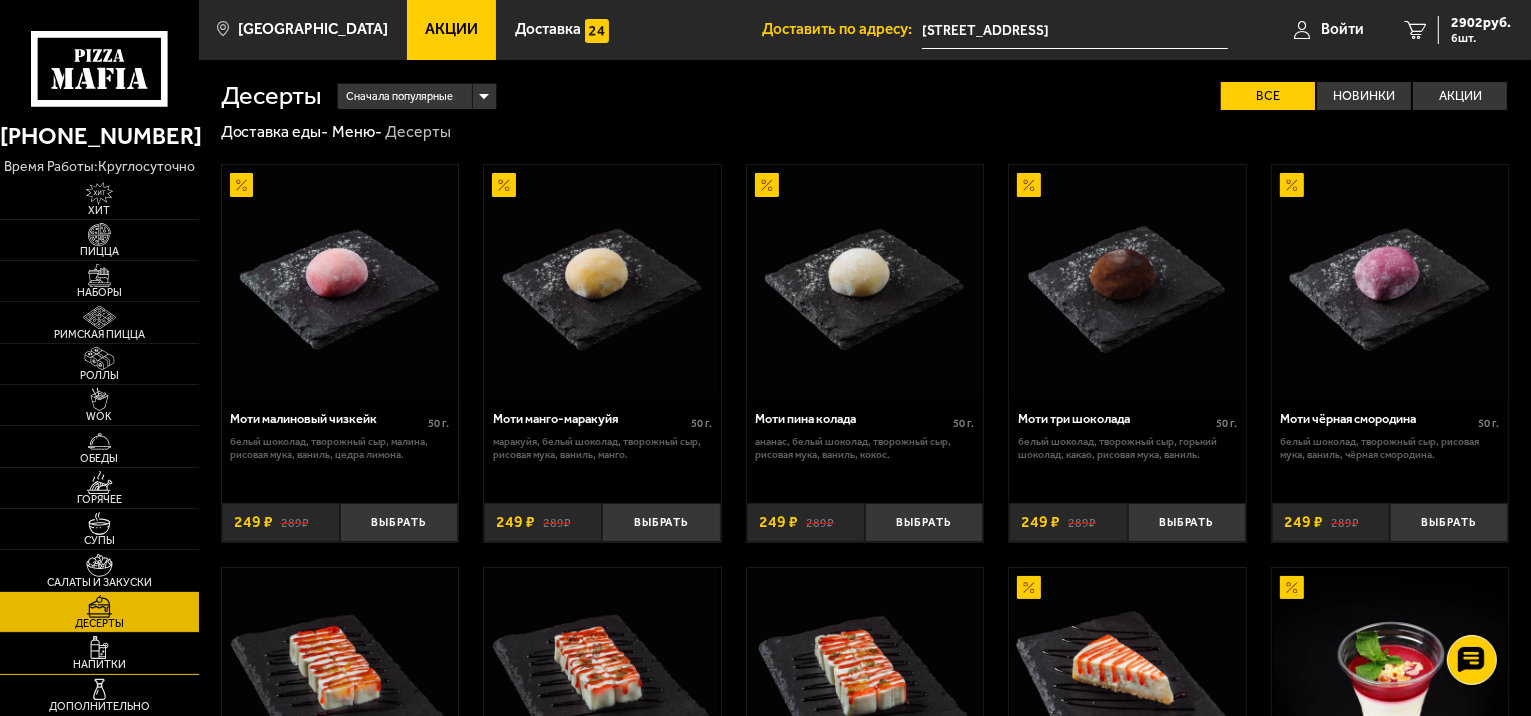 click at bounding box center (99, 647) 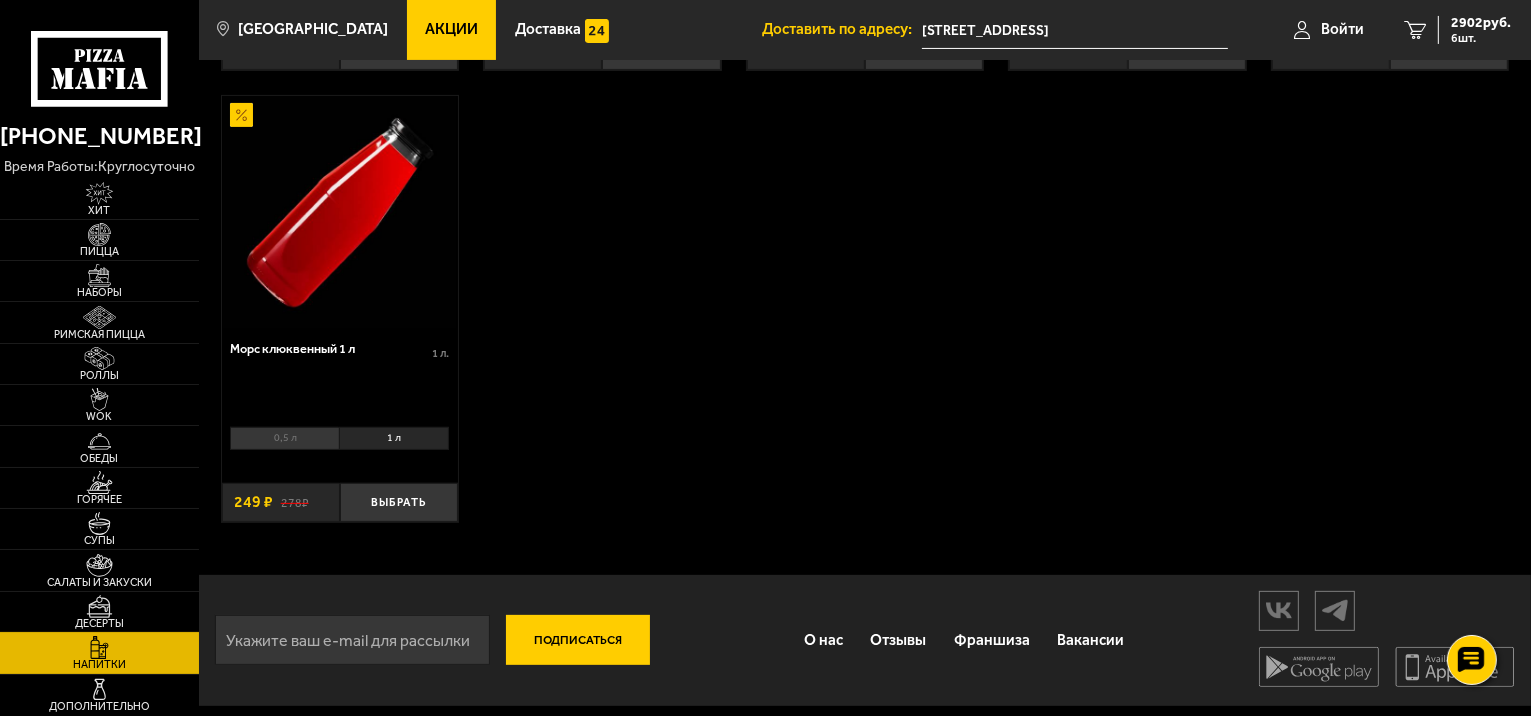 scroll, scrollTop: 528, scrollLeft: 0, axis: vertical 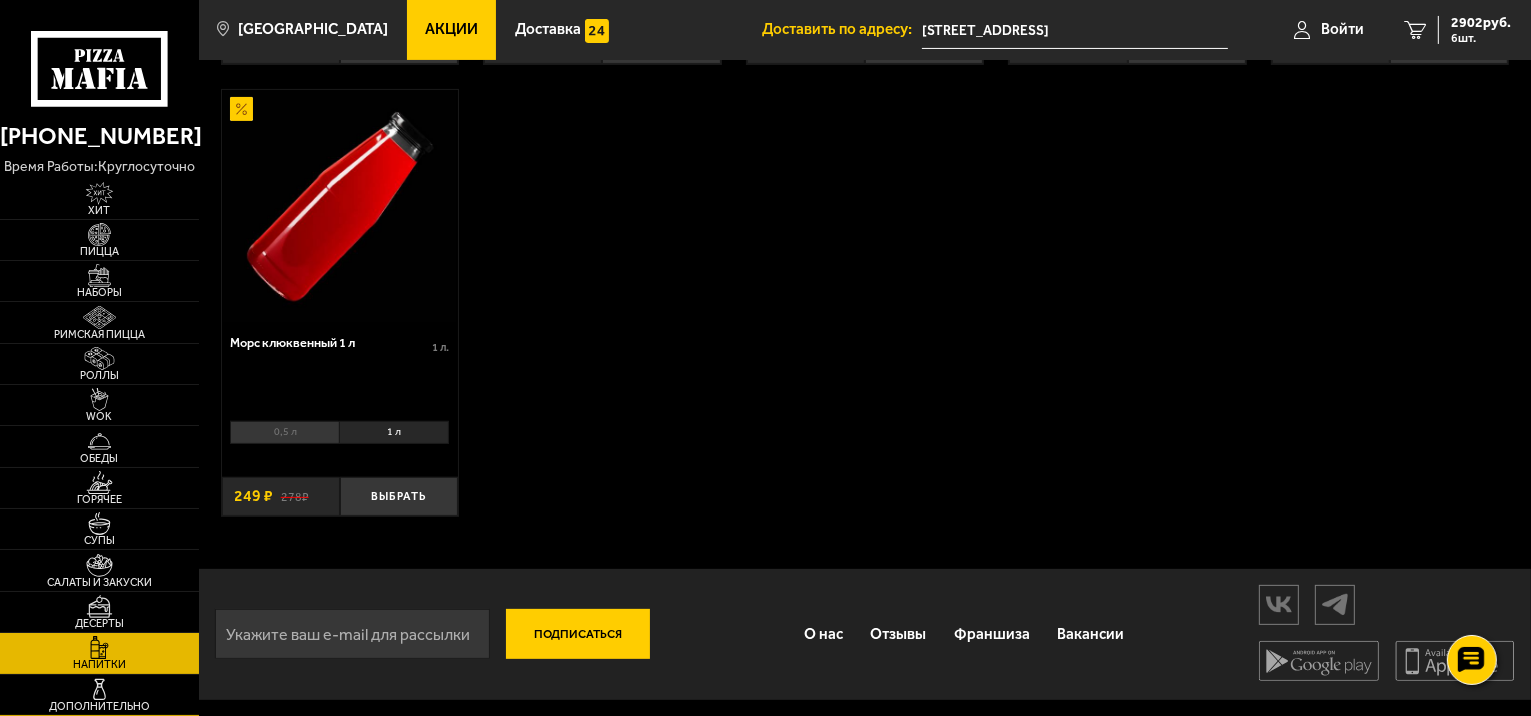 click on "Дополнительно" at bounding box center (99, 695) 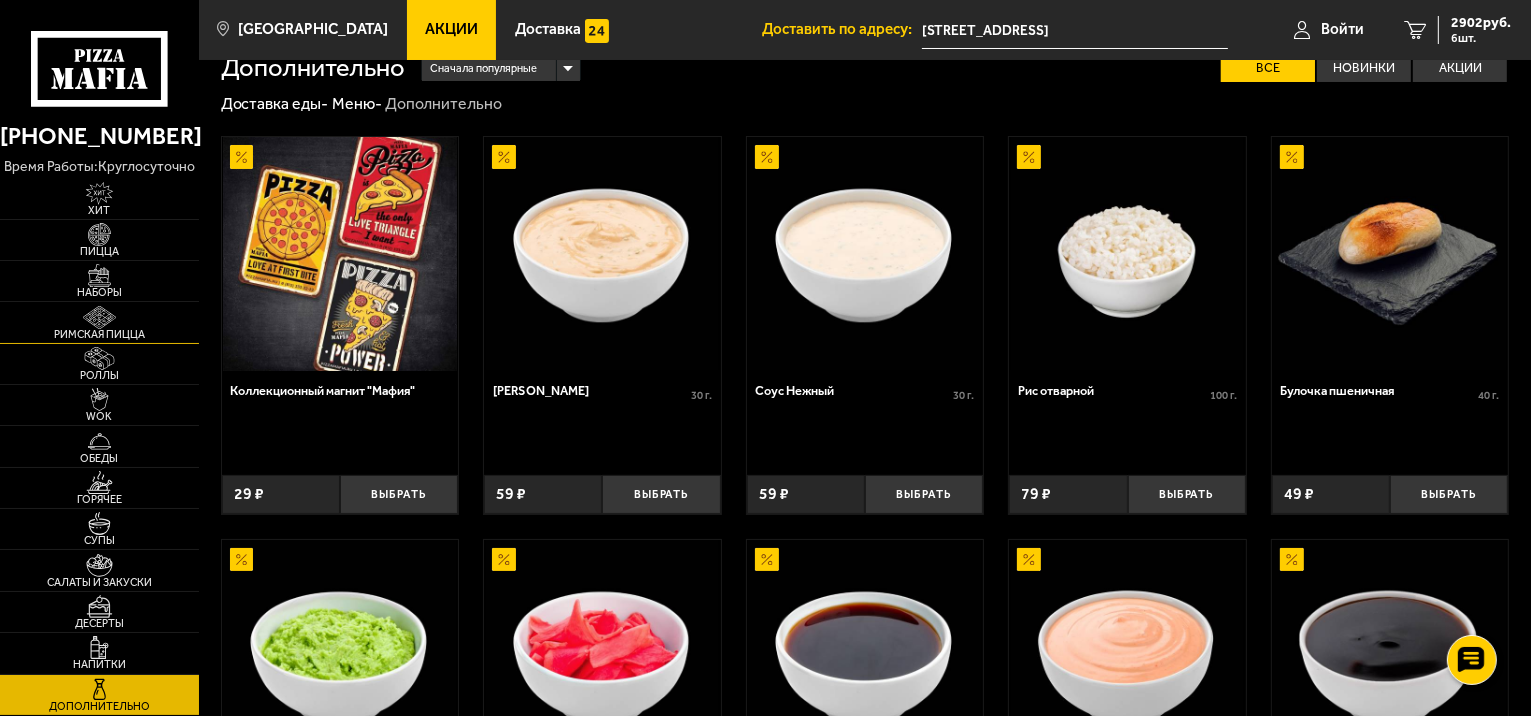 scroll, scrollTop: 0, scrollLeft: 0, axis: both 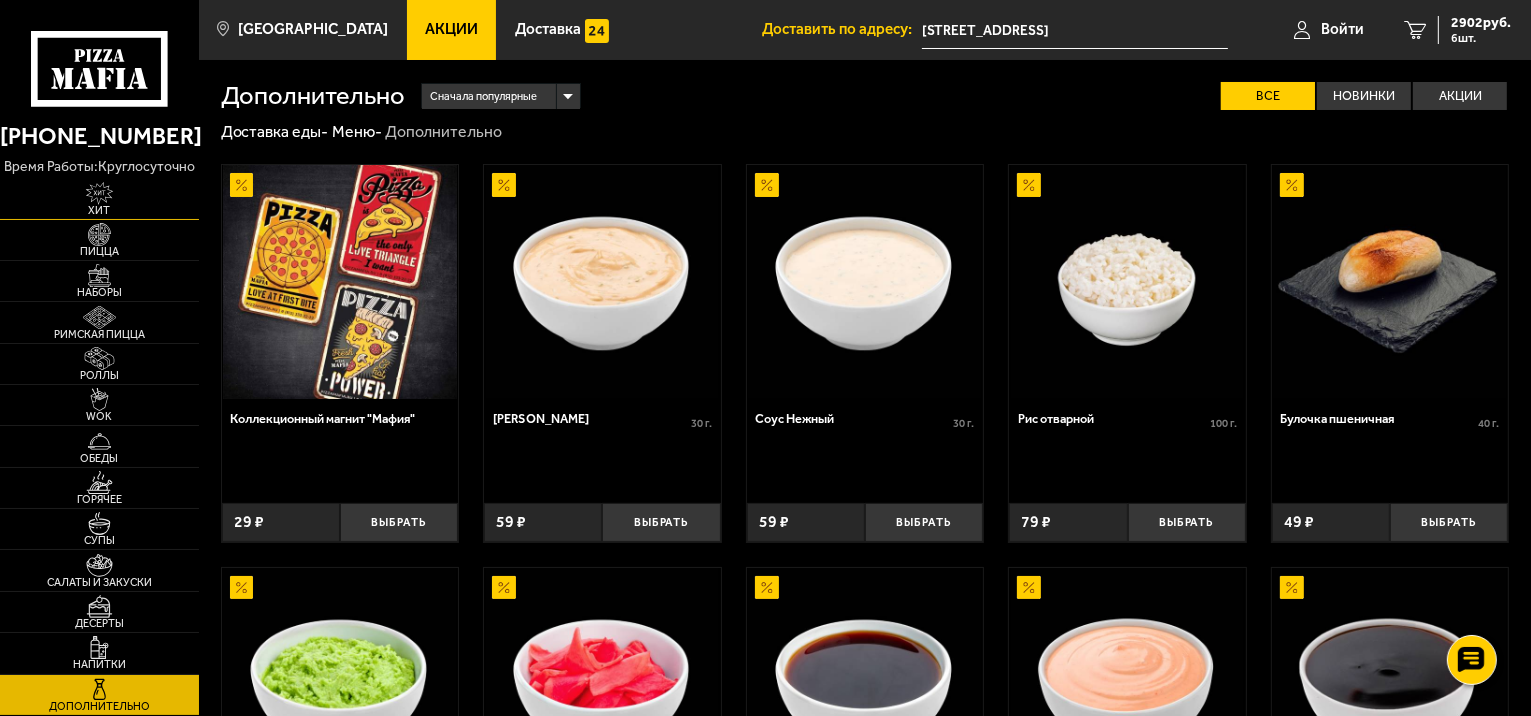 click at bounding box center [99, 193] 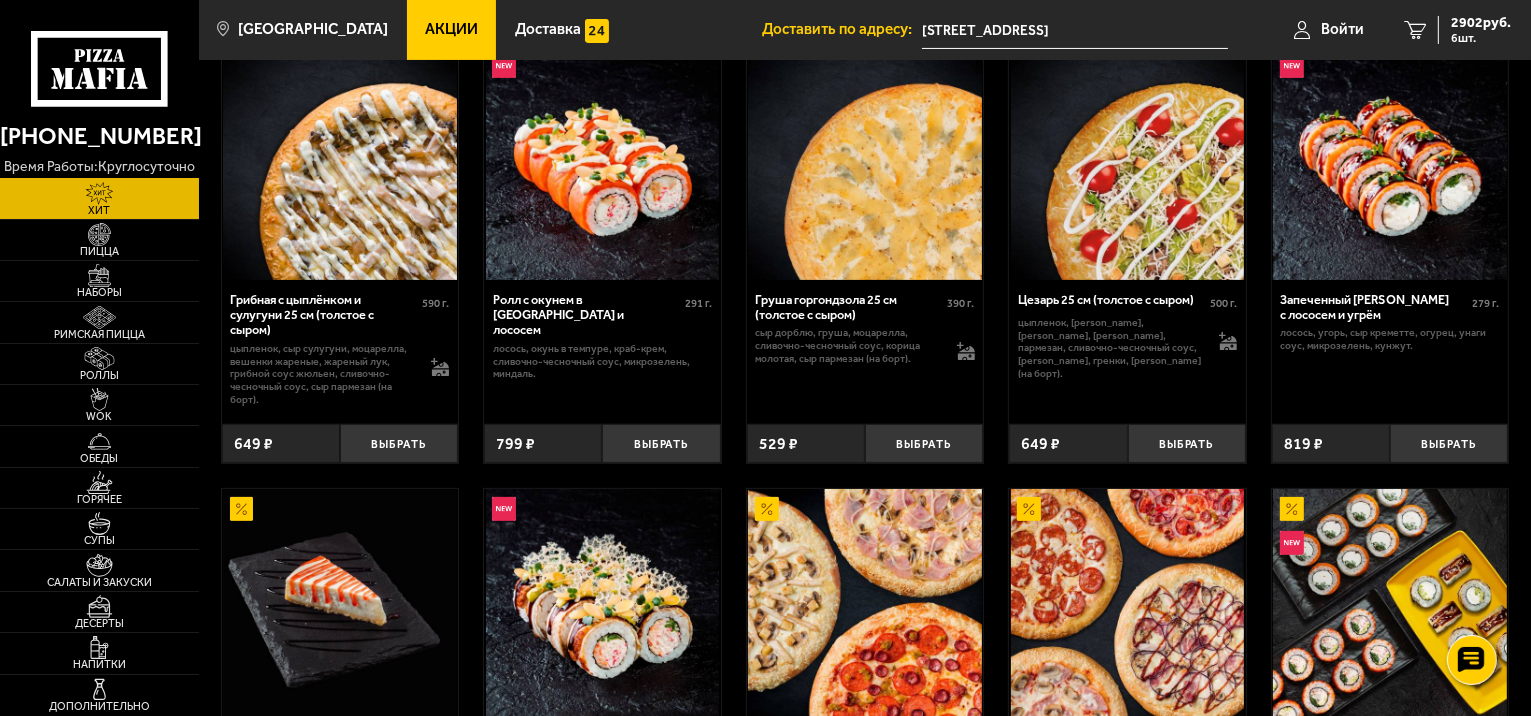 scroll, scrollTop: 500, scrollLeft: 0, axis: vertical 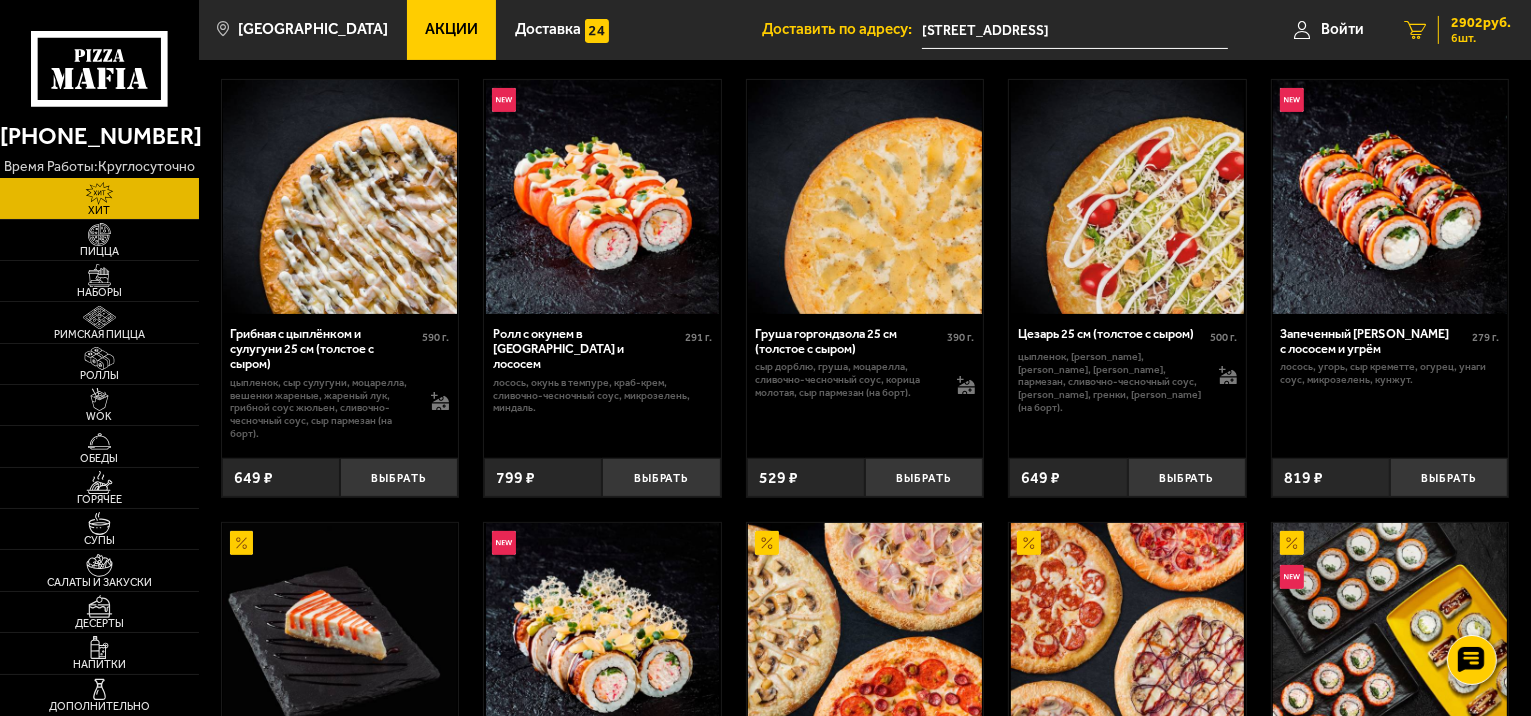click on "2902  руб." at bounding box center (1481, 23) 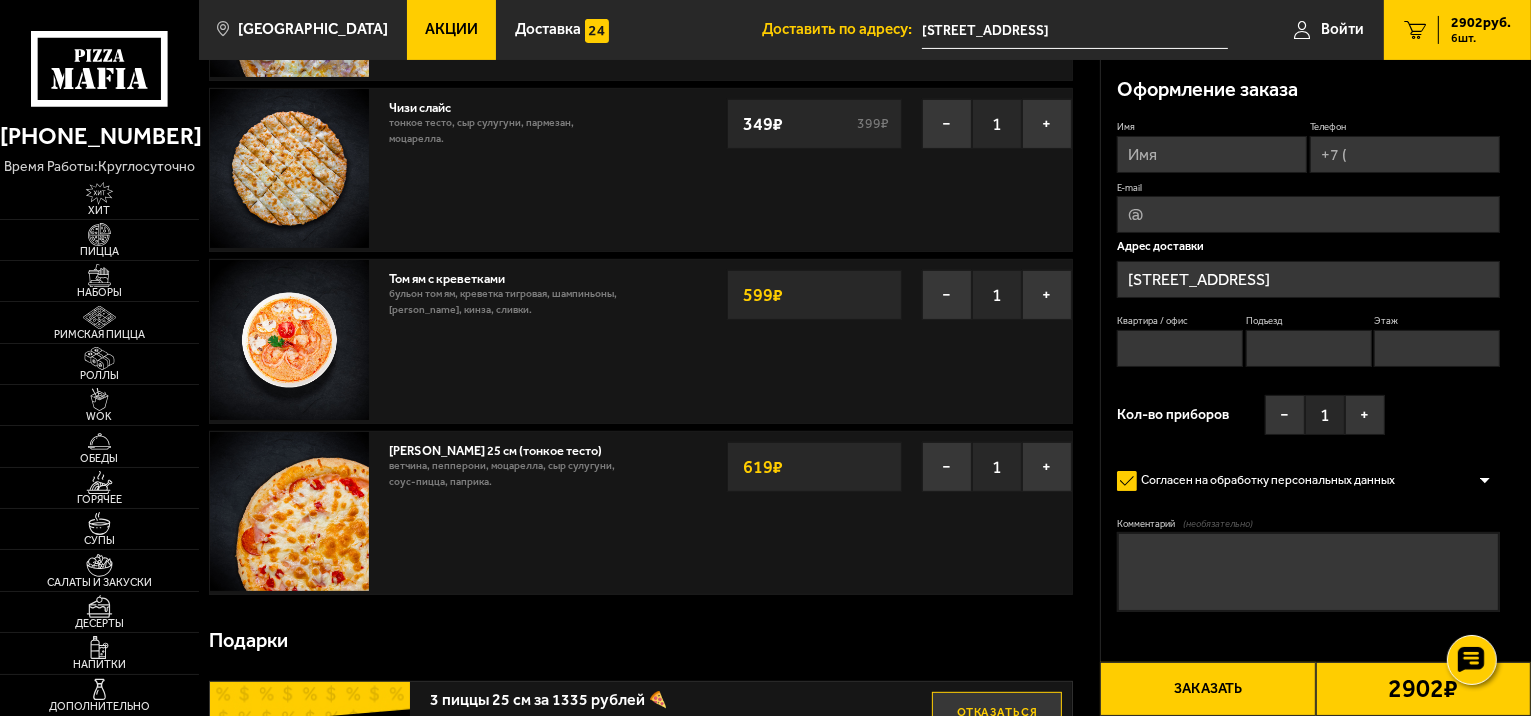 scroll, scrollTop: 600, scrollLeft: 0, axis: vertical 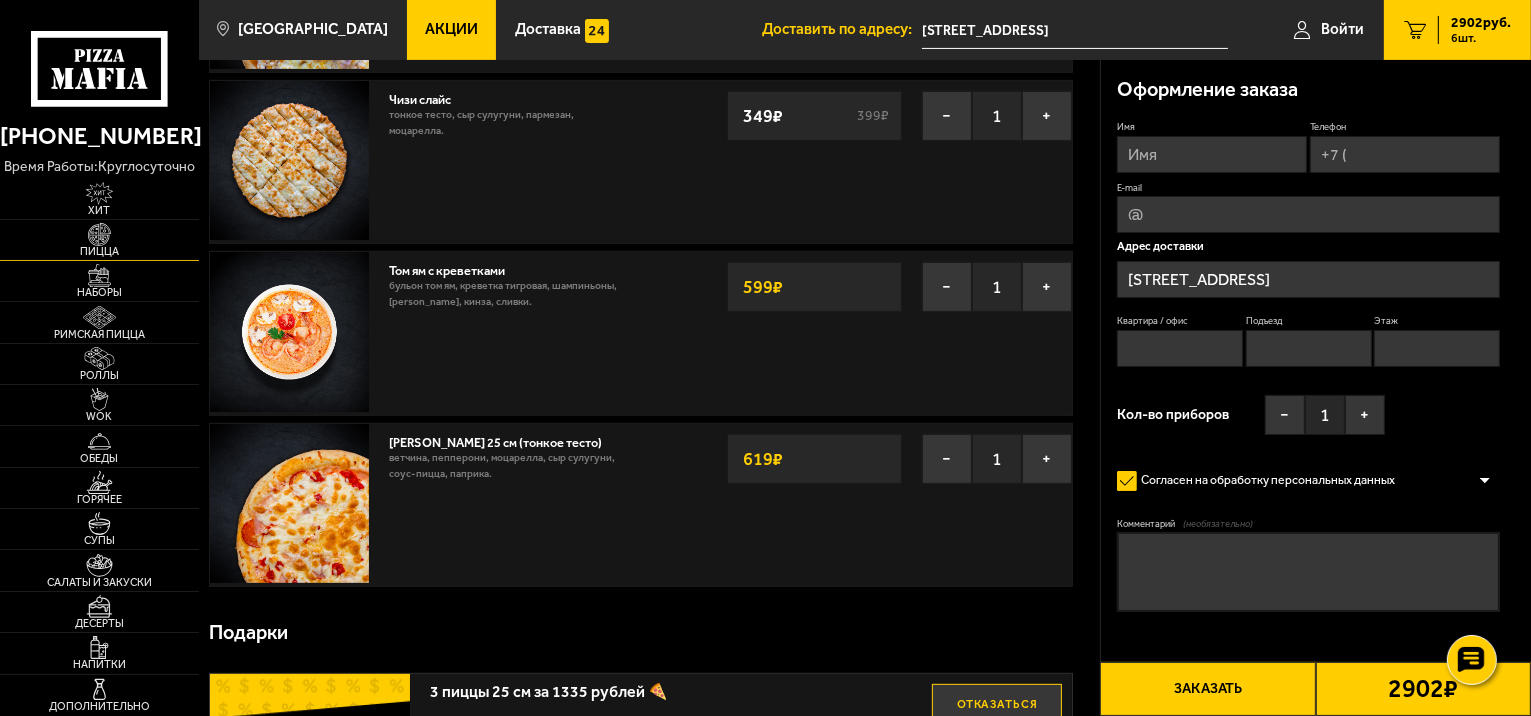 click at bounding box center (99, 234) 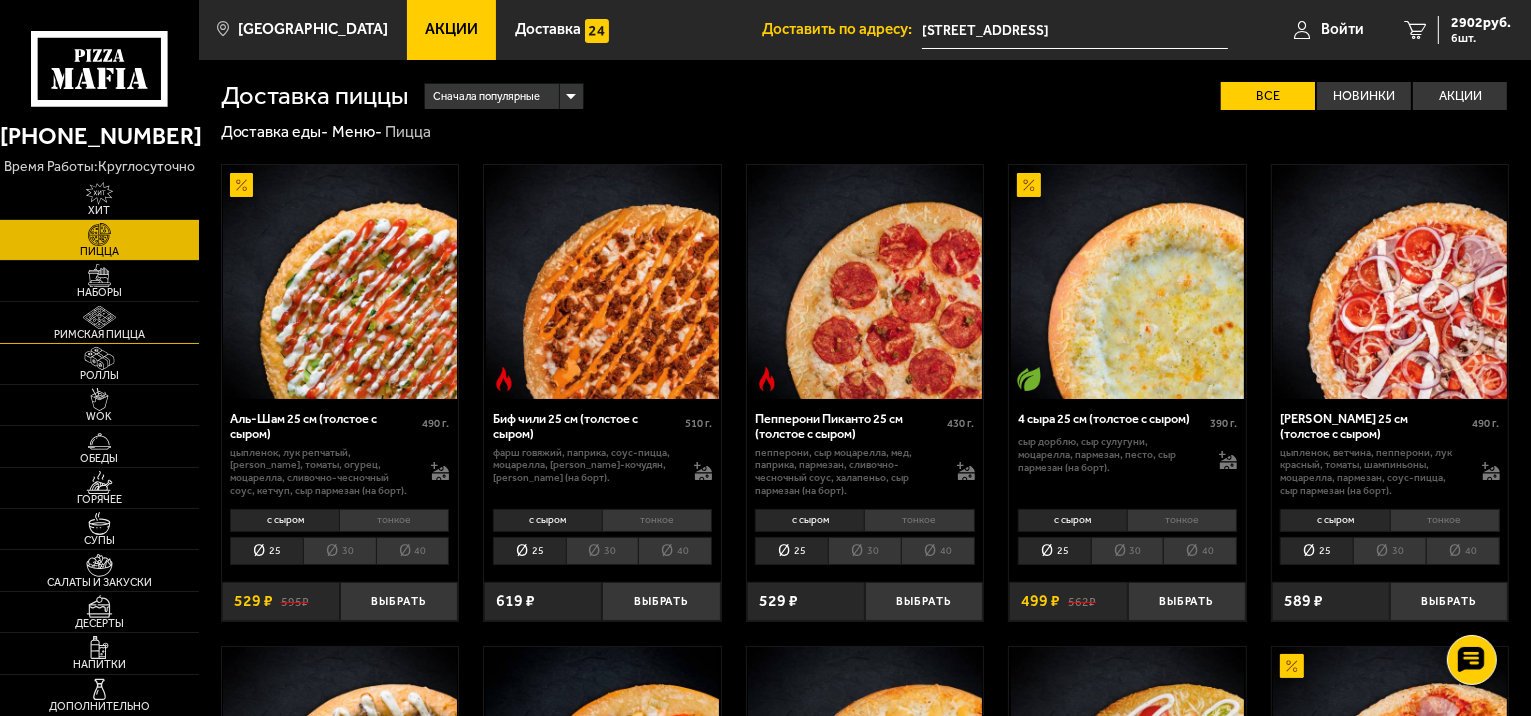 click on "Римская пицца" at bounding box center [99, 322] 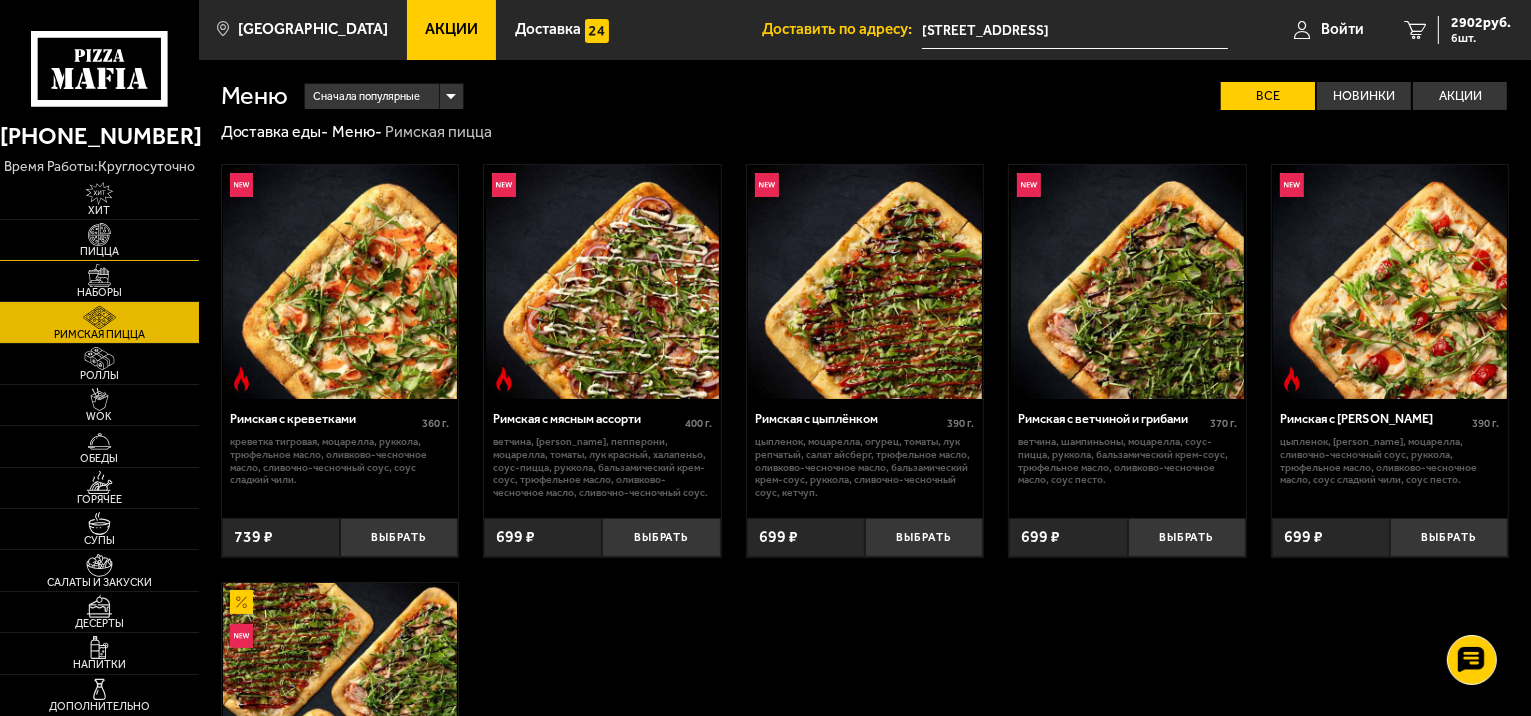 click at bounding box center [99, 234] 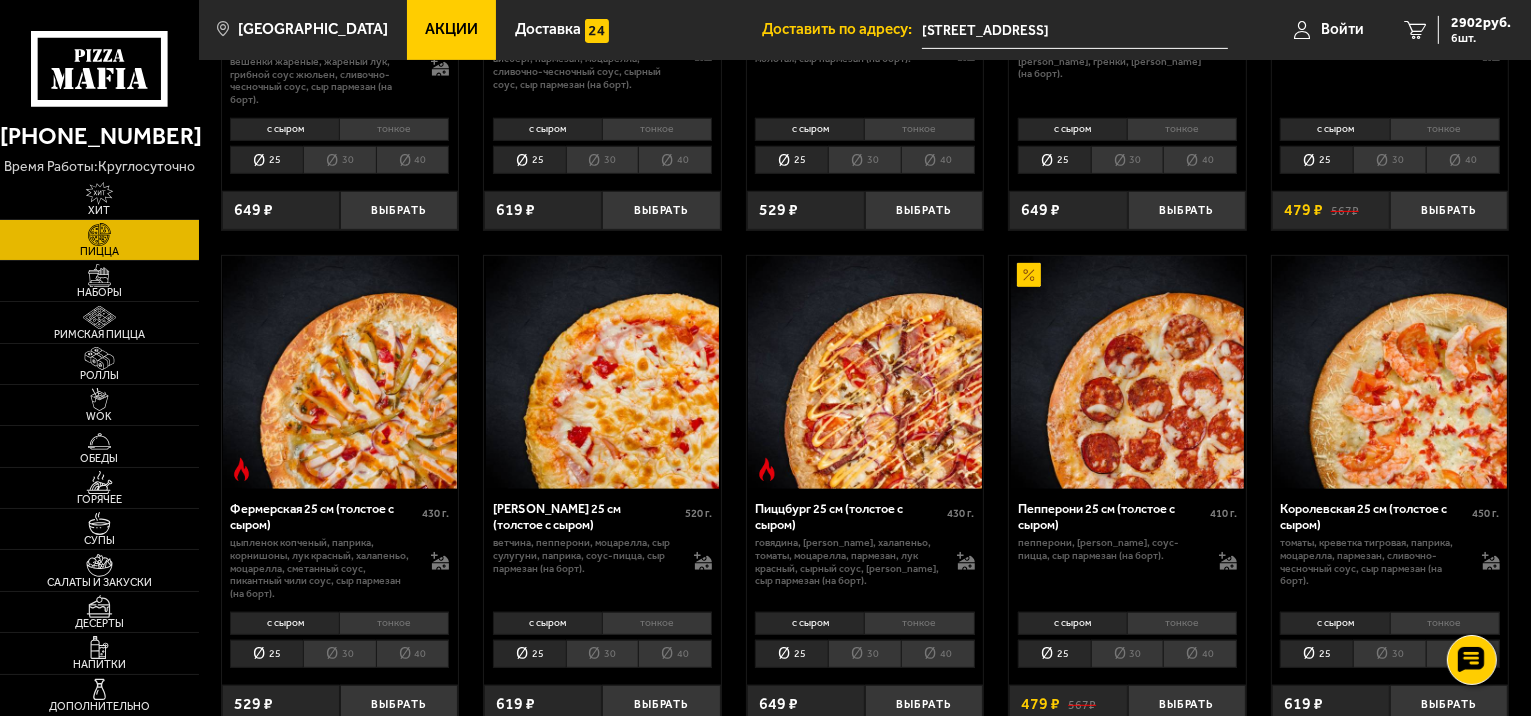scroll, scrollTop: 1000, scrollLeft: 0, axis: vertical 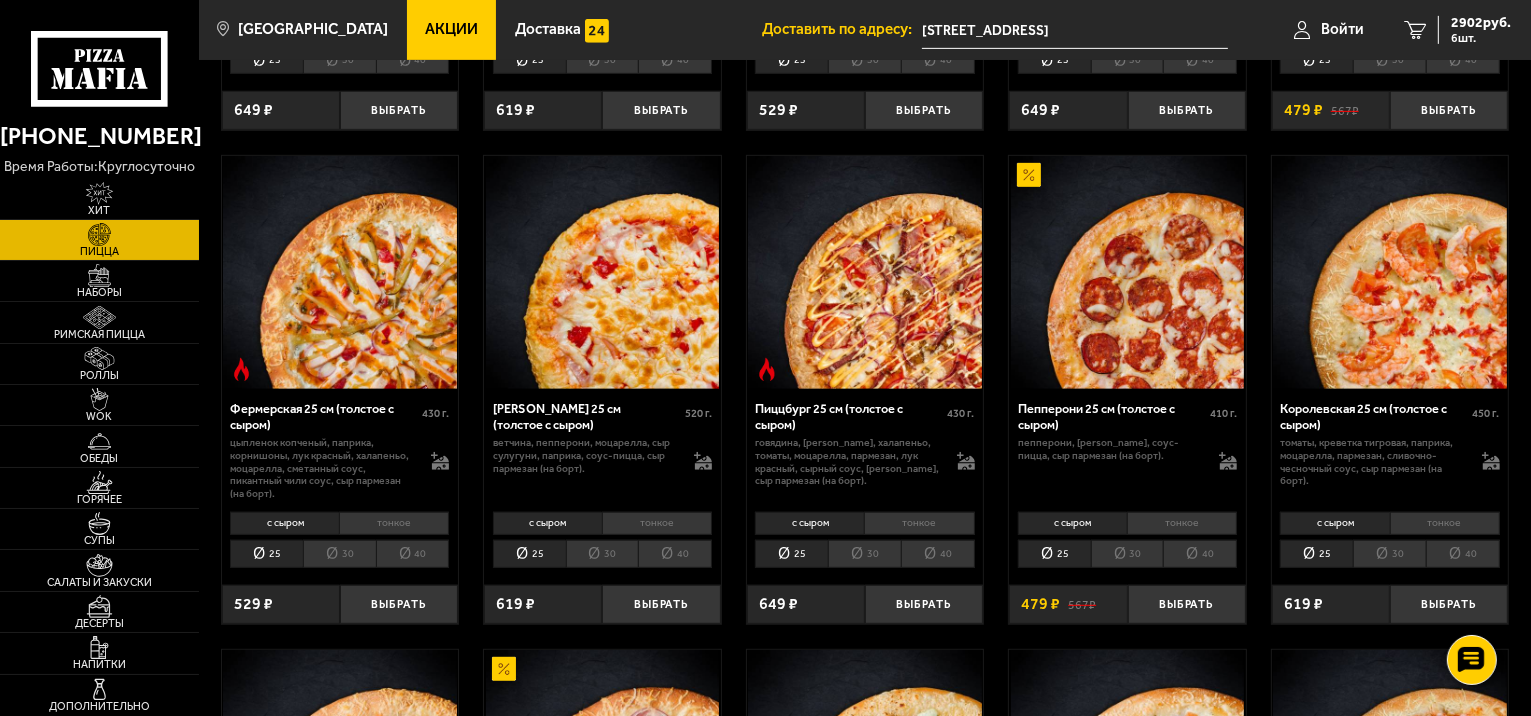 click on "тонкое" at bounding box center (919, 523) 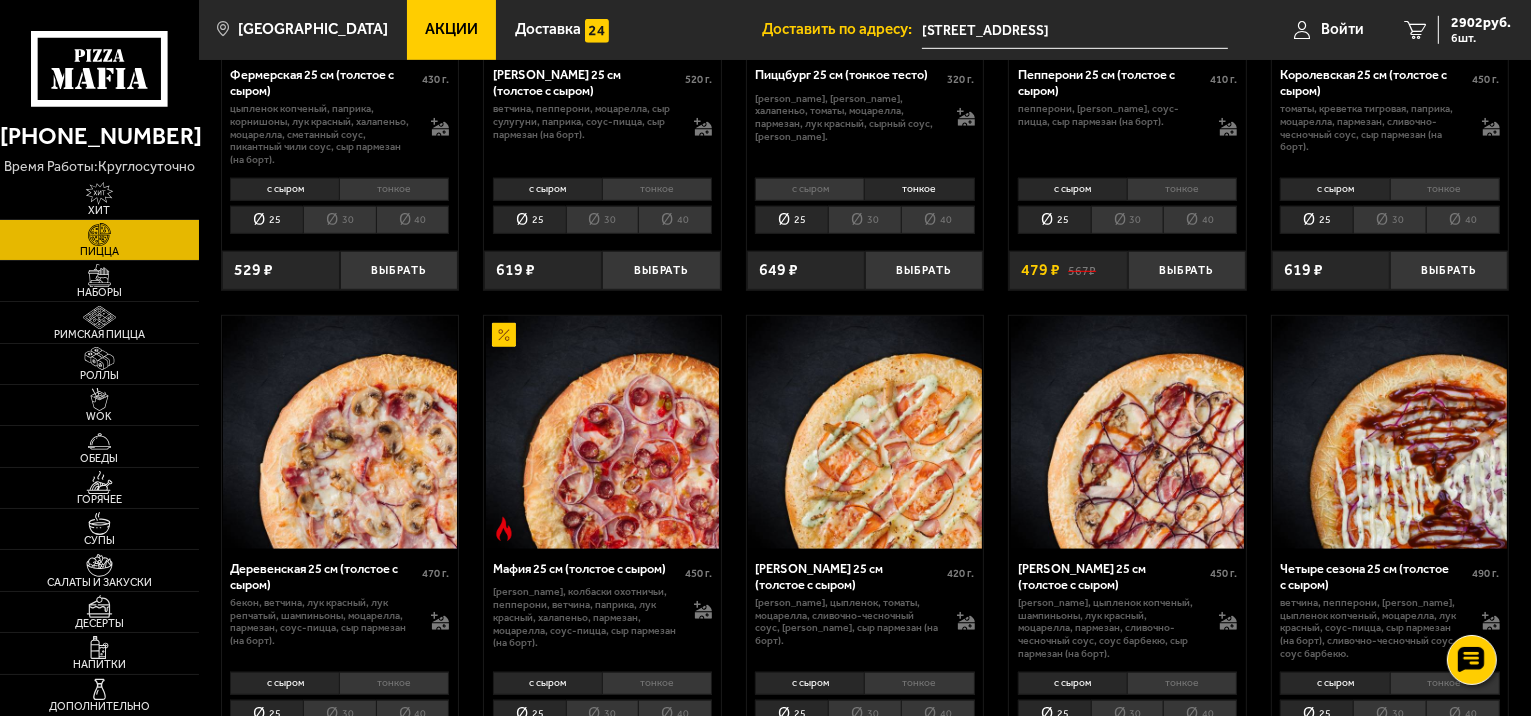 scroll, scrollTop: 1300, scrollLeft: 0, axis: vertical 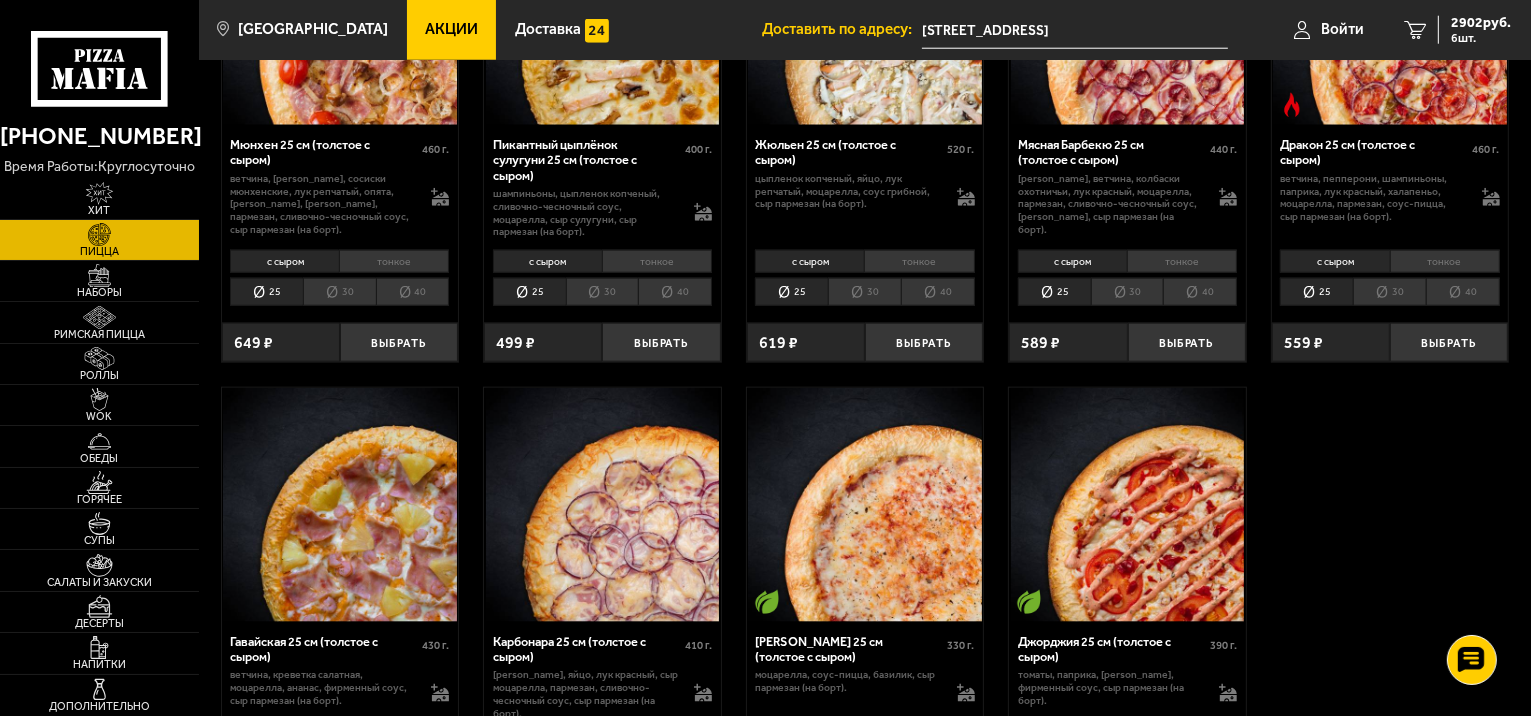 click on "тонкое" at bounding box center [657, 261] 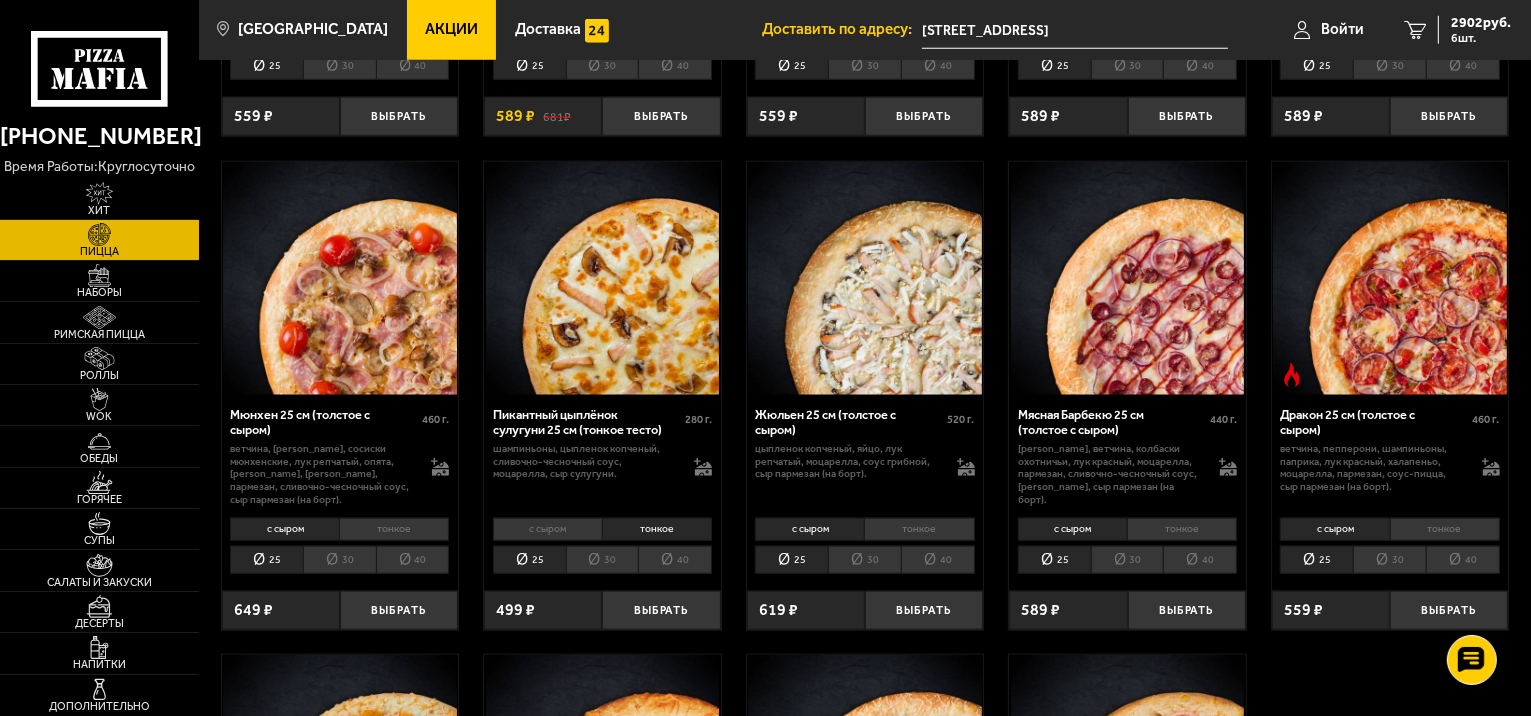 scroll, scrollTop: 1939, scrollLeft: 0, axis: vertical 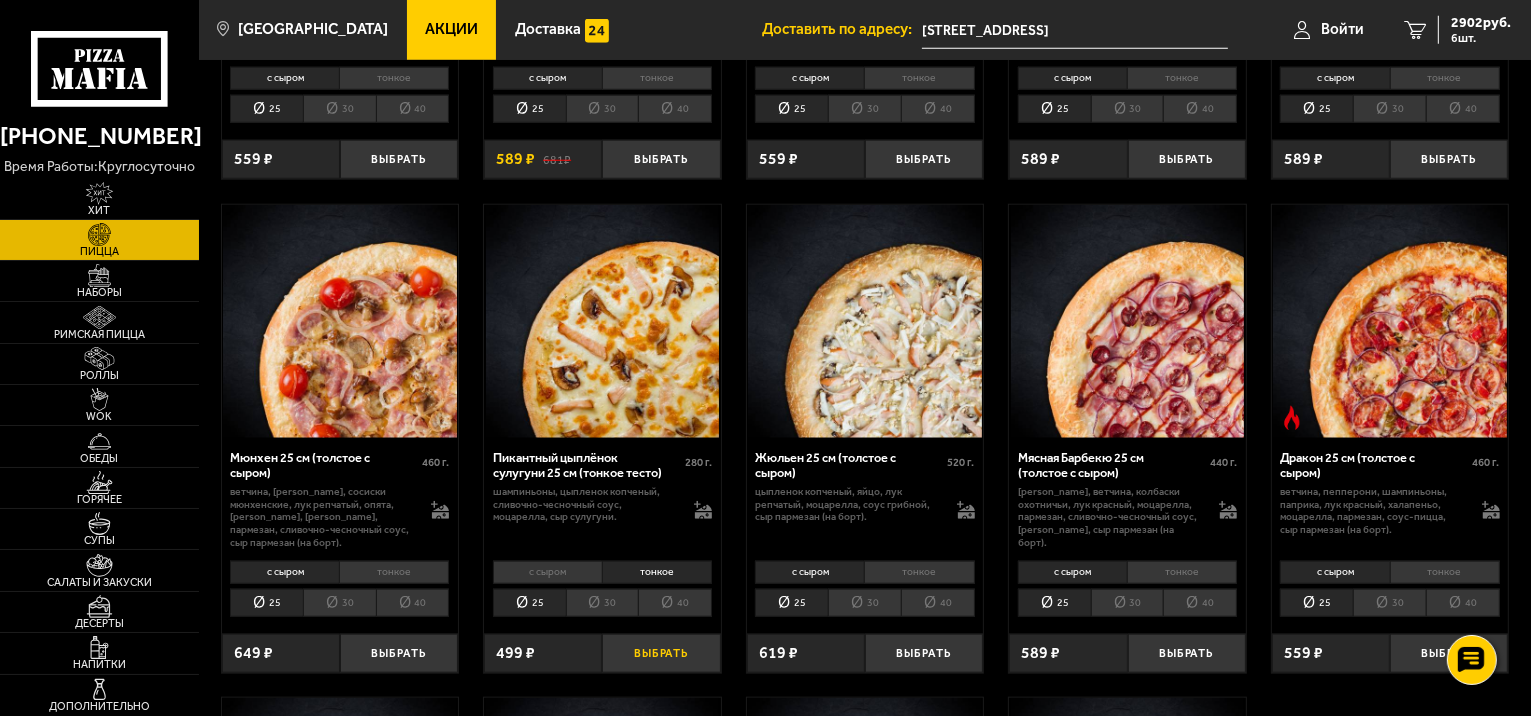 click on "Выбрать" at bounding box center [661, 653] 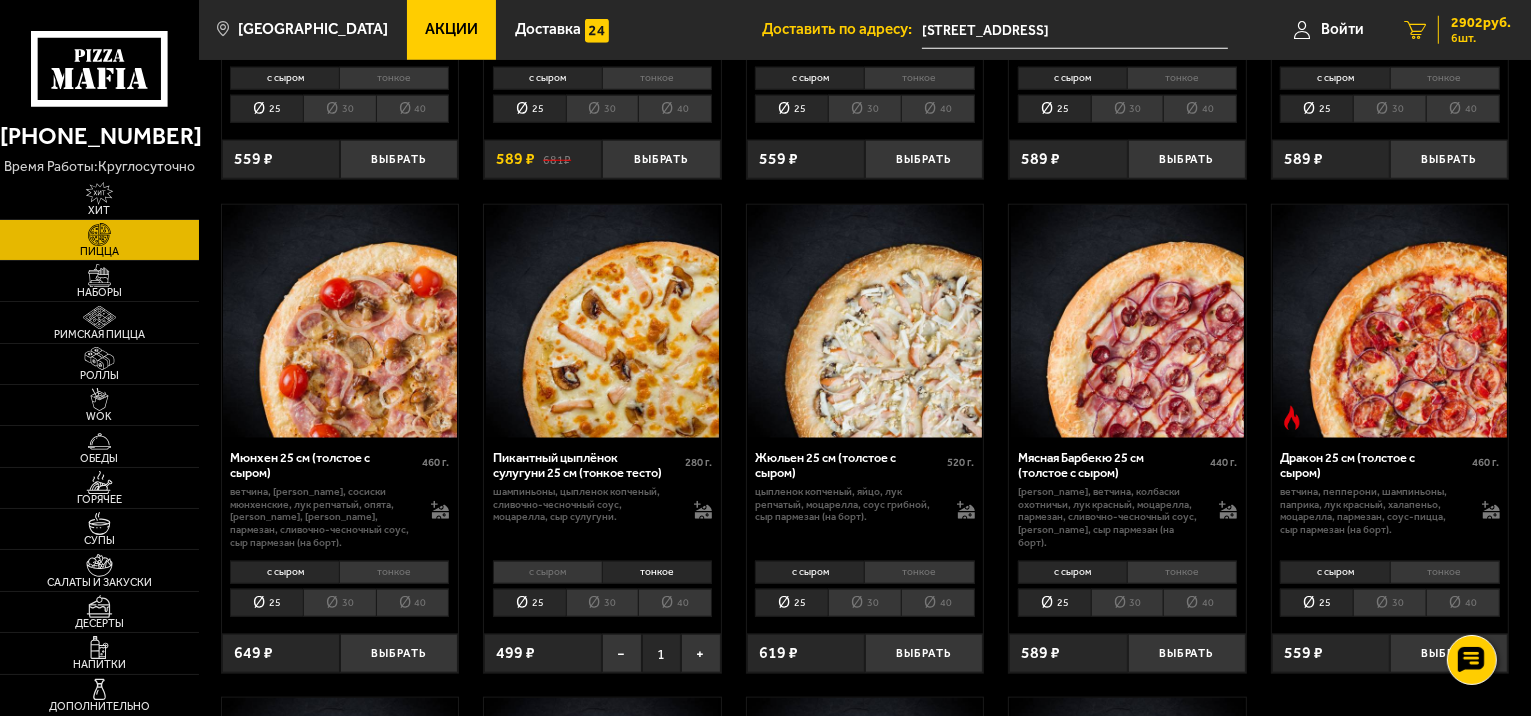 click on "2902  руб." at bounding box center [1481, 23] 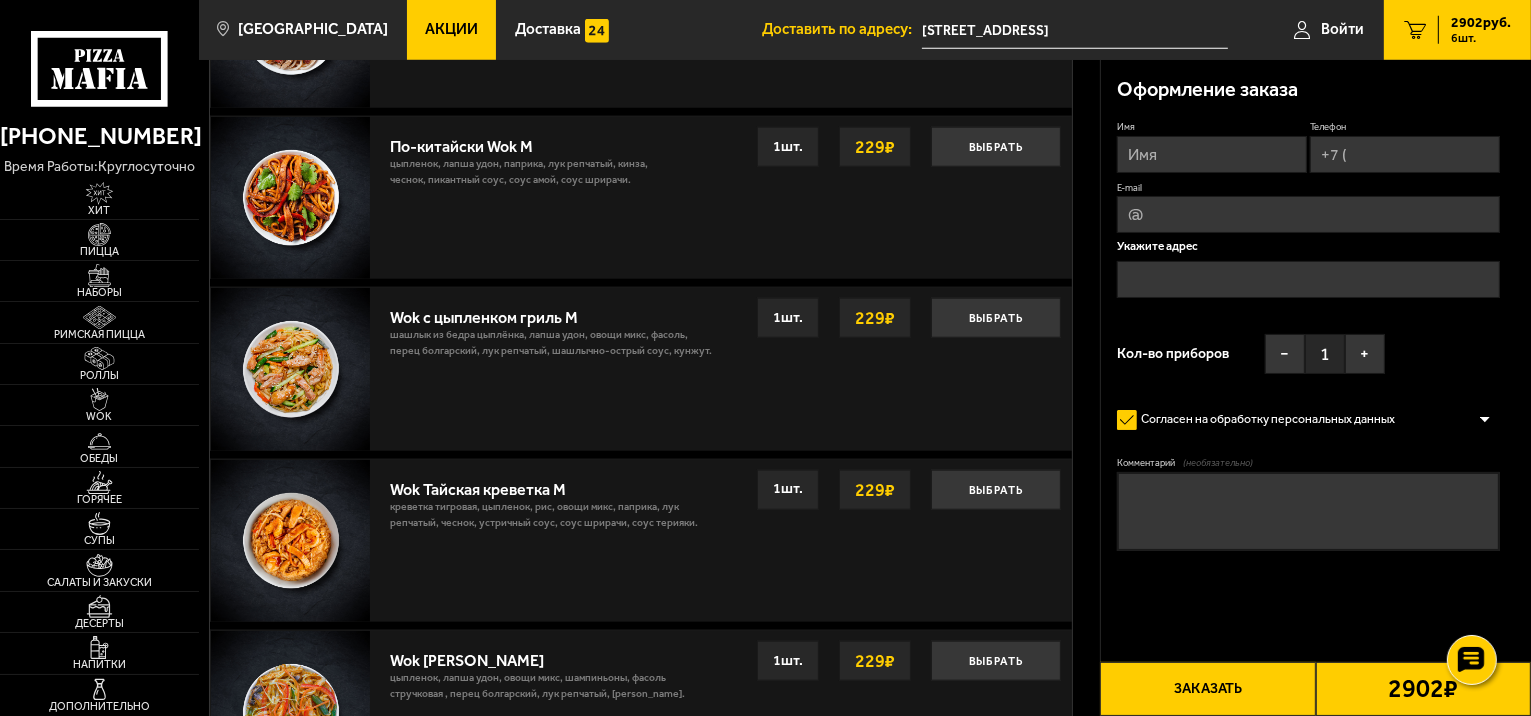 scroll, scrollTop: 0, scrollLeft: 0, axis: both 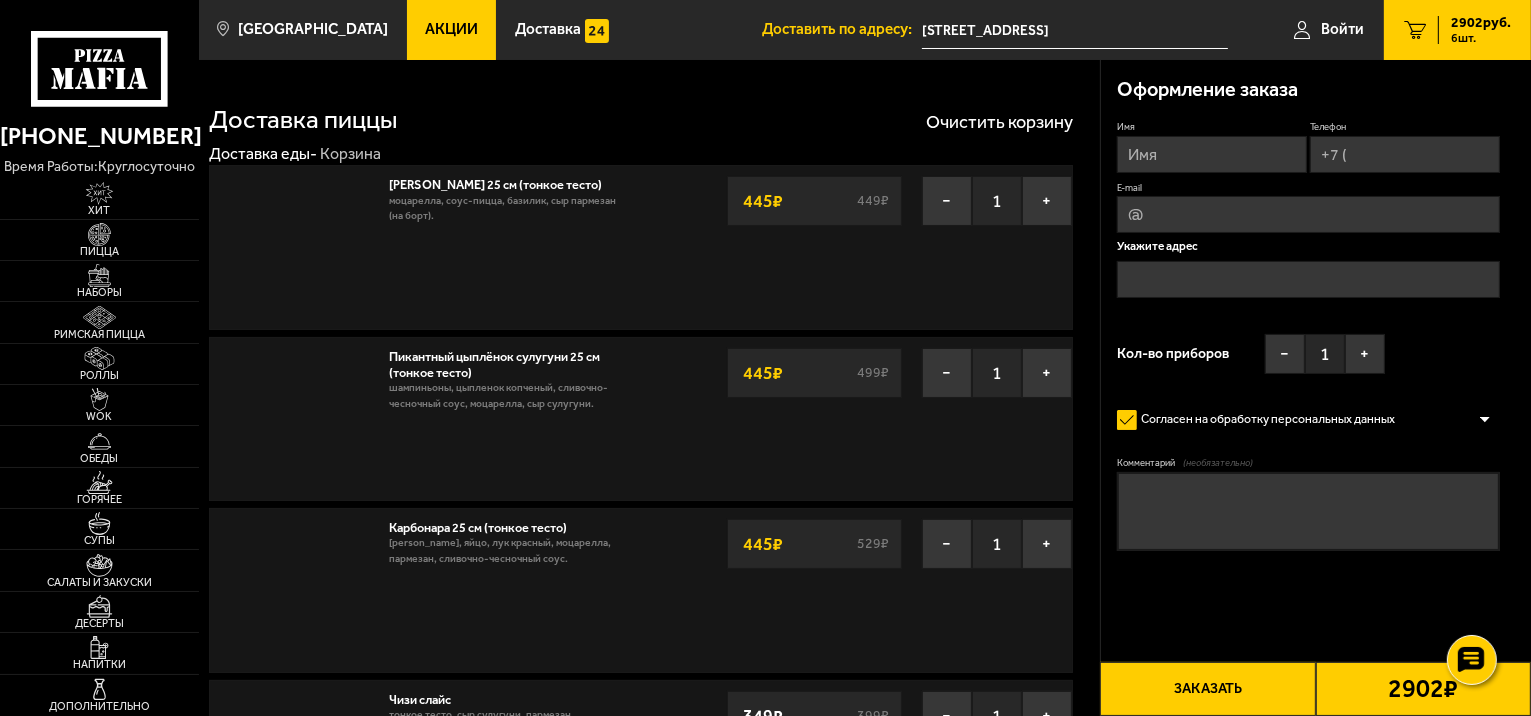 type on "[STREET_ADDRESS]" 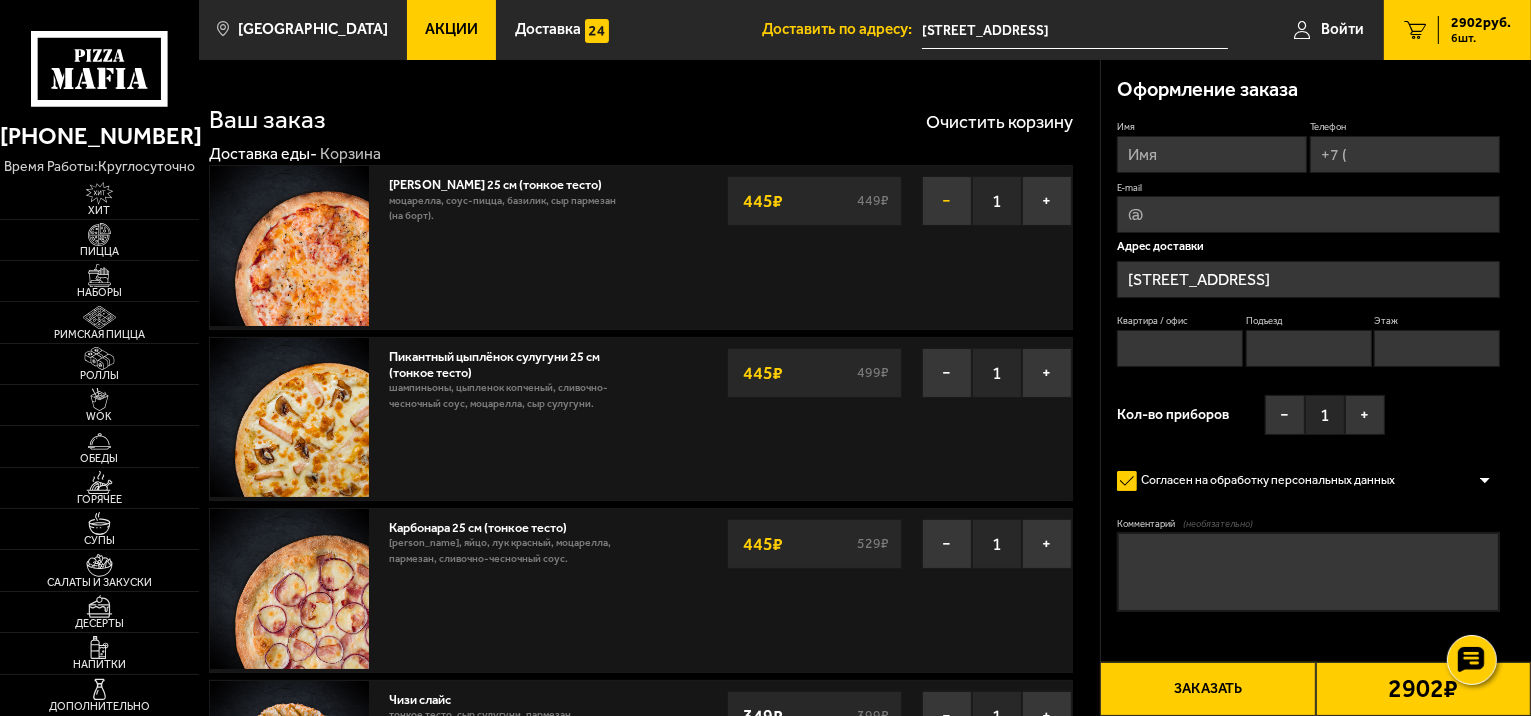 click on "−" at bounding box center [947, 201] 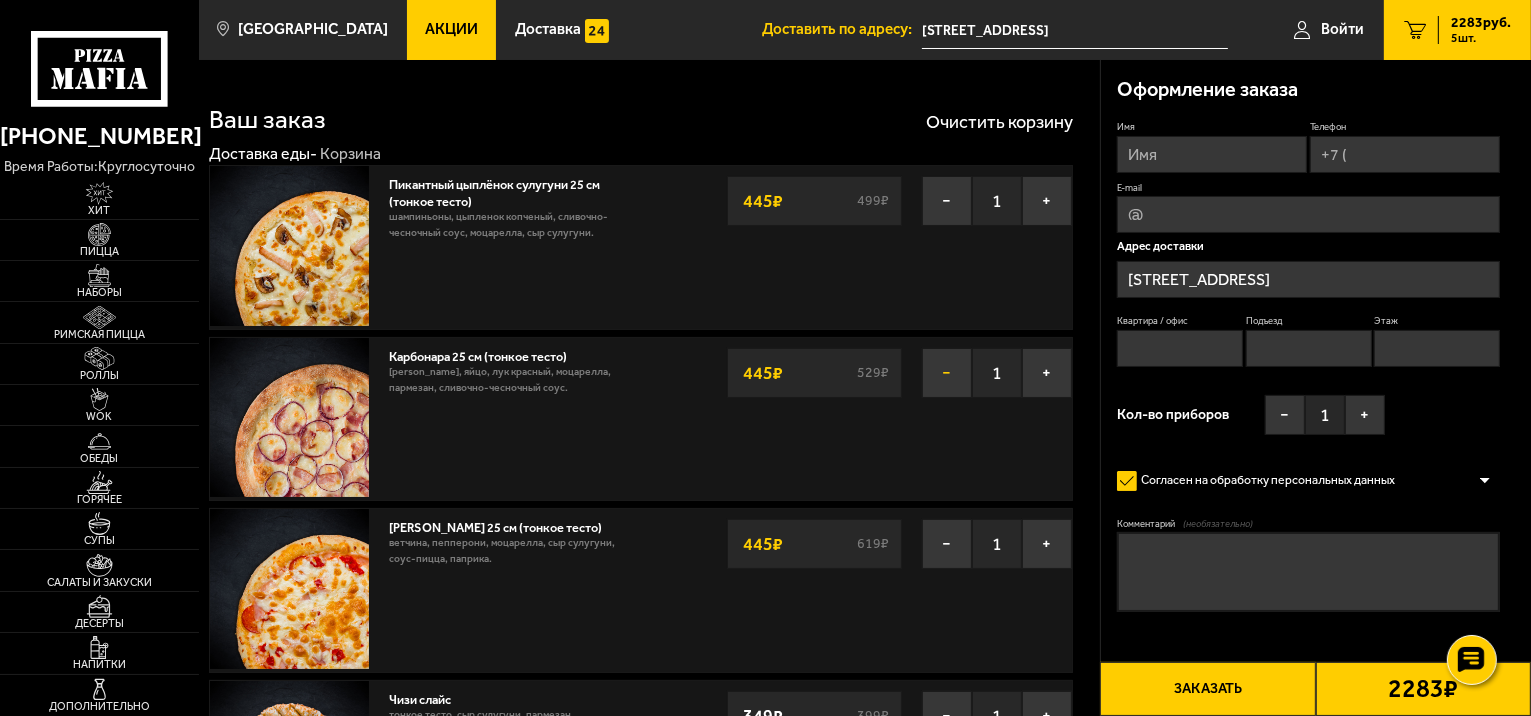 click on "−" at bounding box center (947, 373) 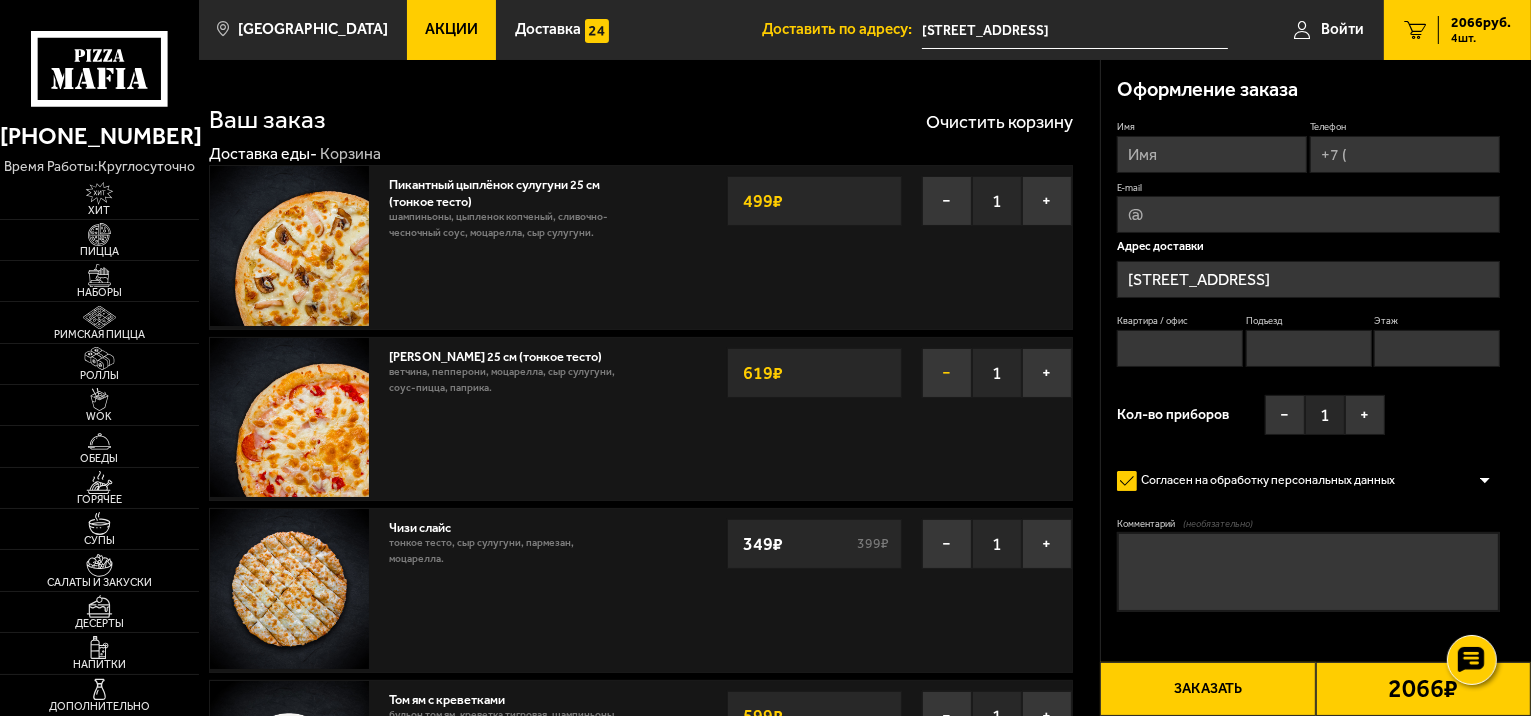 click on "−" at bounding box center (947, 373) 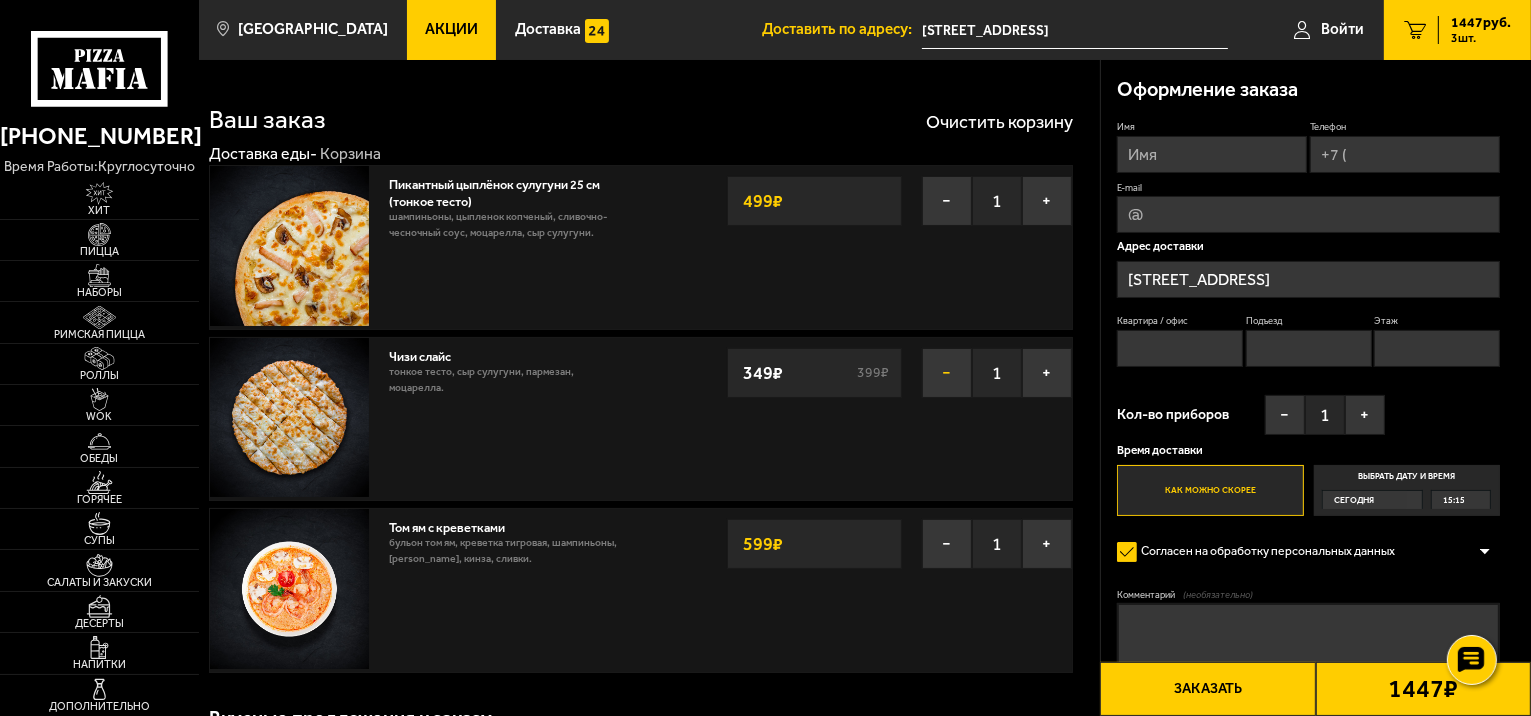 click on "−" at bounding box center (947, 373) 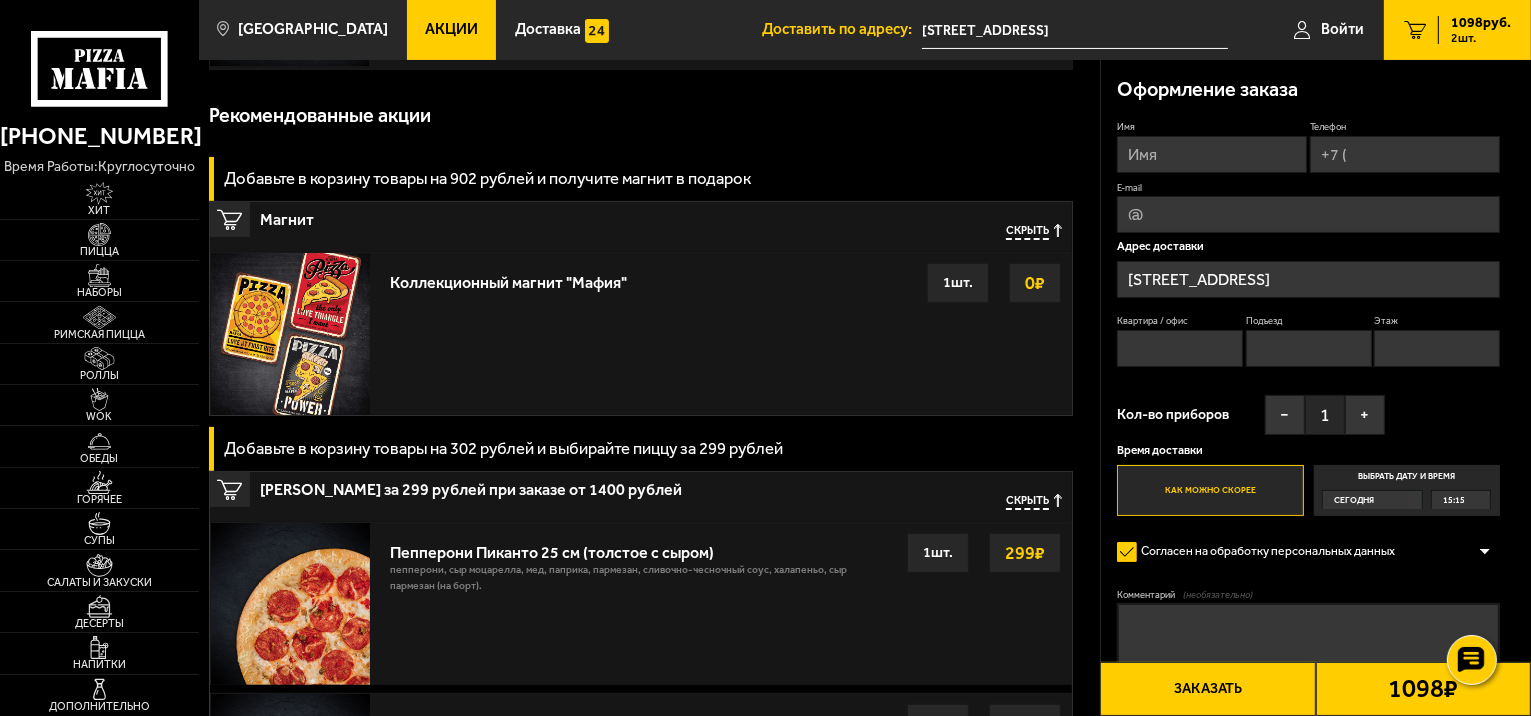 scroll, scrollTop: 400, scrollLeft: 0, axis: vertical 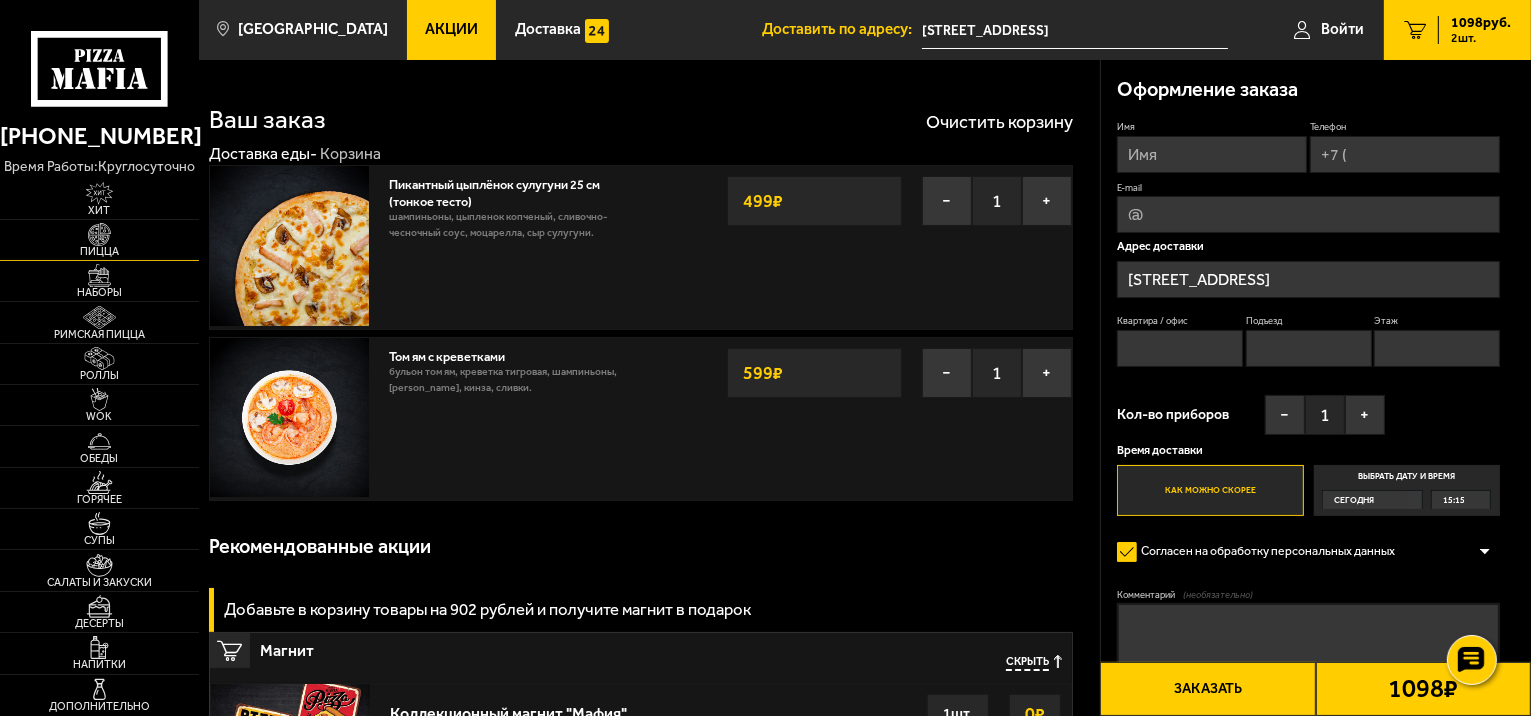 click on "Пицца" at bounding box center [99, 251] 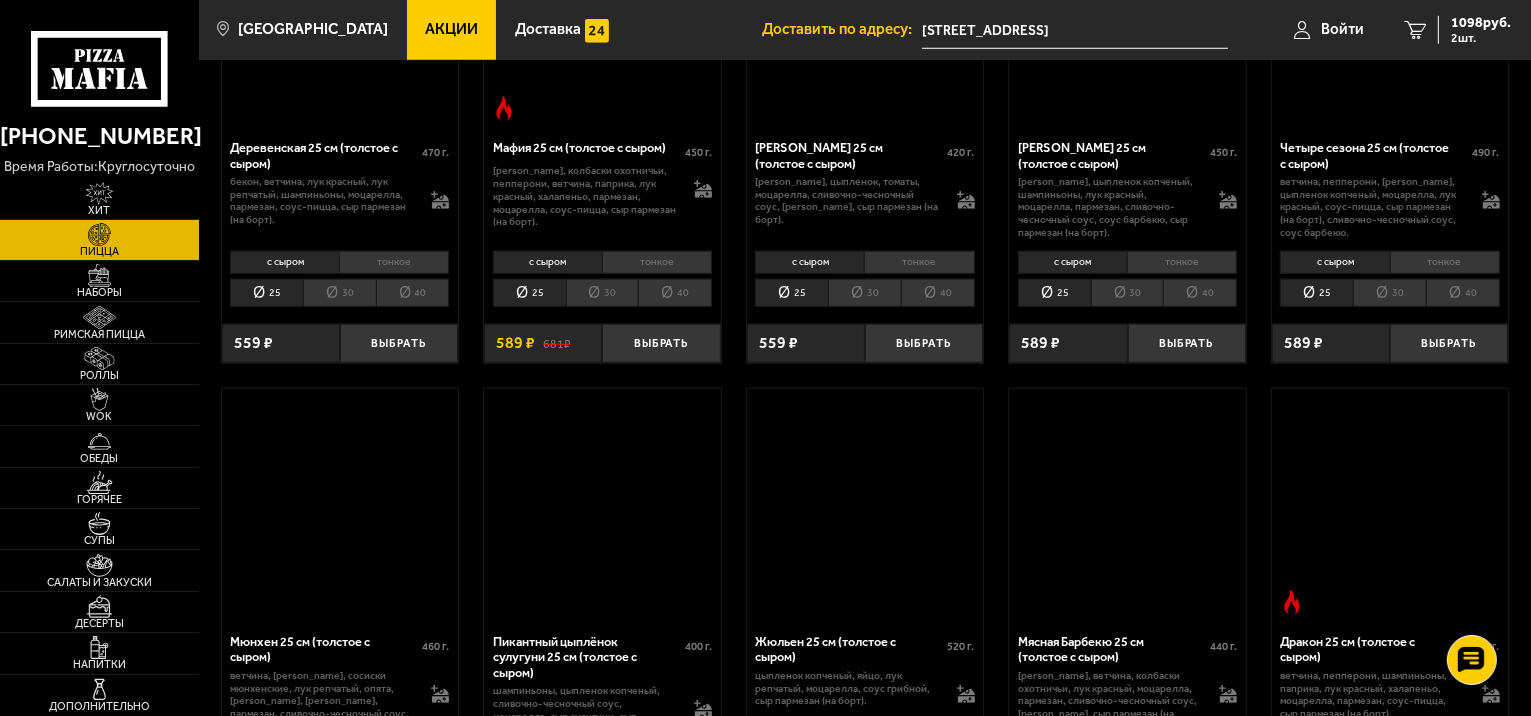 scroll, scrollTop: 1879, scrollLeft: 0, axis: vertical 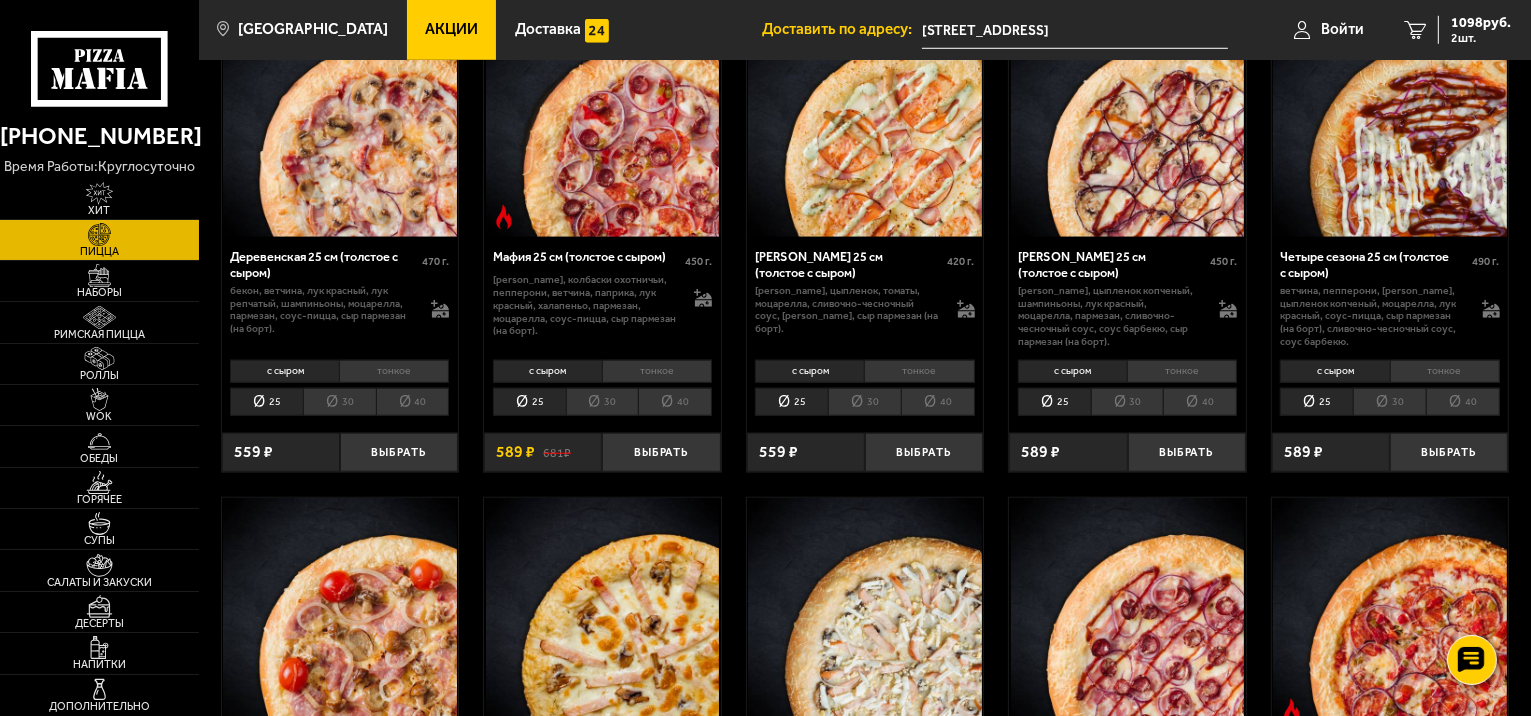 click on "тонкое" at bounding box center [394, 371] 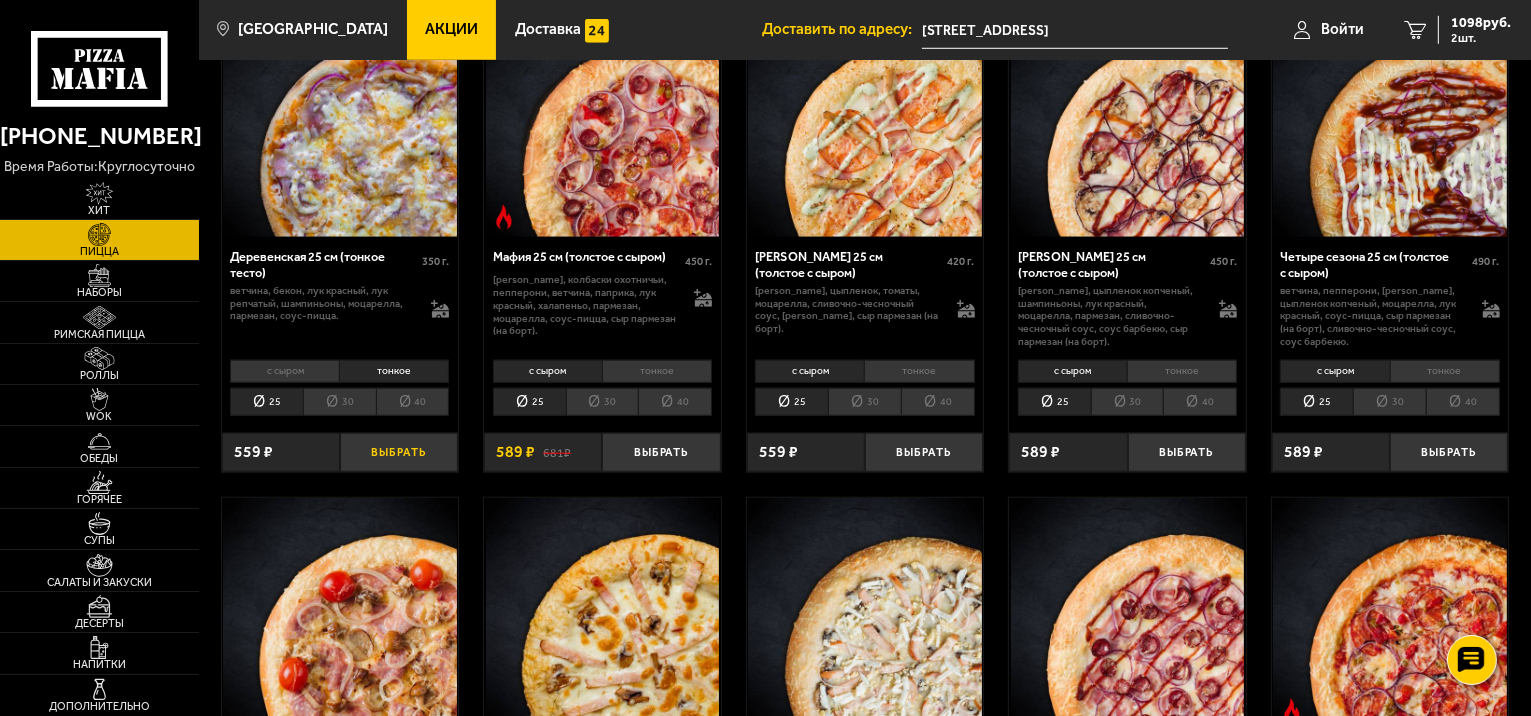 click on "Выбрать" at bounding box center (399, 452) 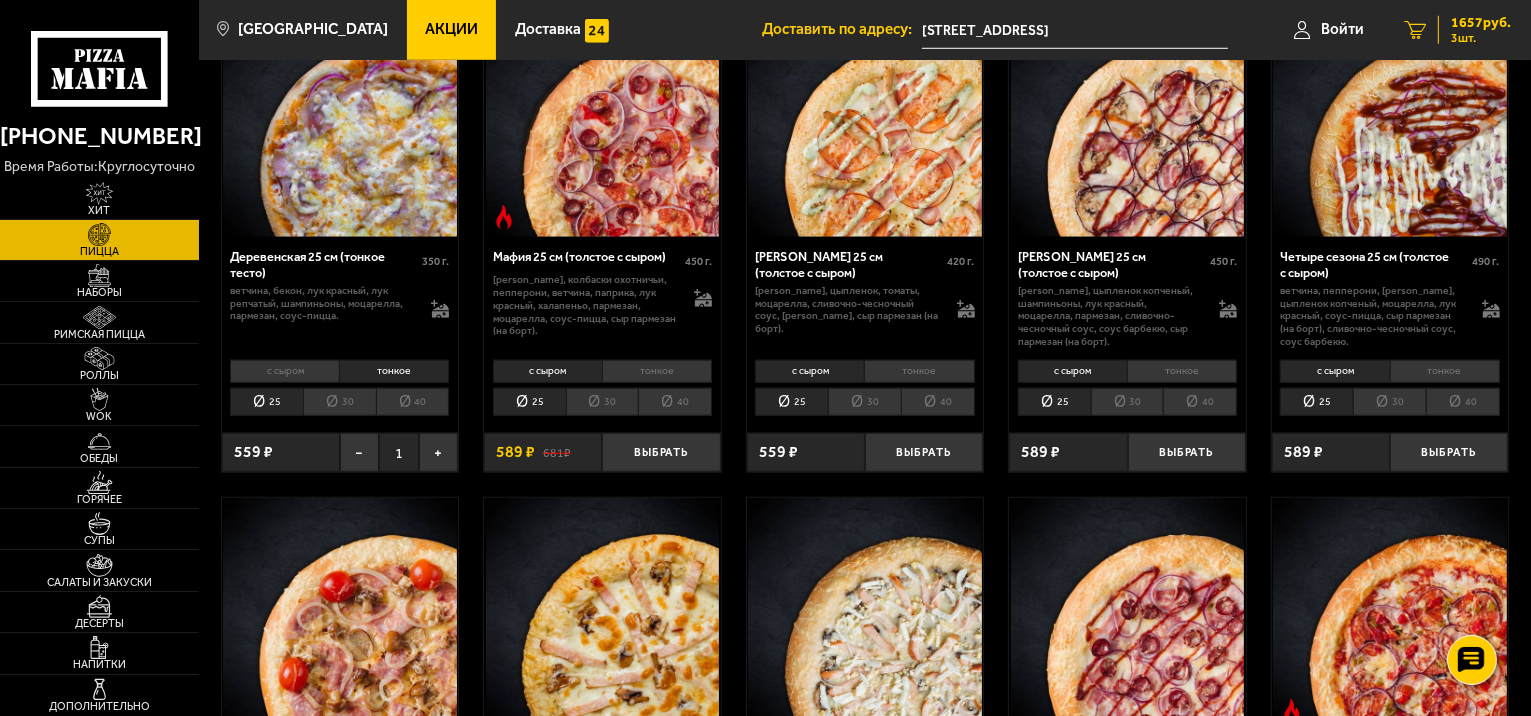 click on "1657  руб." at bounding box center [1481, 23] 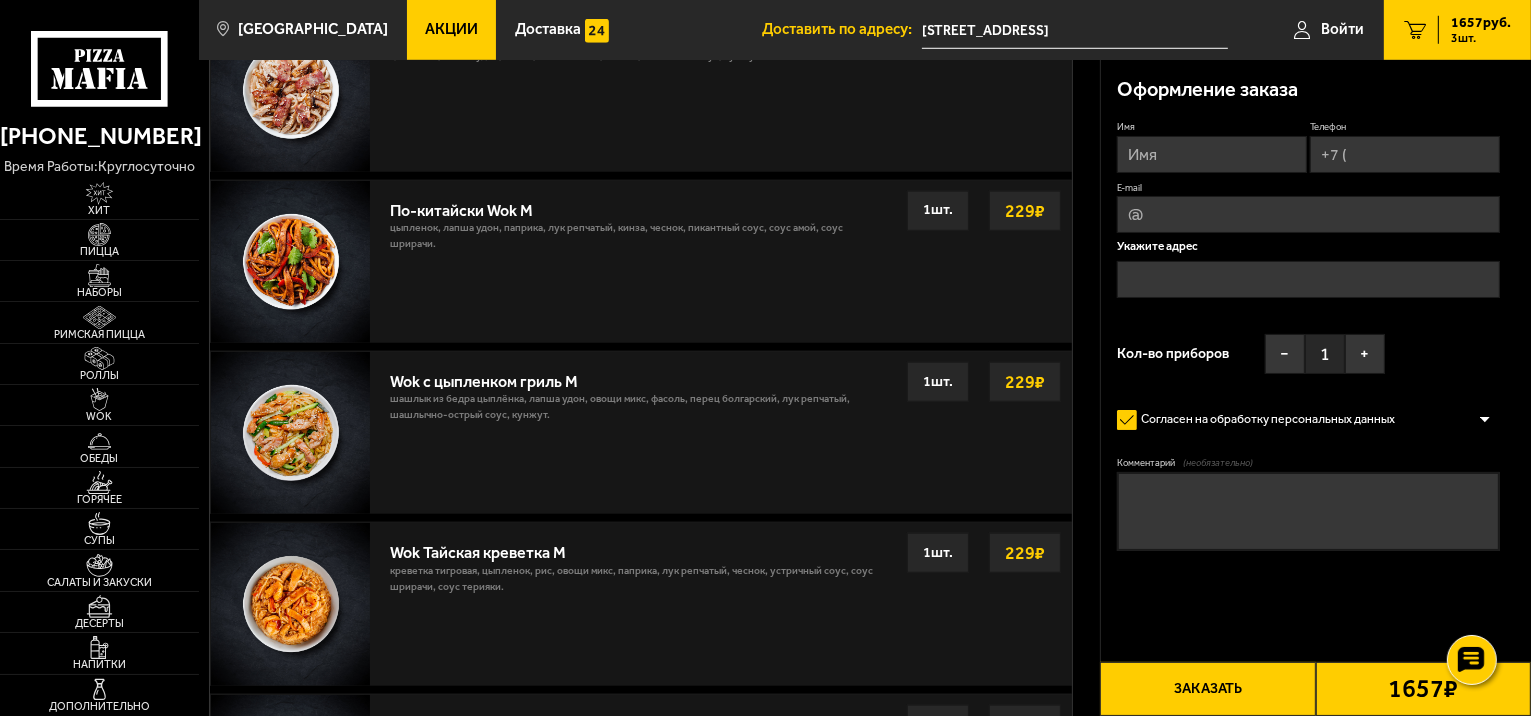 scroll, scrollTop: 0, scrollLeft: 0, axis: both 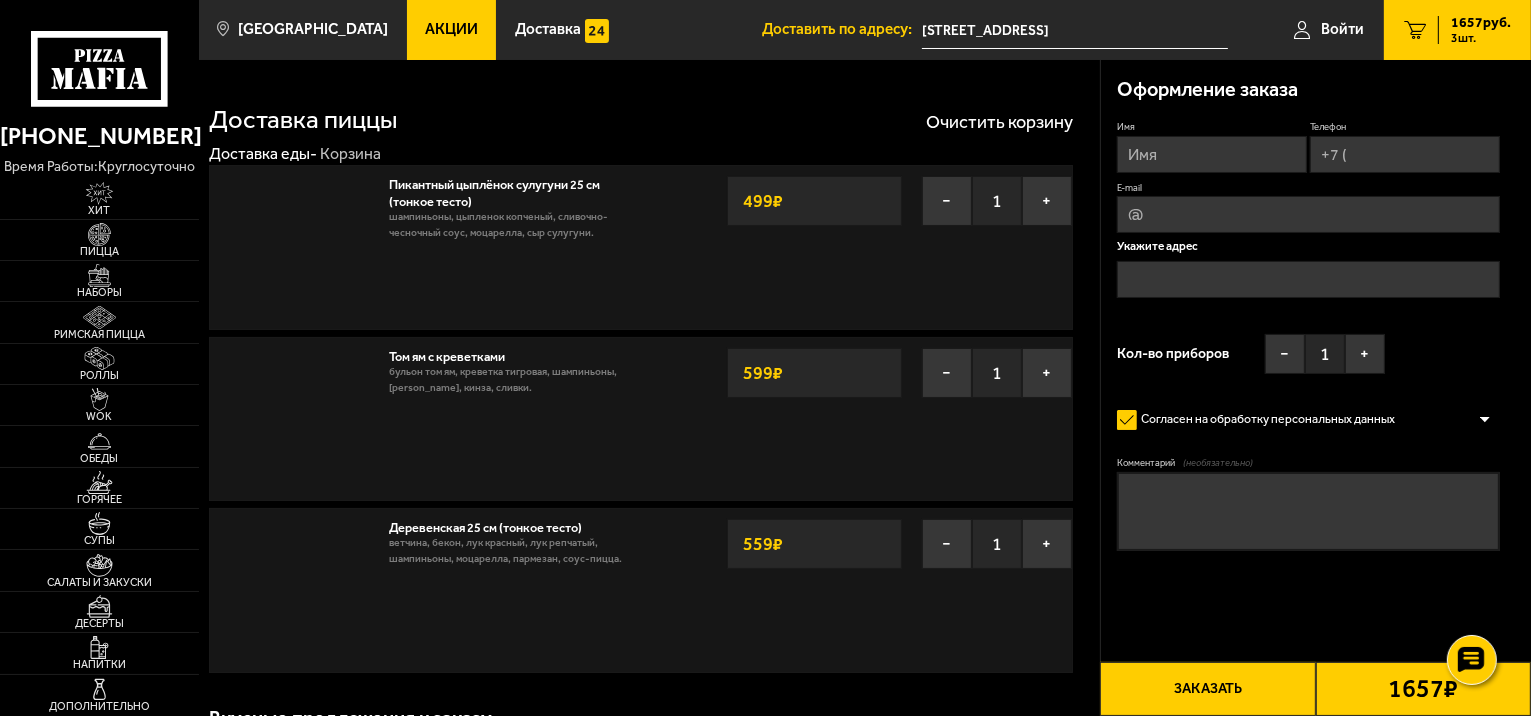 type on "[STREET_ADDRESS]" 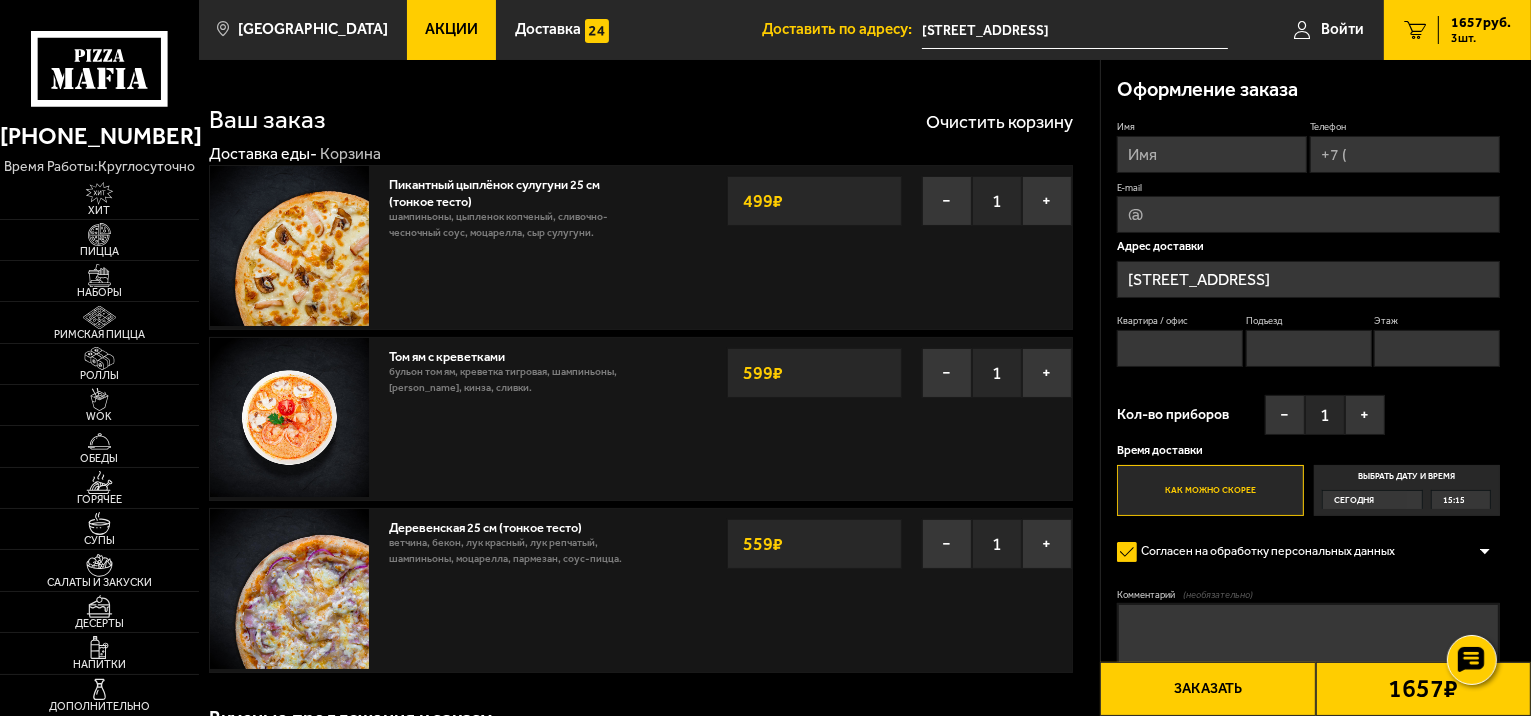 scroll, scrollTop: 0, scrollLeft: 0, axis: both 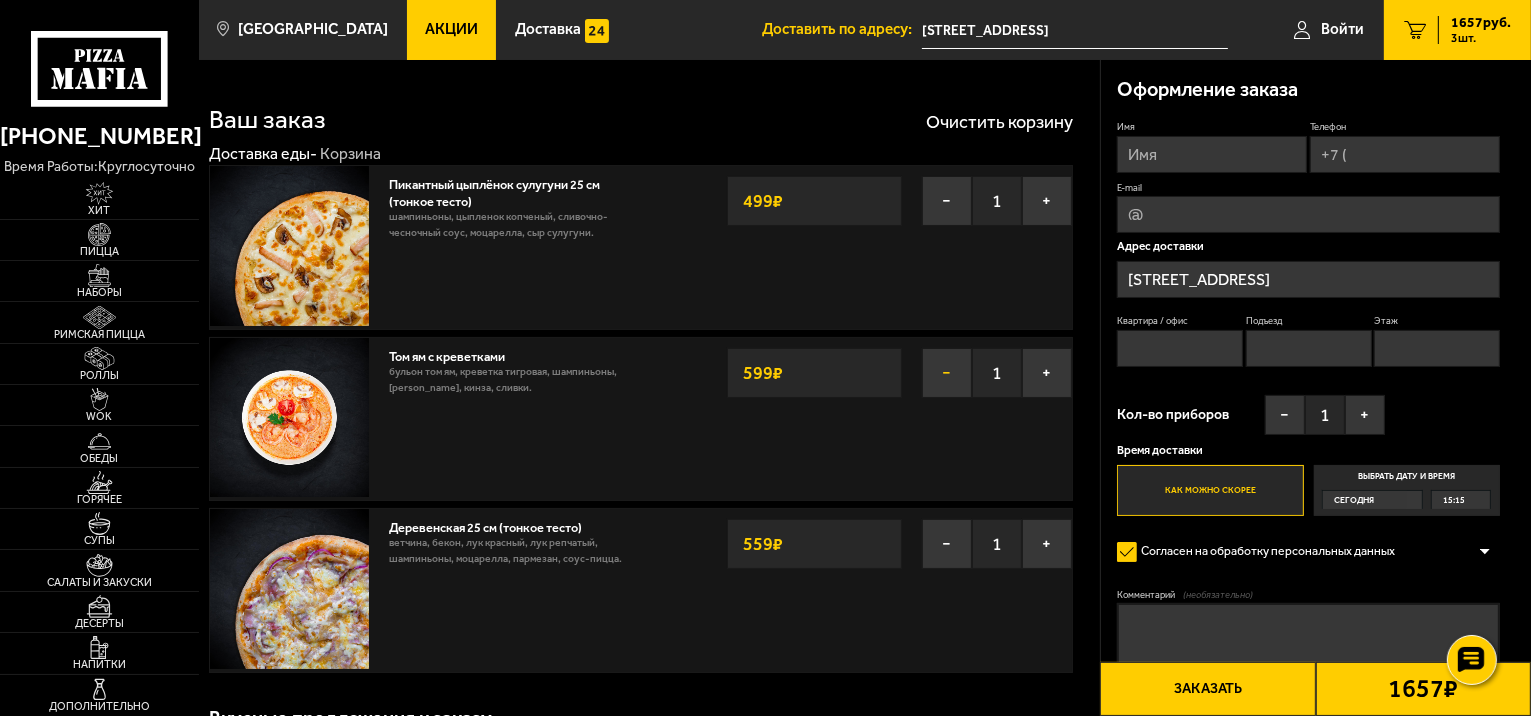 click on "−" at bounding box center (947, 373) 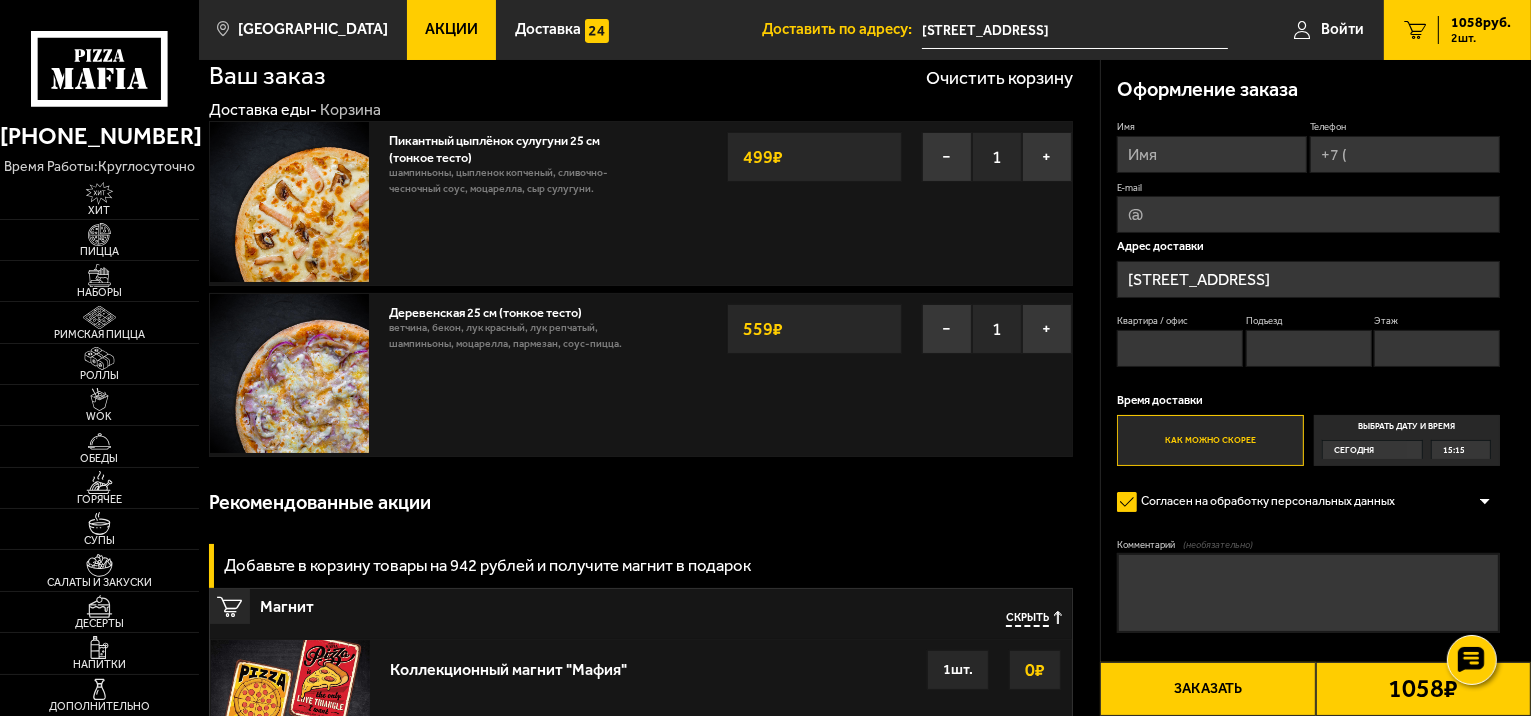 scroll, scrollTop: 0, scrollLeft: 0, axis: both 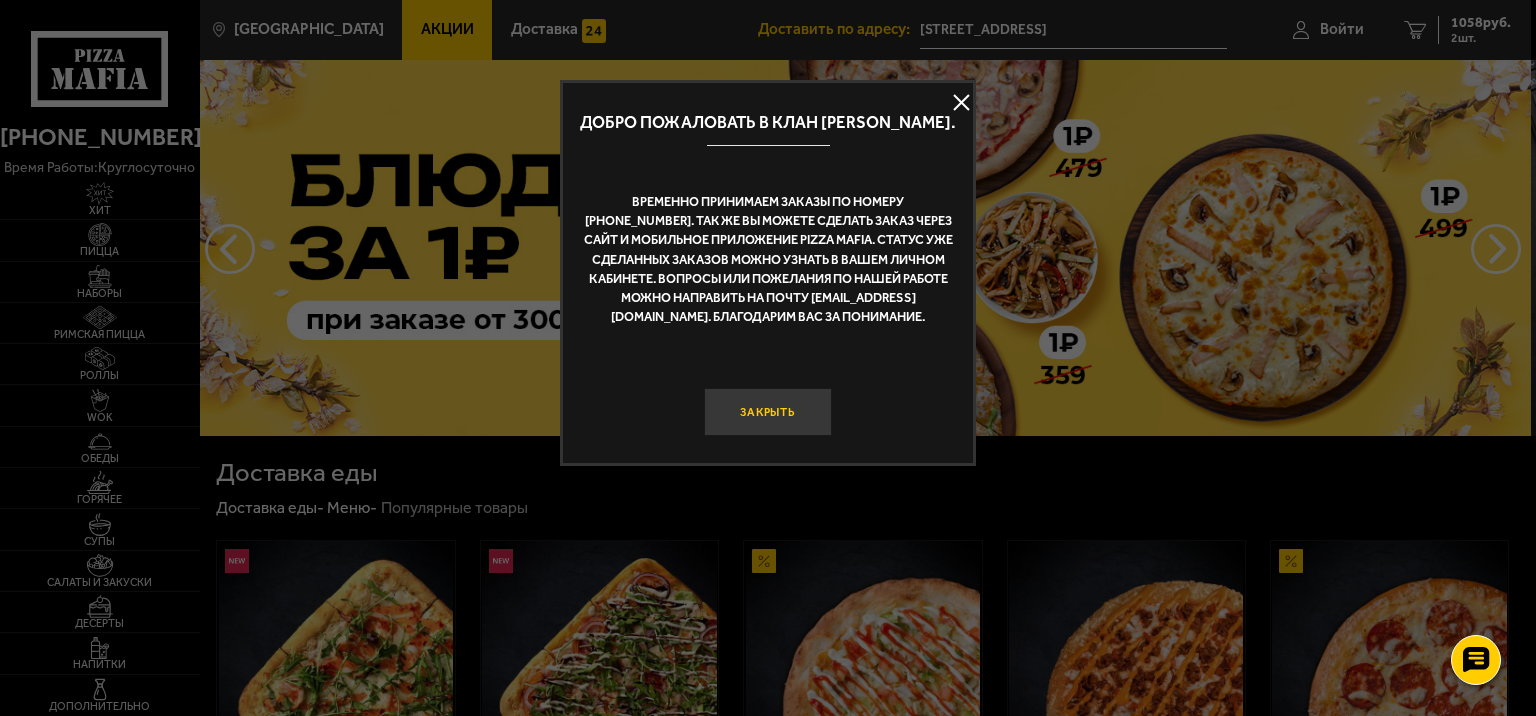click on "Закрыть" at bounding box center [768, 412] 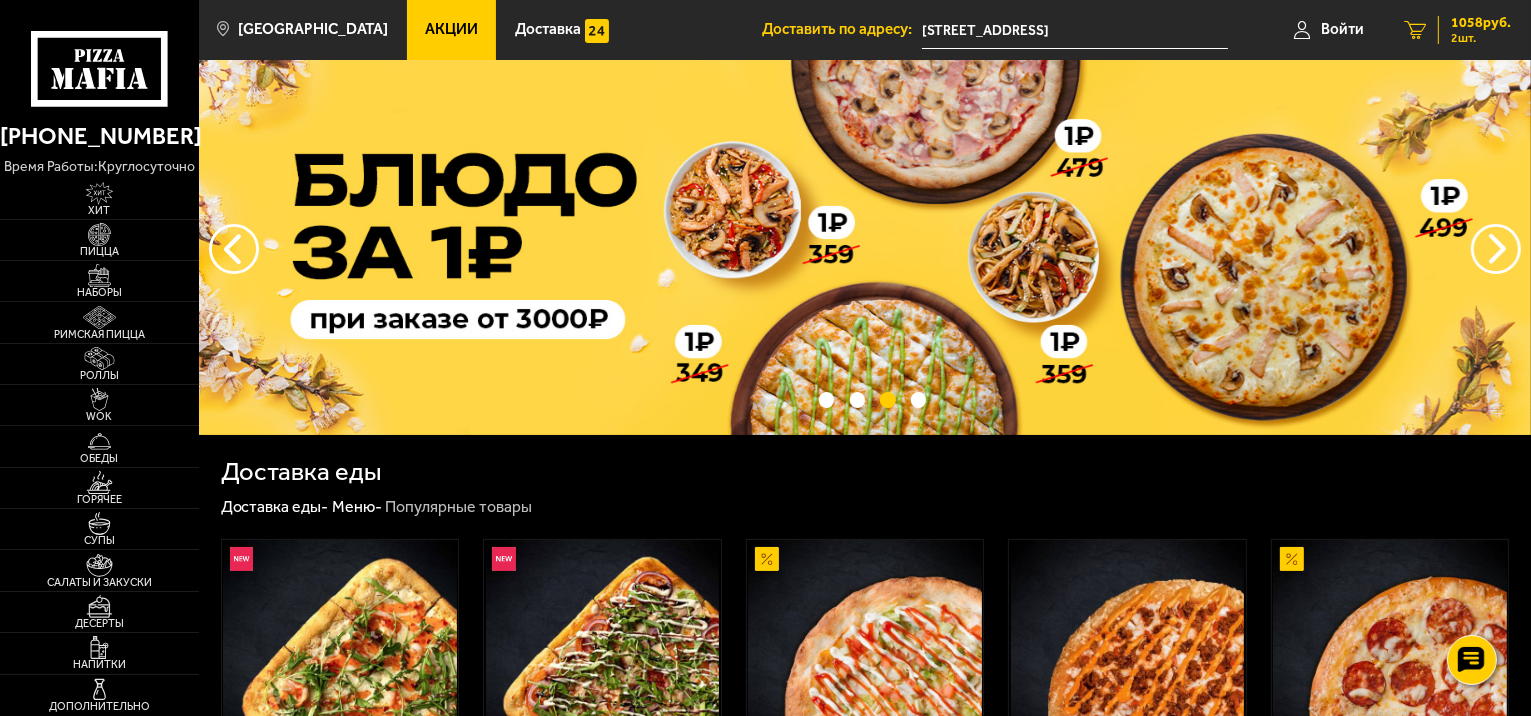 click on "1058  руб." at bounding box center [1481, 23] 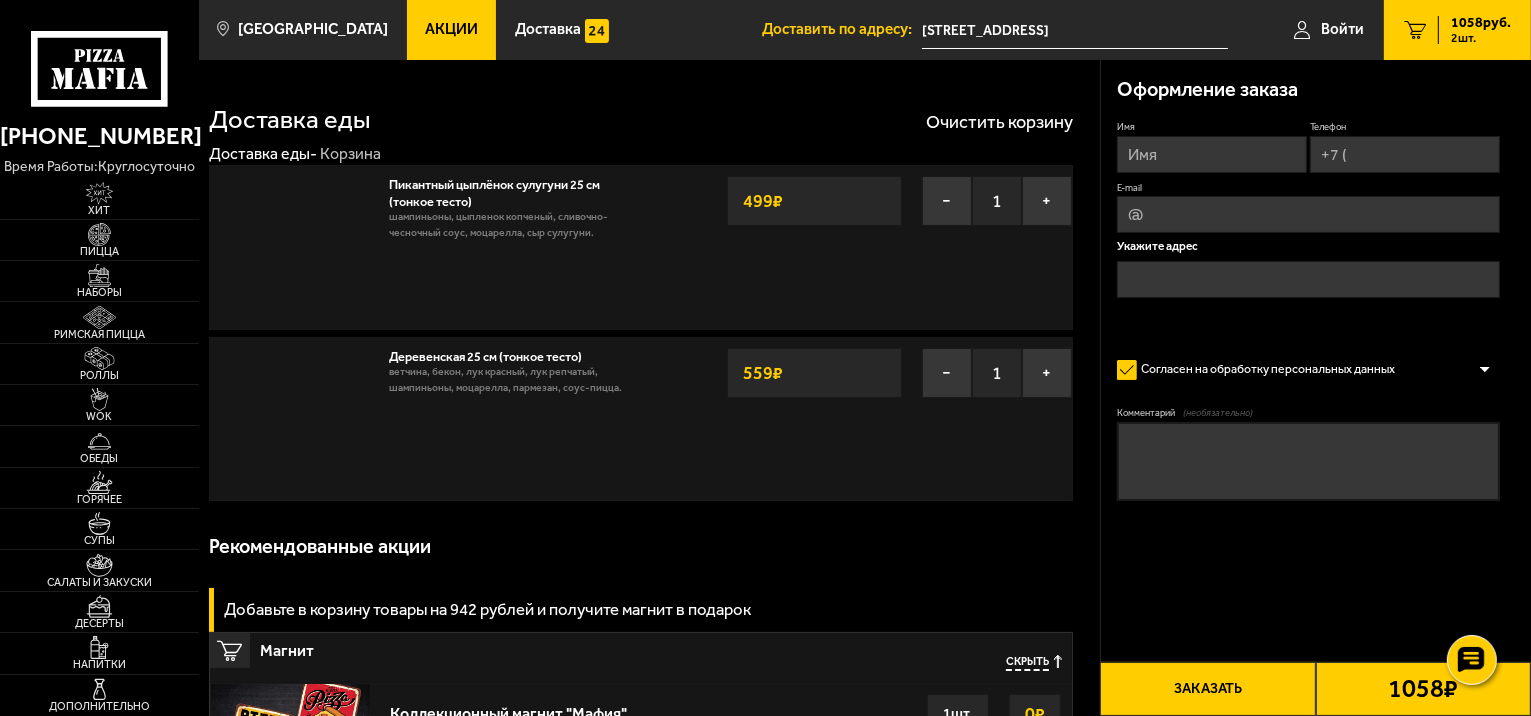 type on "[STREET_ADDRESS]" 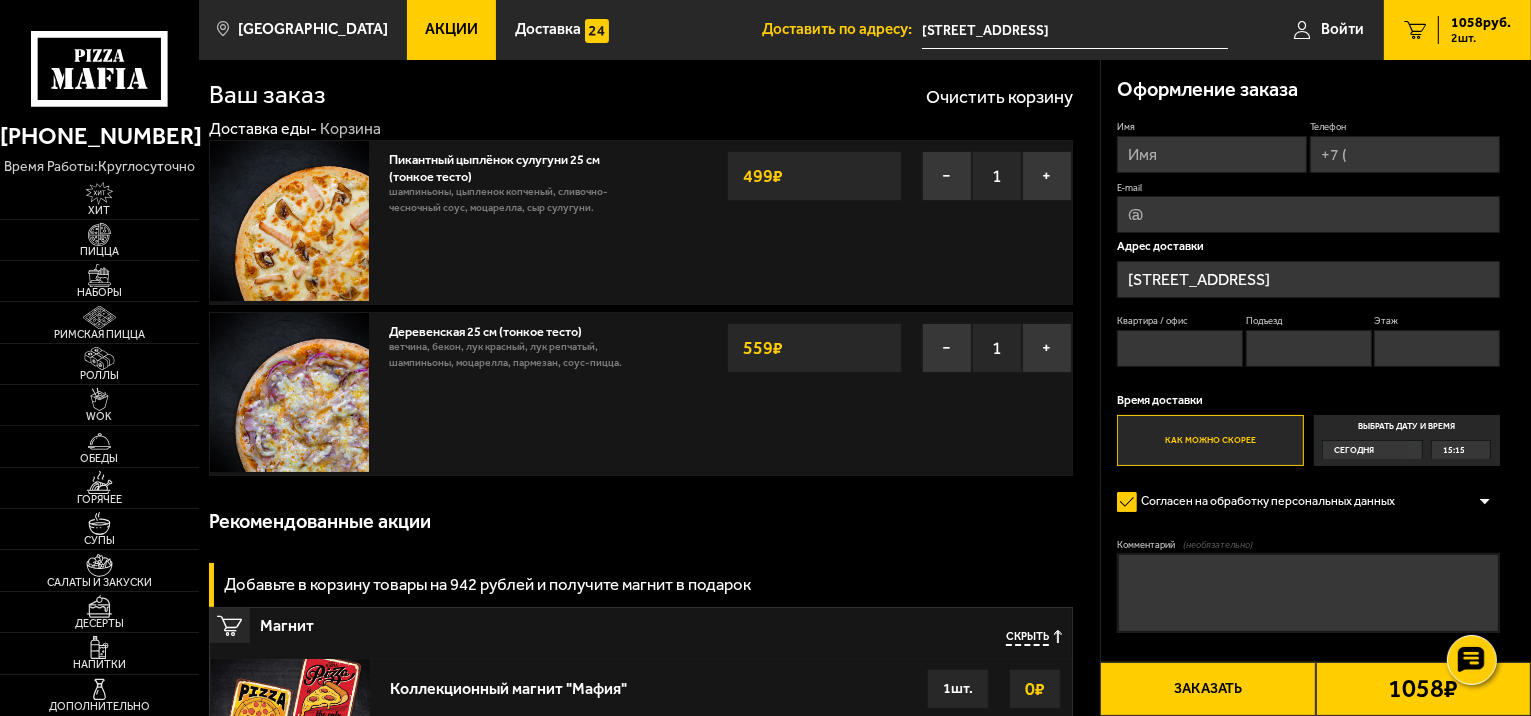 scroll, scrollTop: 100, scrollLeft: 0, axis: vertical 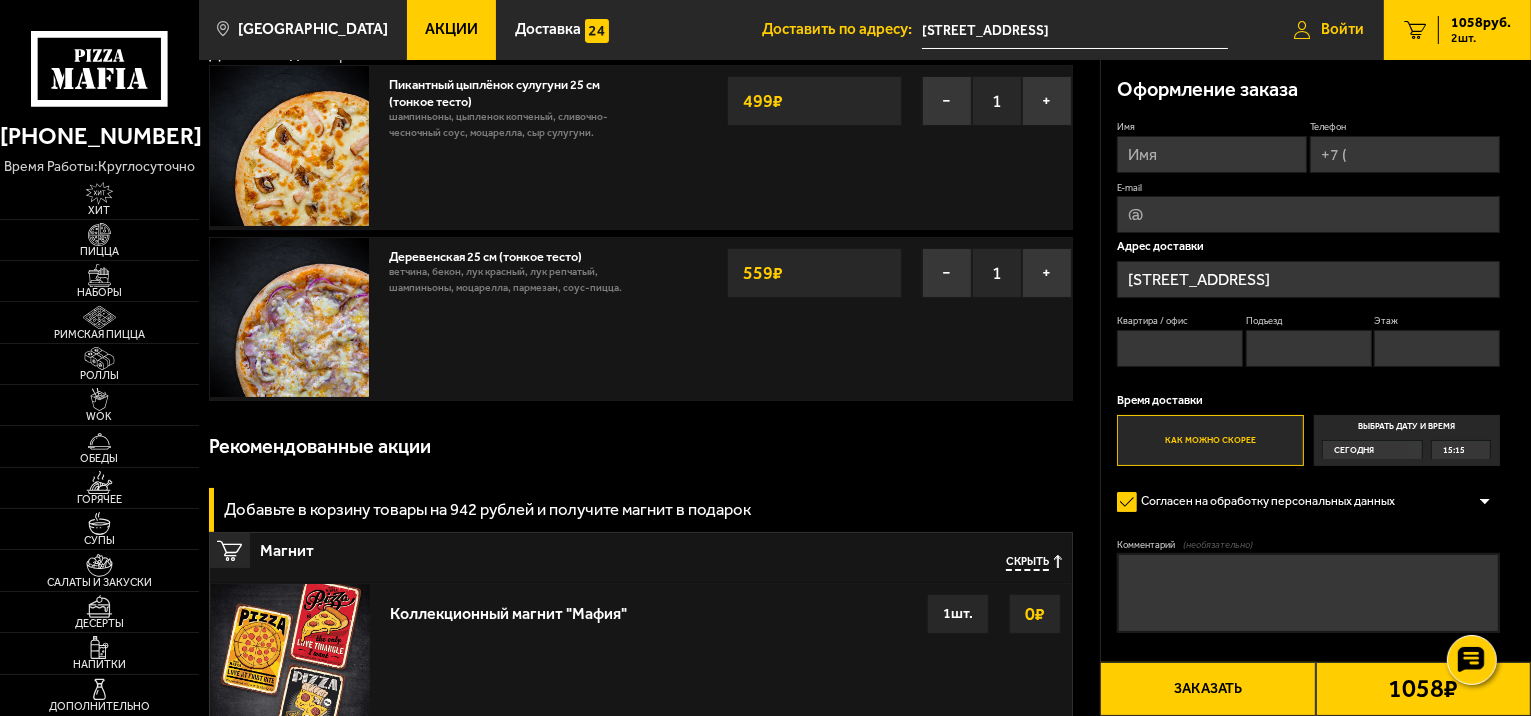 click on "Войти" at bounding box center [1342, 29] 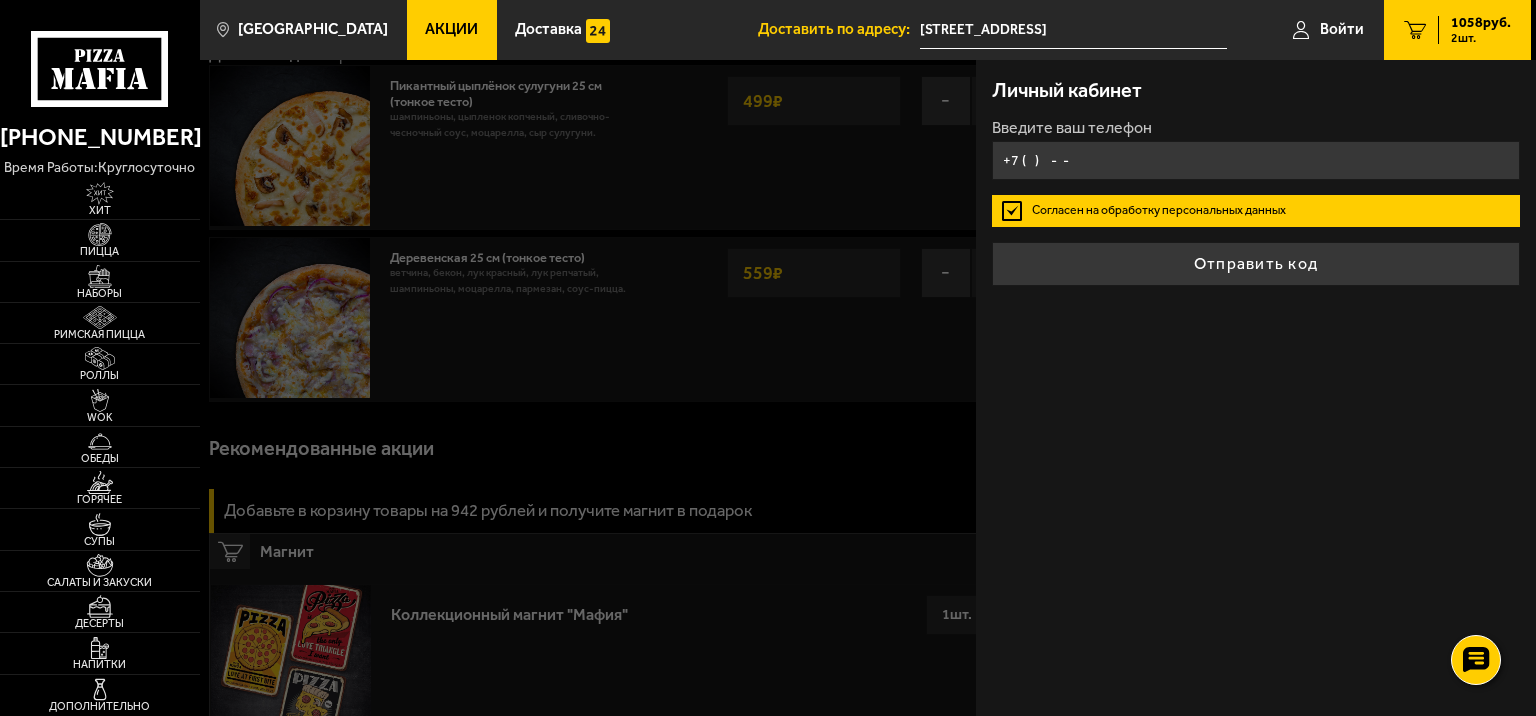 type on "[PHONE_NUMBER]" 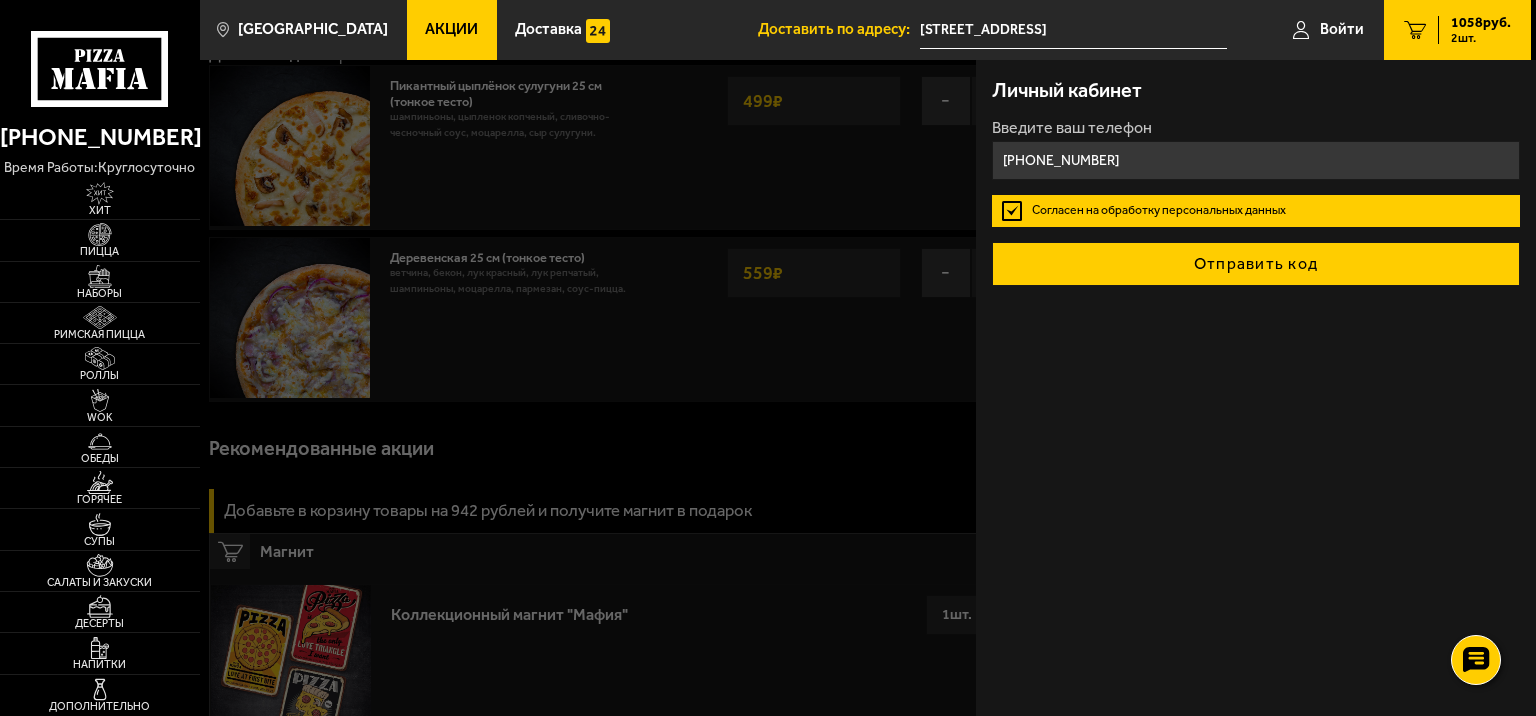click on "Отправить код" at bounding box center [1256, 264] 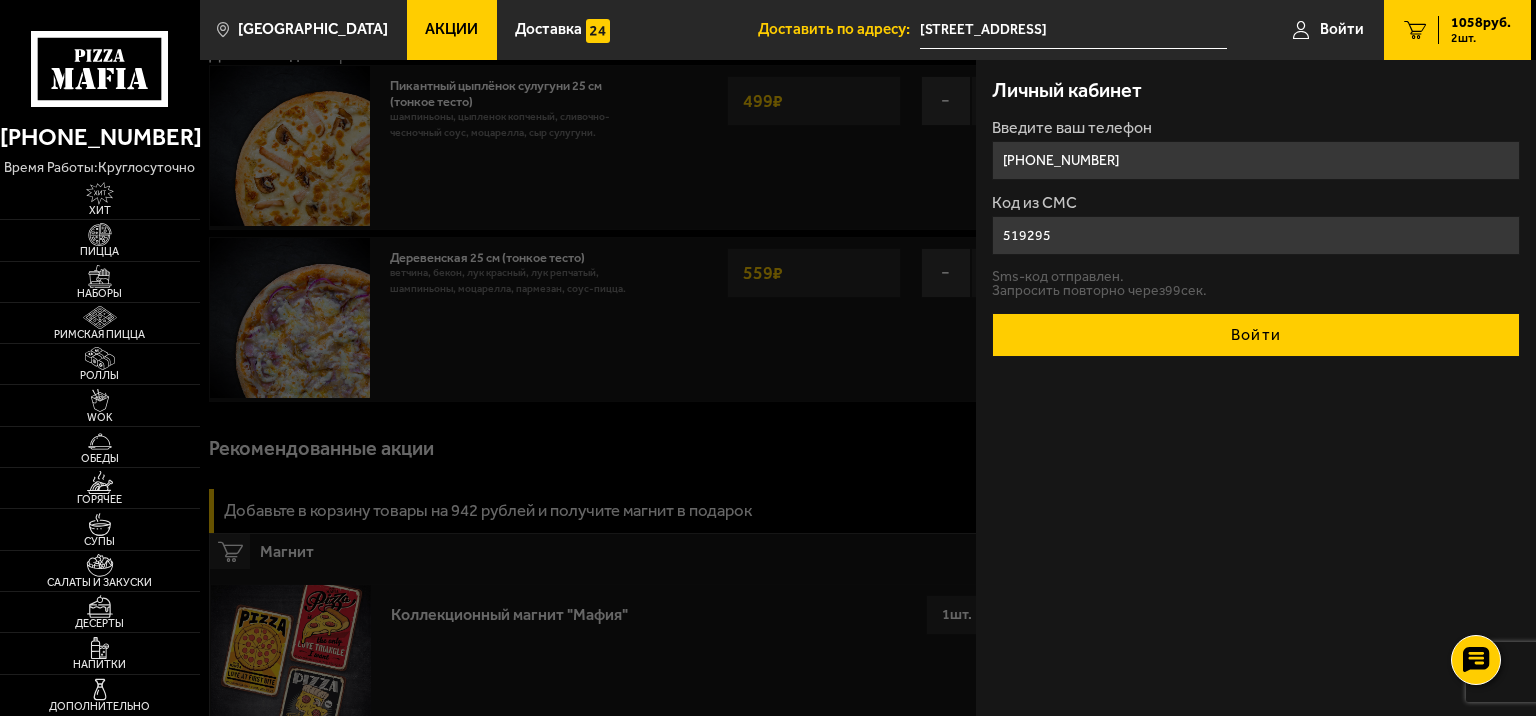 type on "519295" 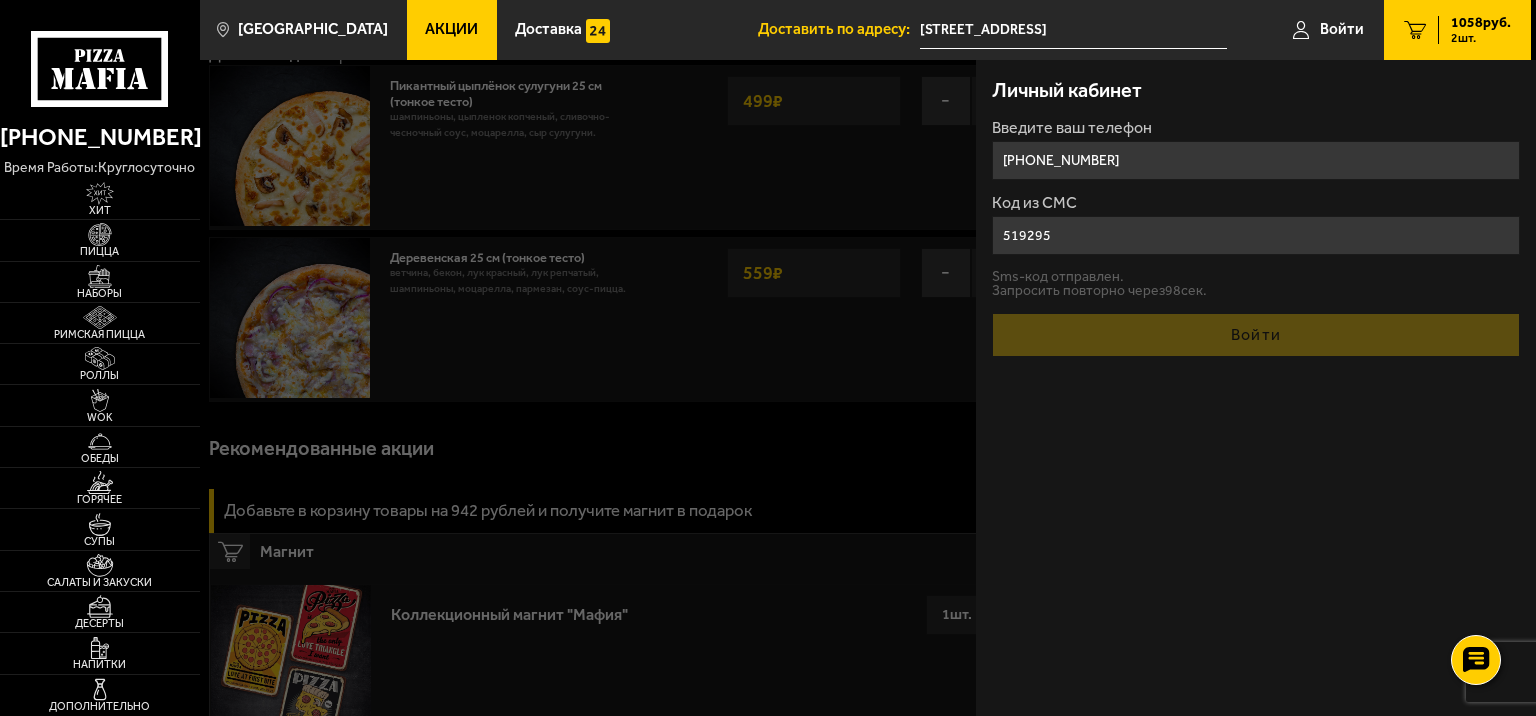 type on "[PHONE_NUMBER]" 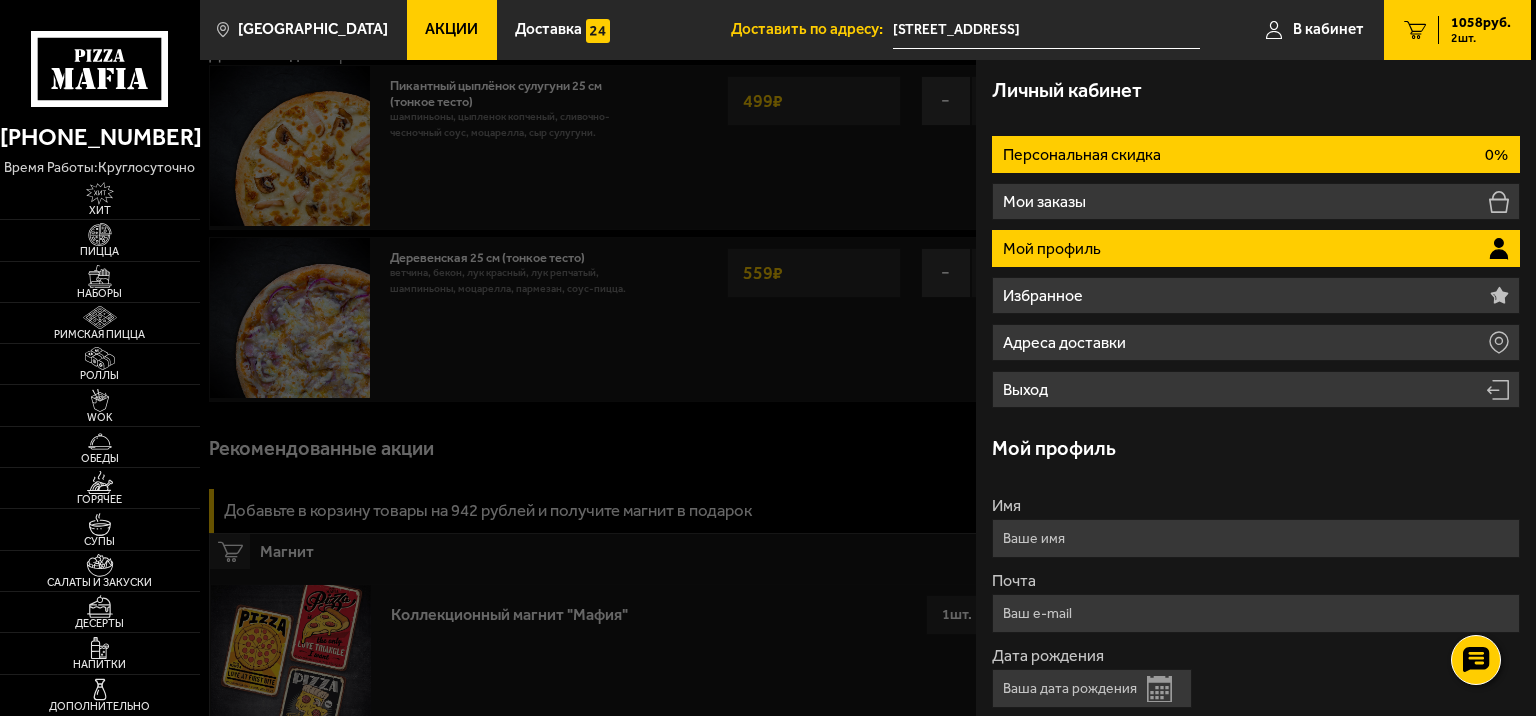 click on "Персональная скидка" at bounding box center (1084, 155) 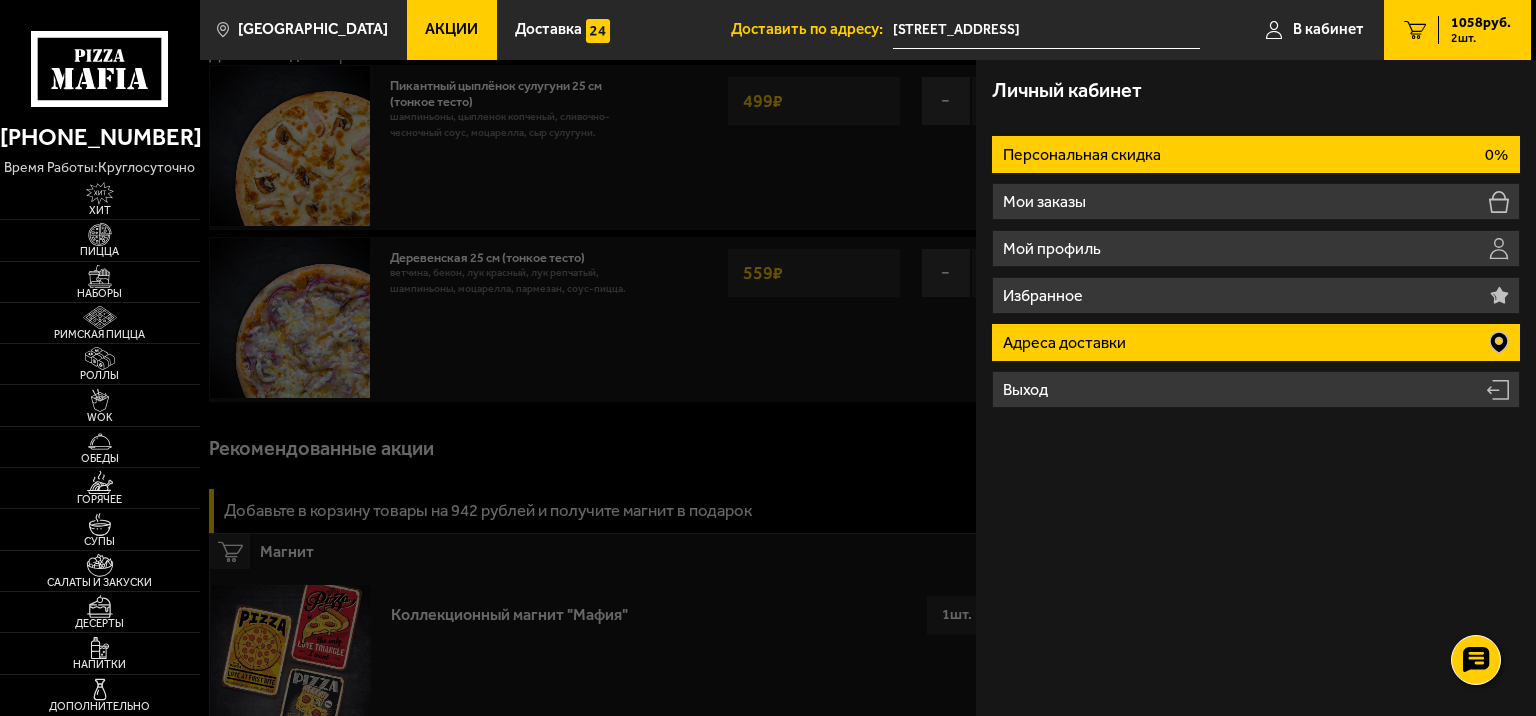 click on "Адреса доставки" at bounding box center [1066, 343] 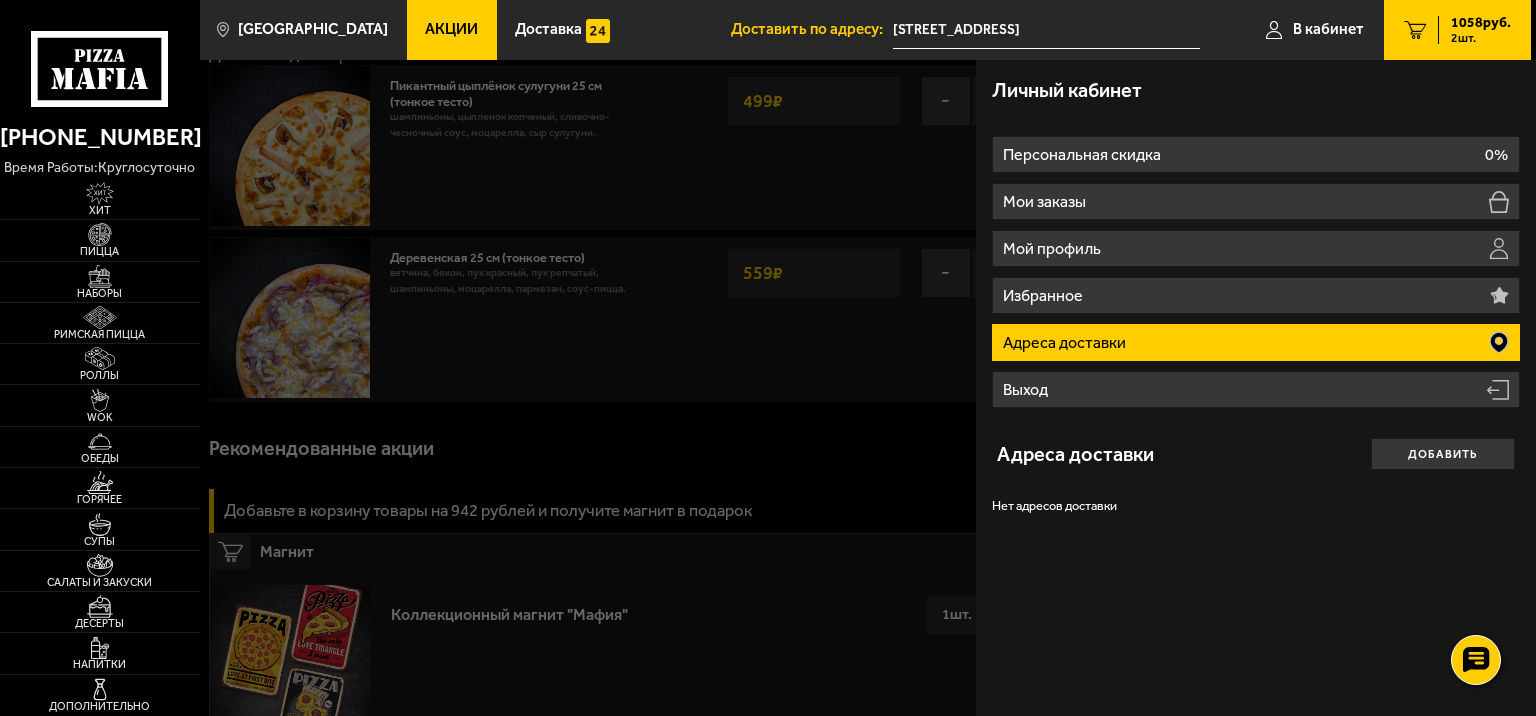 click on "2  шт." at bounding box center (1481, 38) 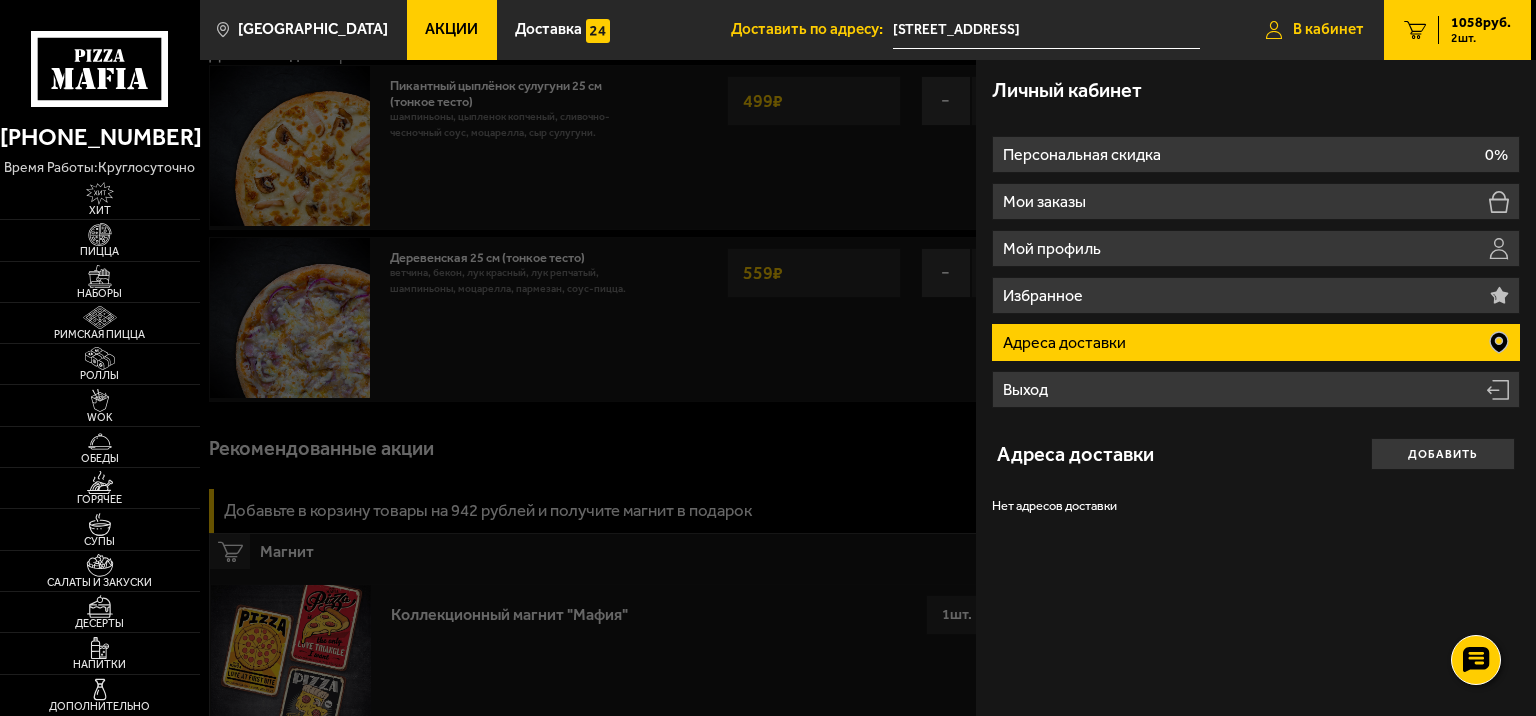 click on "В кабинет" at bounding box center [1328, 29] 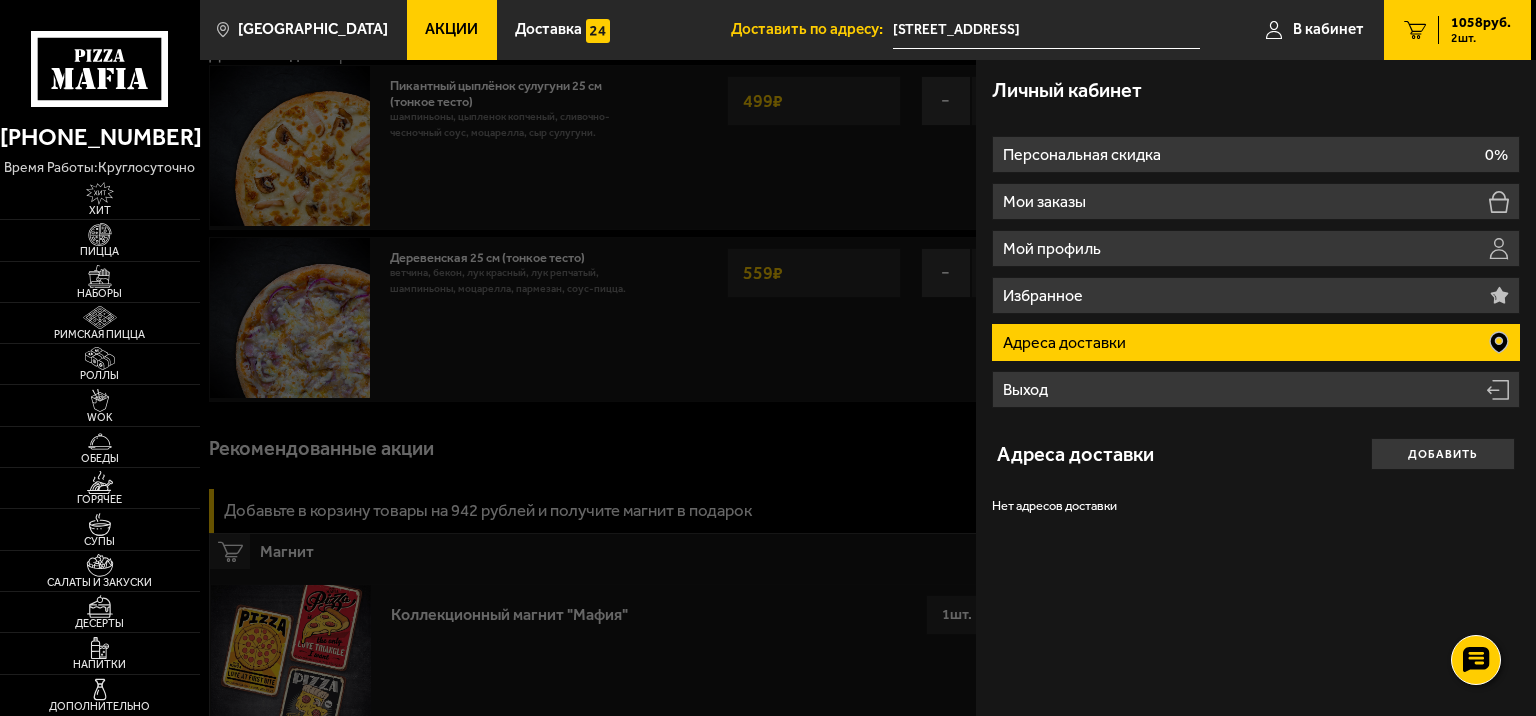 click on "1058  руб." at bounding box center [1481, 23] 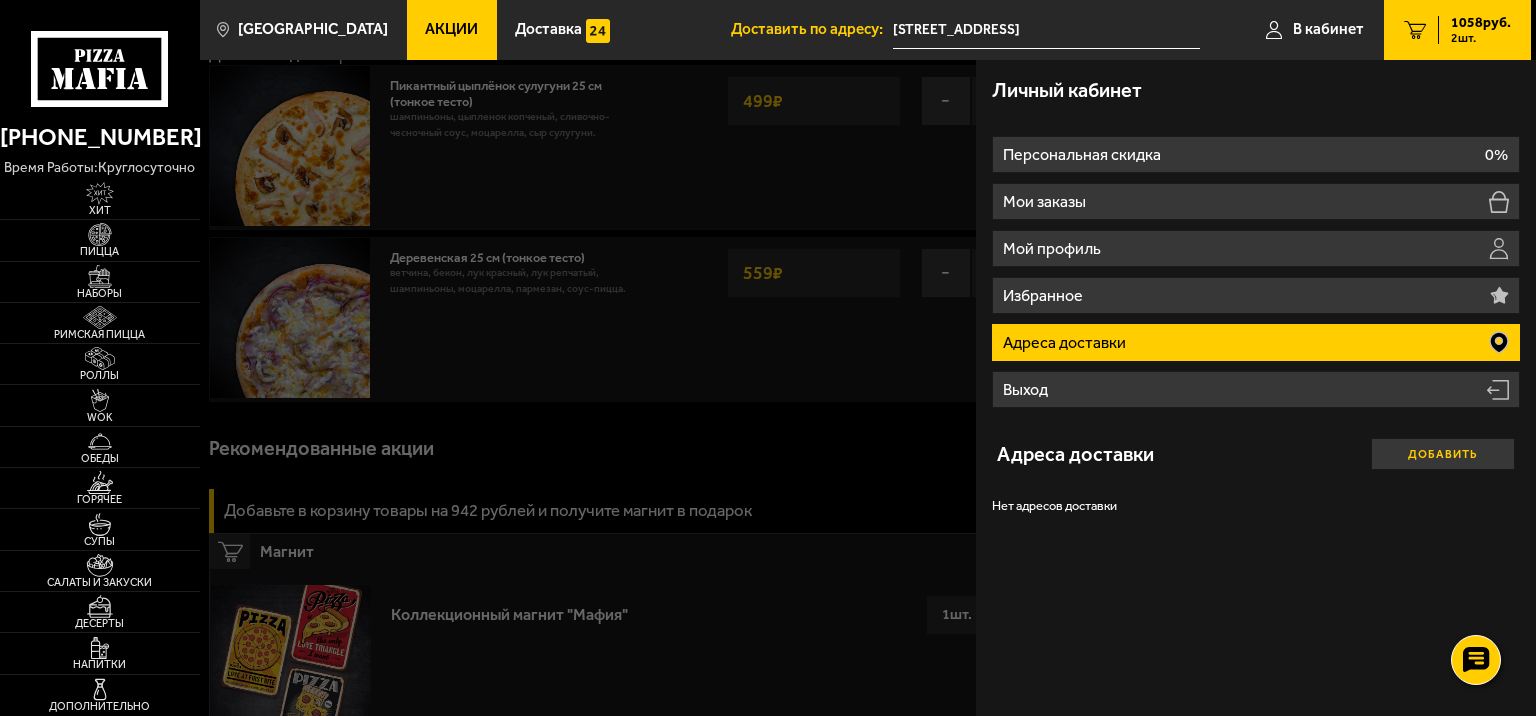 click on "Добавить" at bounding box center [1443, 454] 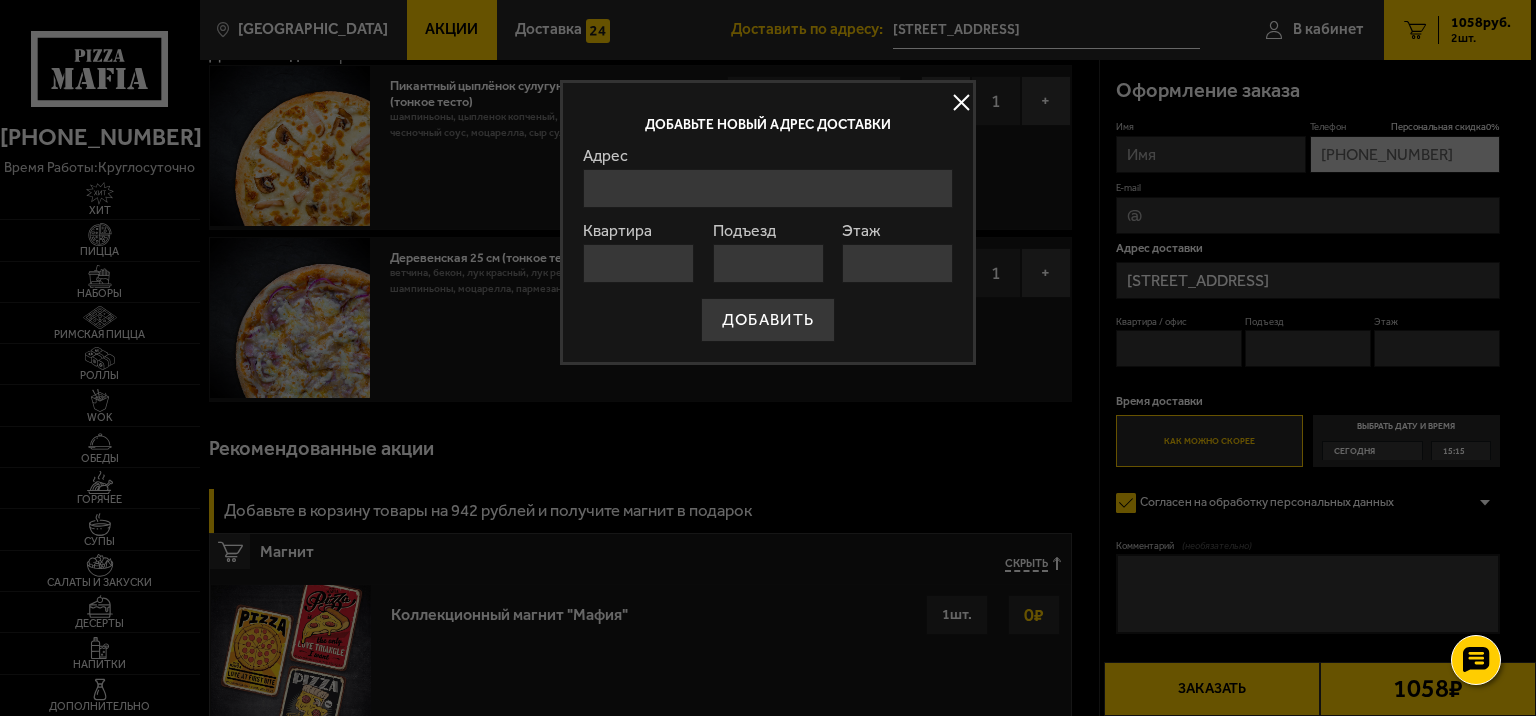 click on "Адрес" at bounding box center [768, 188] 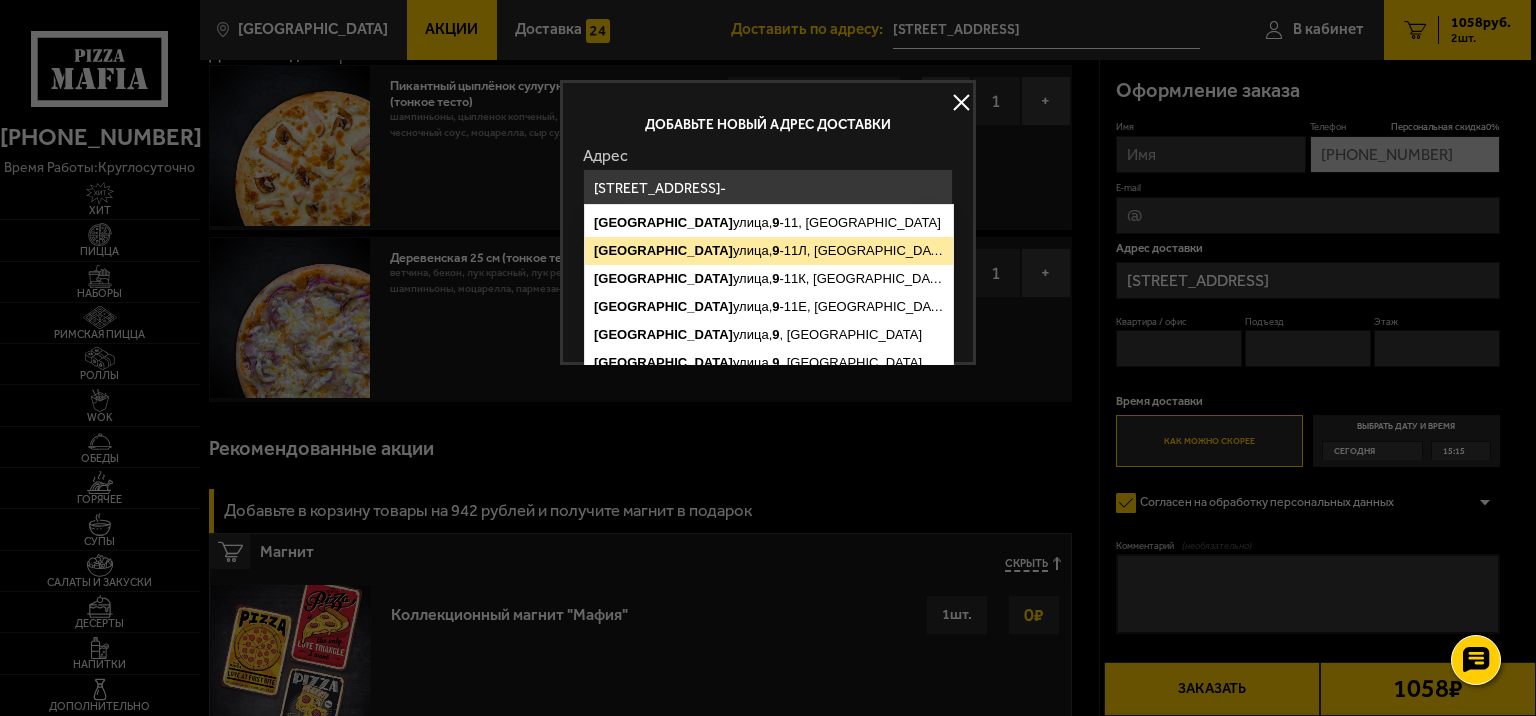 click on "Звенигородская  улица,  9 -11Л, Санкт-Петербург" at bounding box center [769, 251] 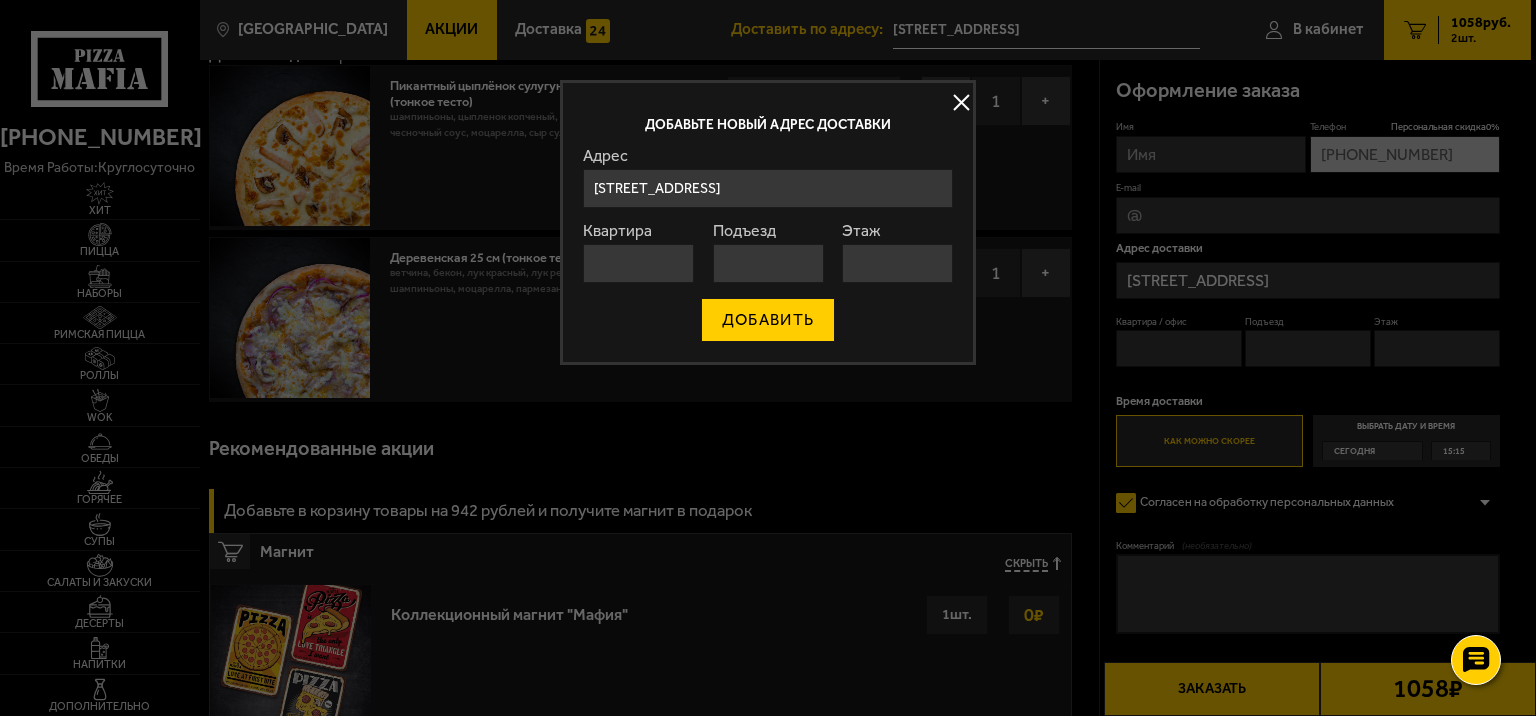 click on "ДОБАВИТЬ" at bounding box center (768, 320) 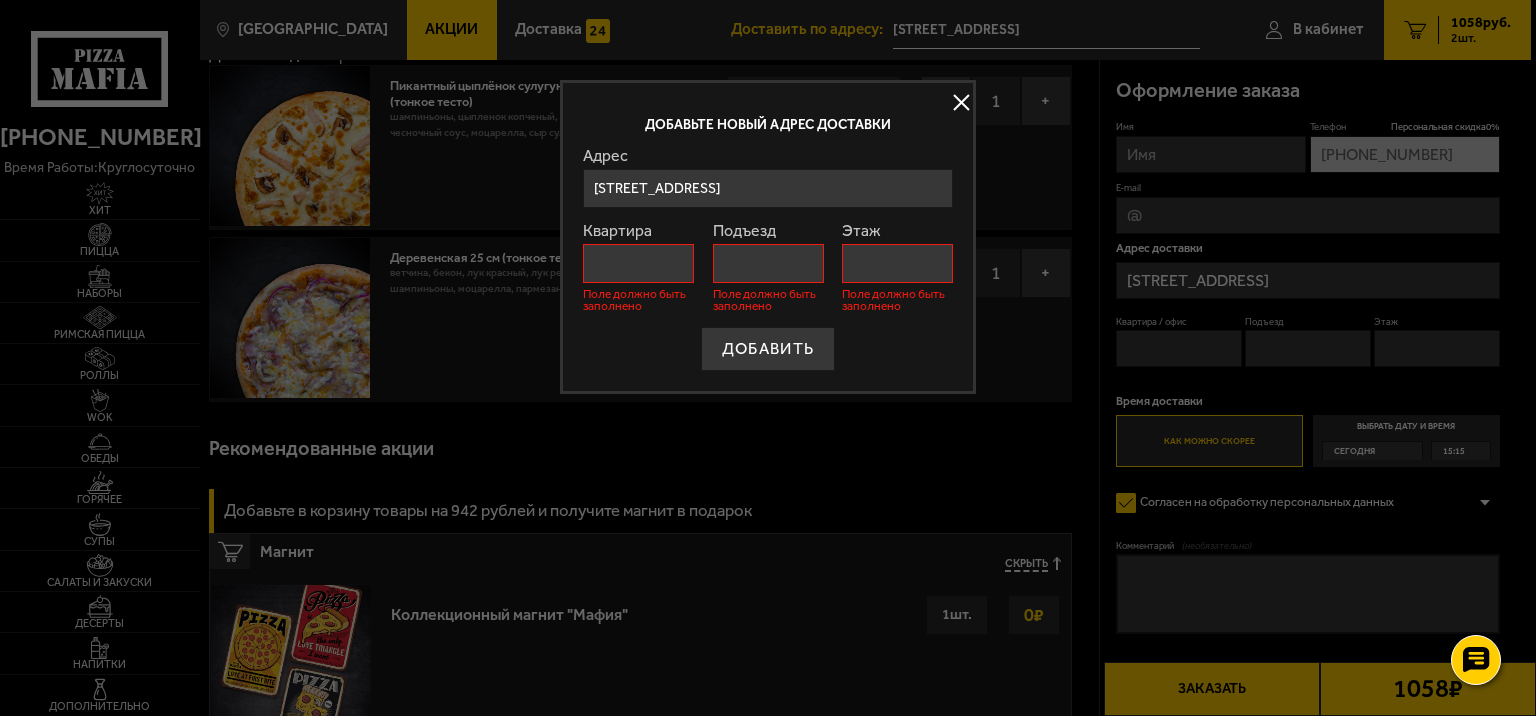 click on "Квартира" at bounding box center (638, 263) 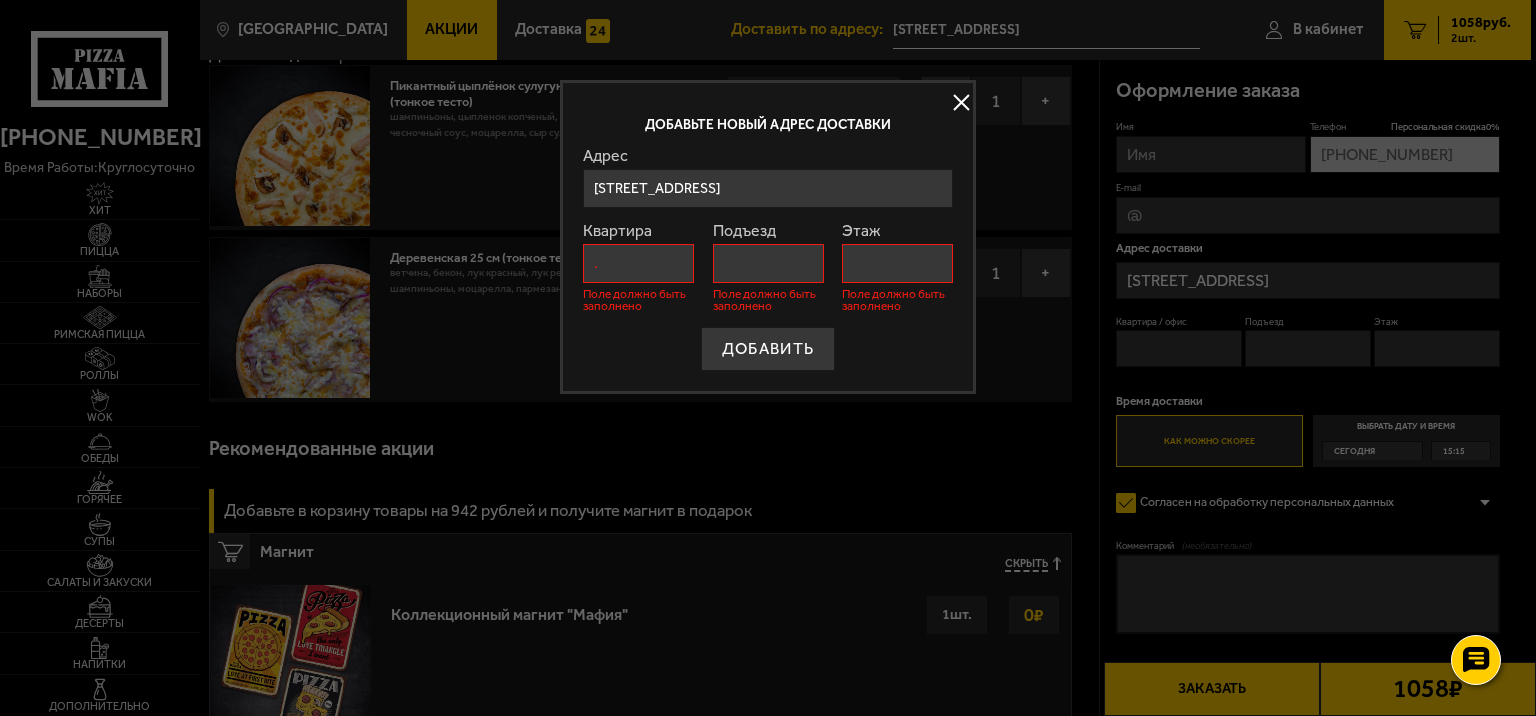 type on "." 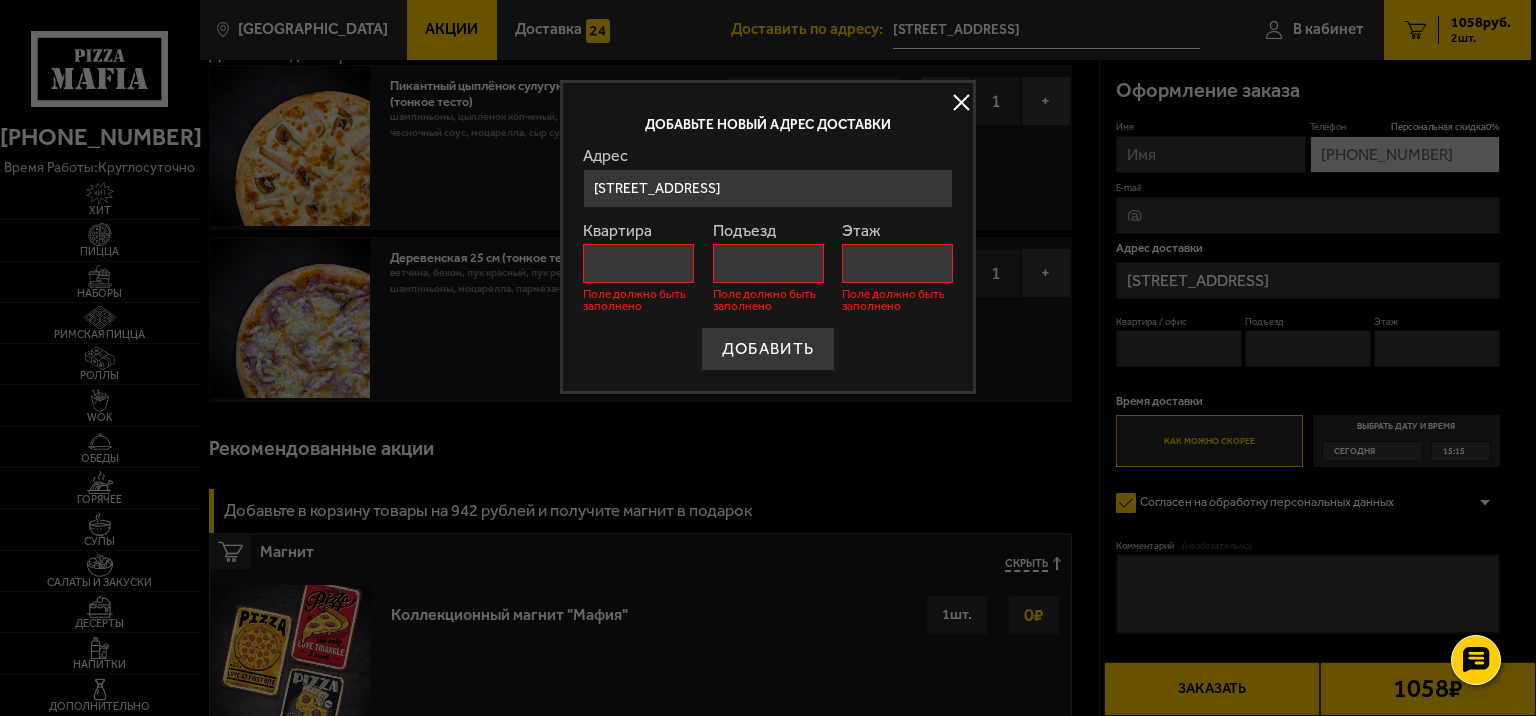 click on "Подъезд" at bounding box center (768, 263) 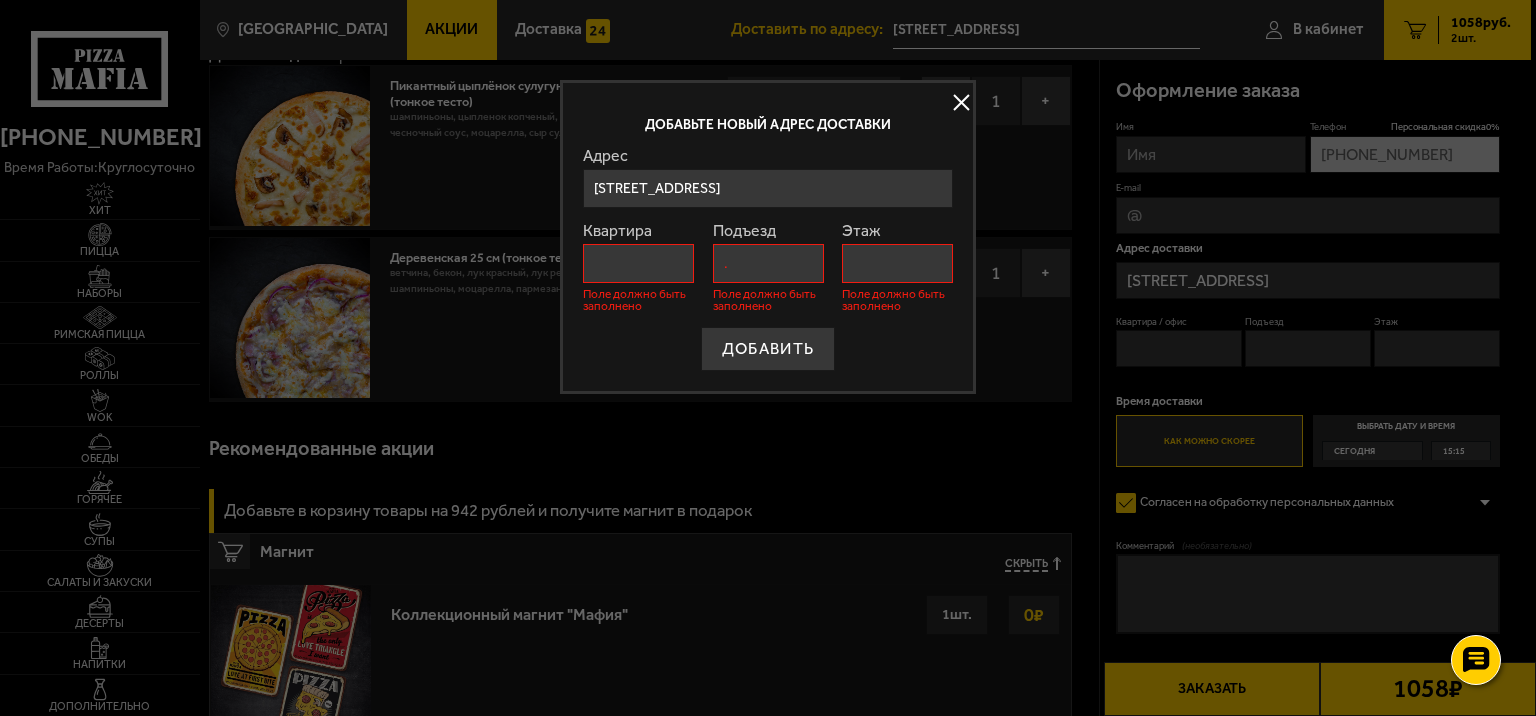 type on "." 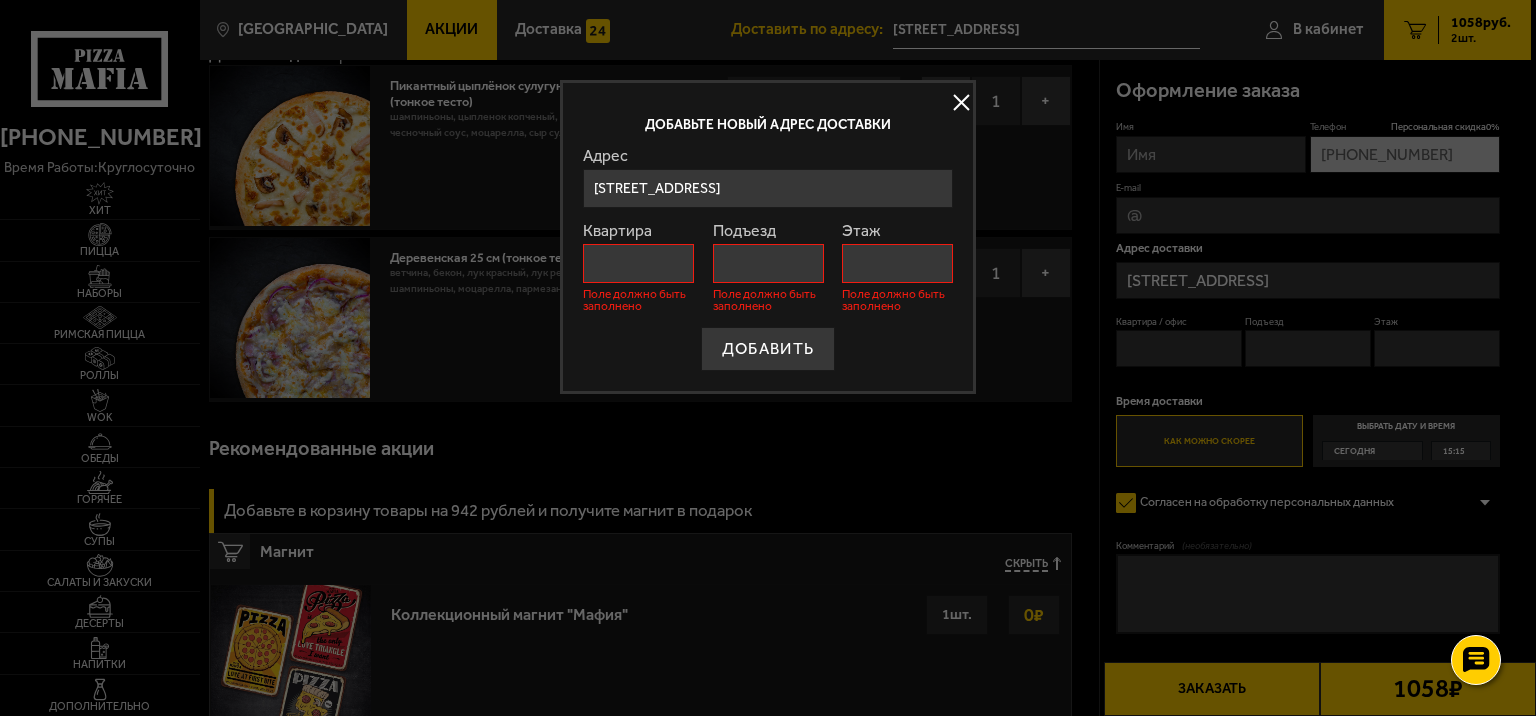 click on "Этаж" at bounding box center (897, 263) 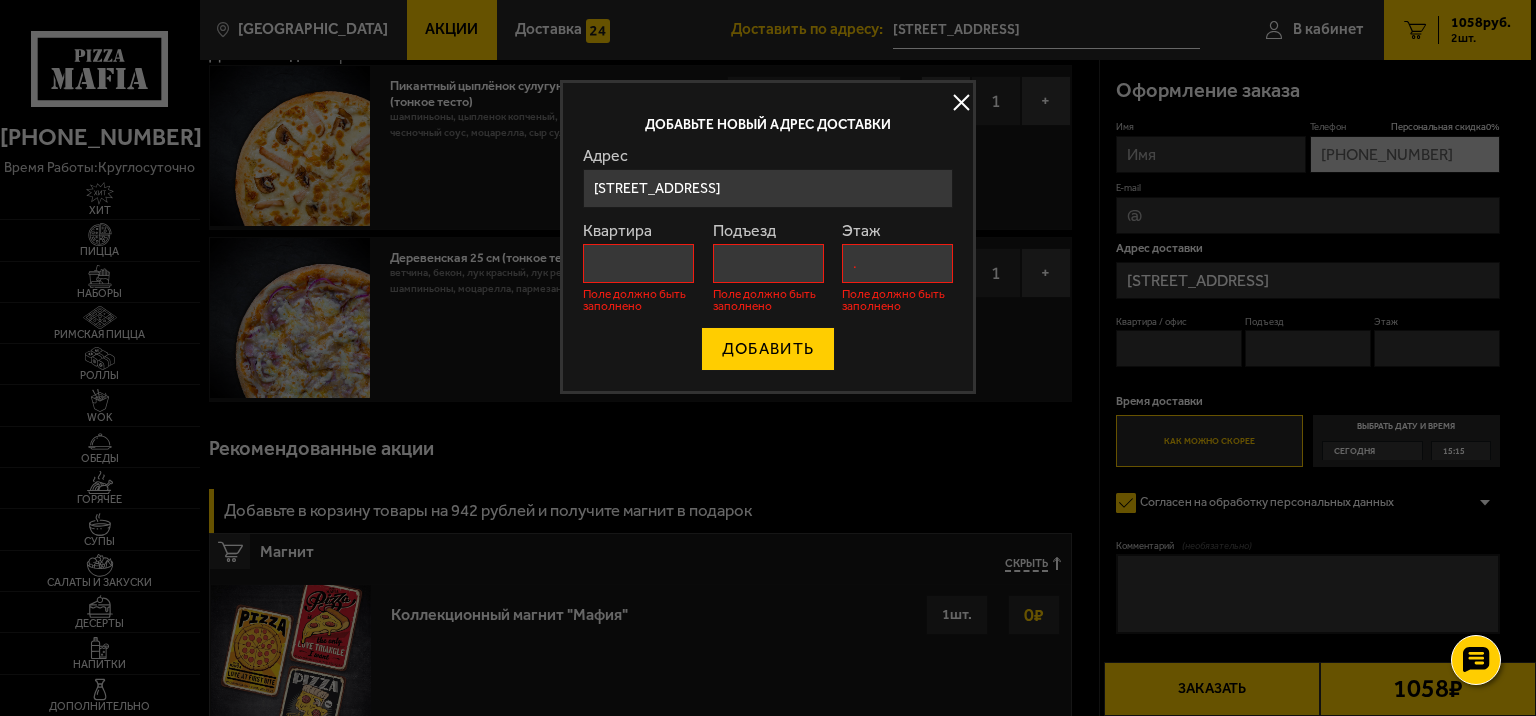 type on "." 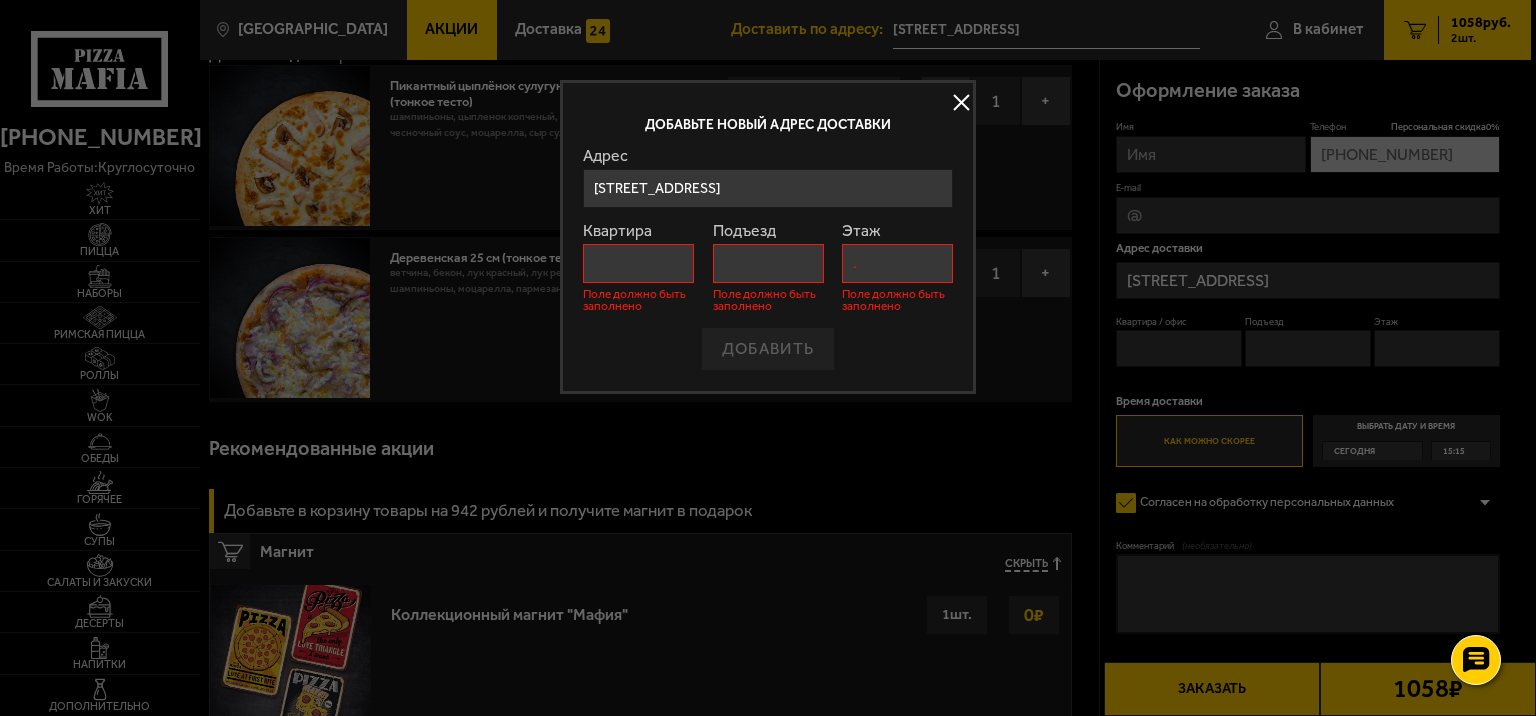click on "Квартира" at bounding box center [638, 263] 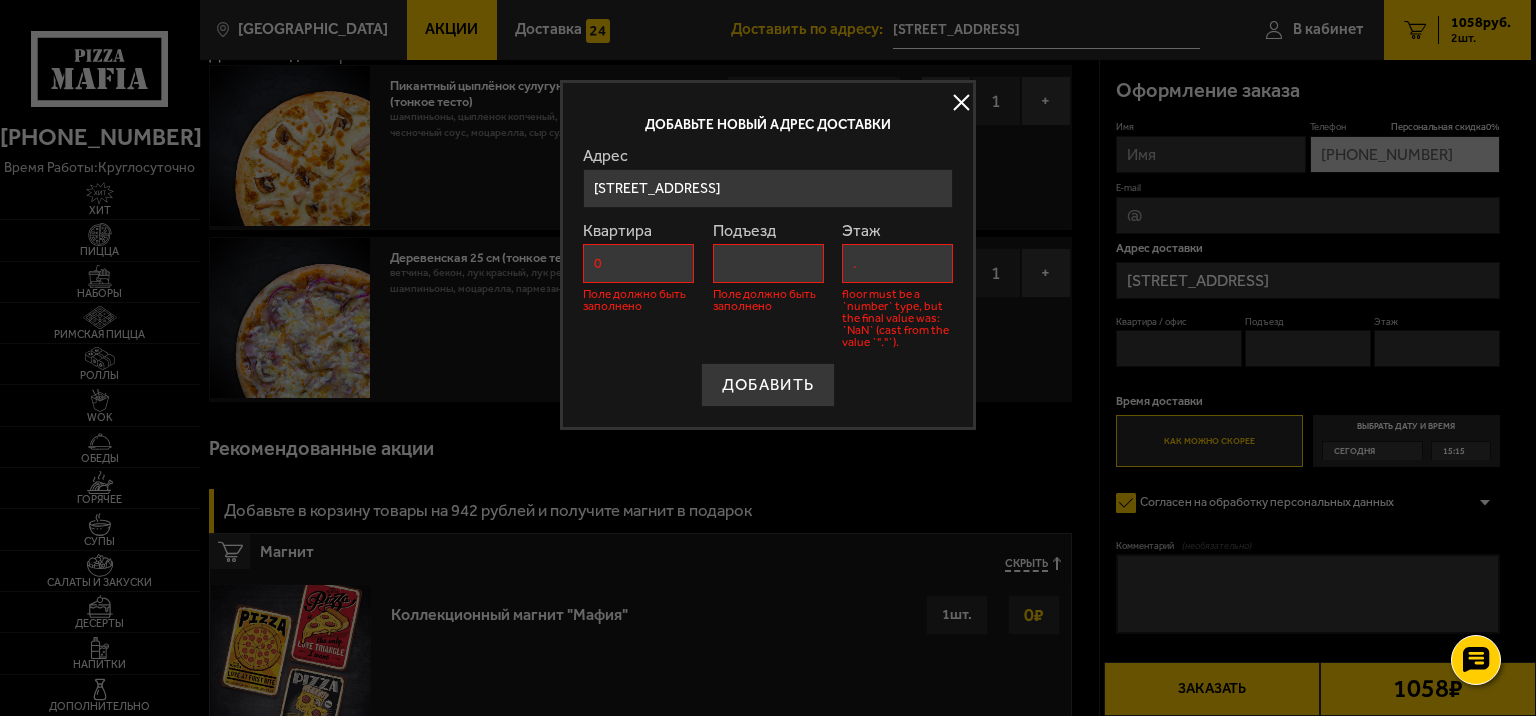 type on "0" 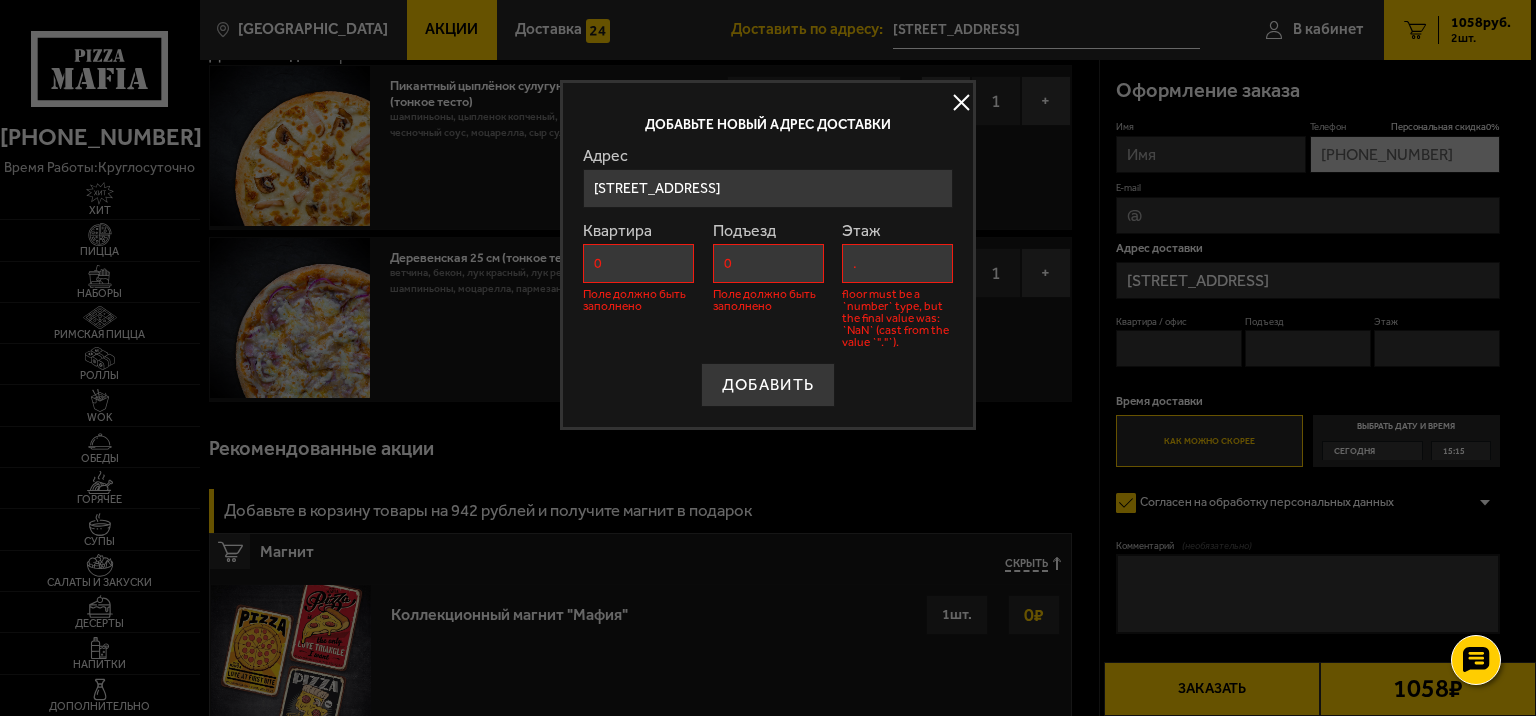 type on "0" 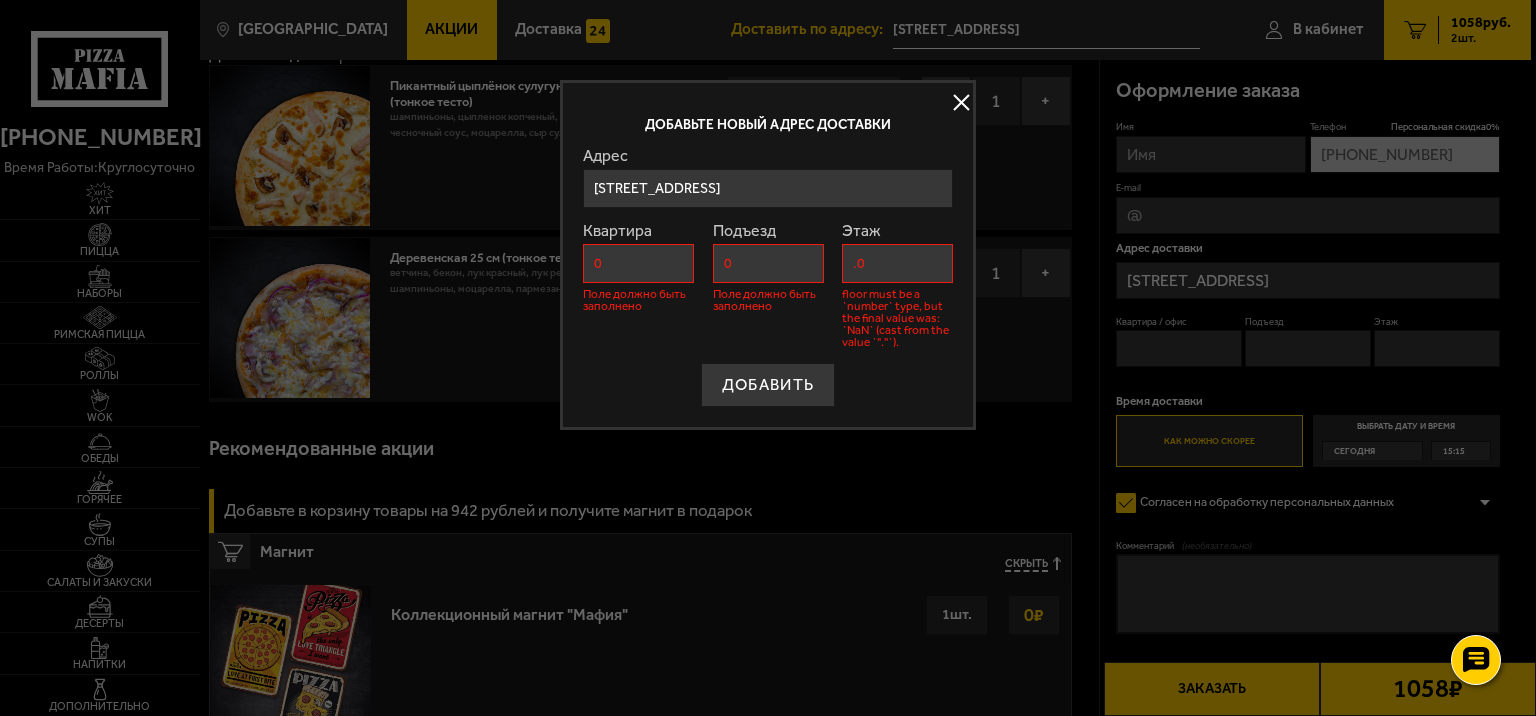 click on ".0" at bounding box center [897, 263] 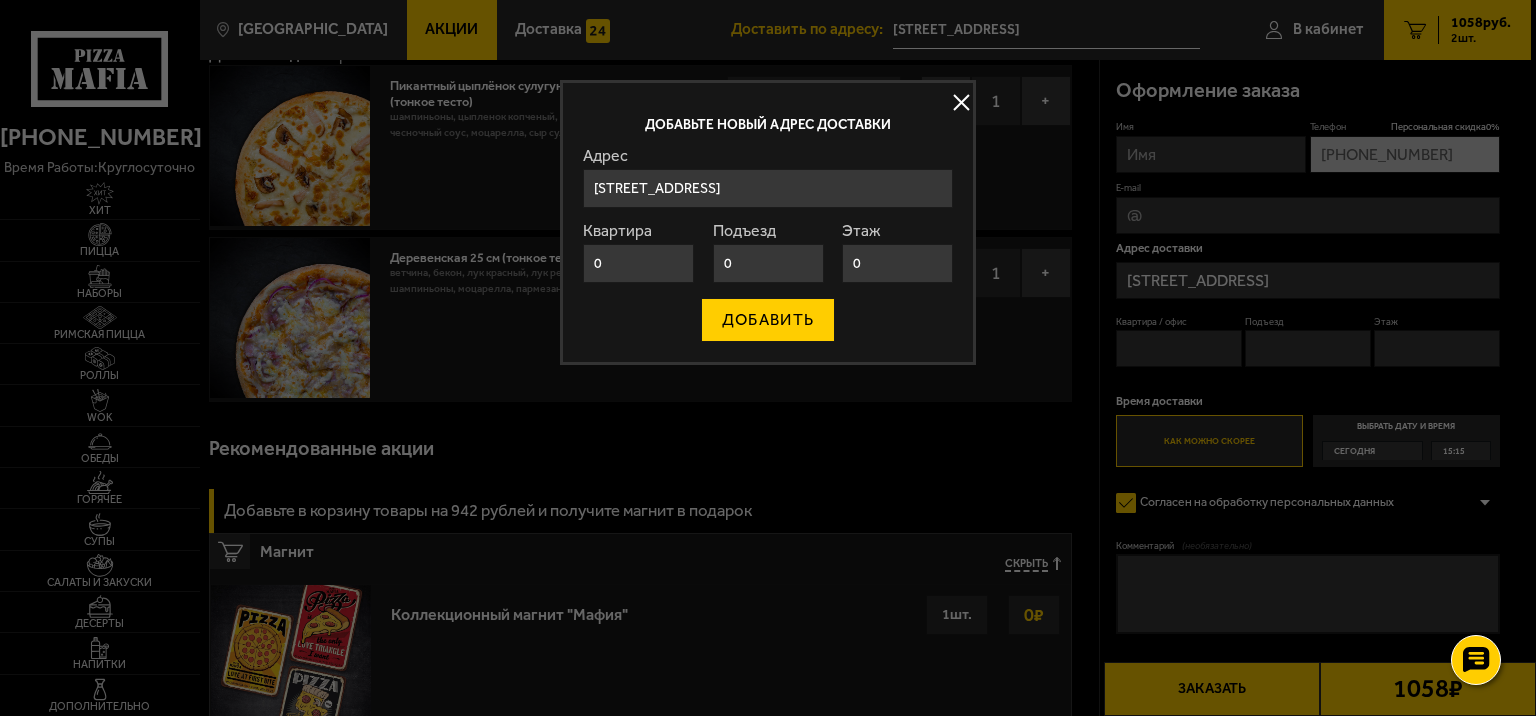 type on "0" 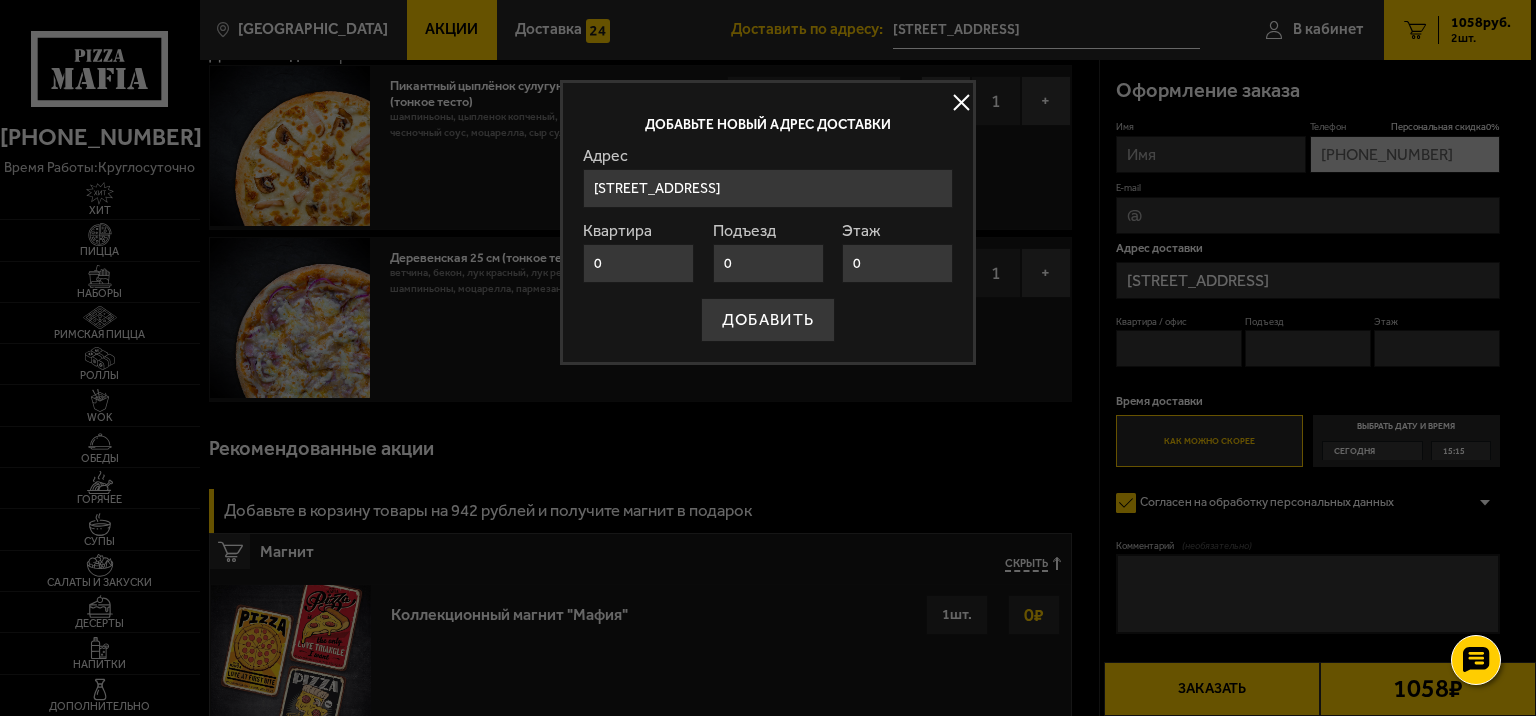 click on "ДОБАВИТЬ" at bounding box center (768, 320) 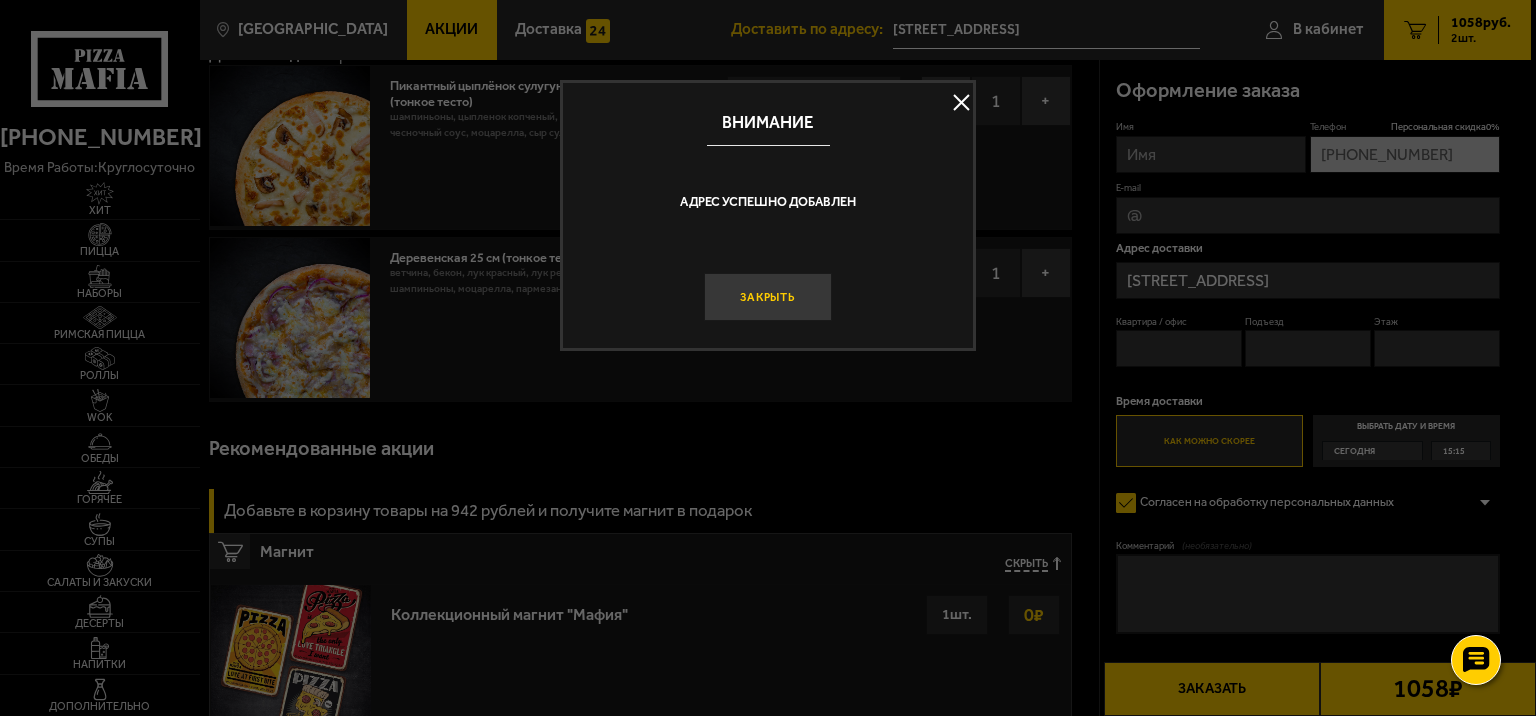 click on "Закрыть" at bounding box center (768, 297) 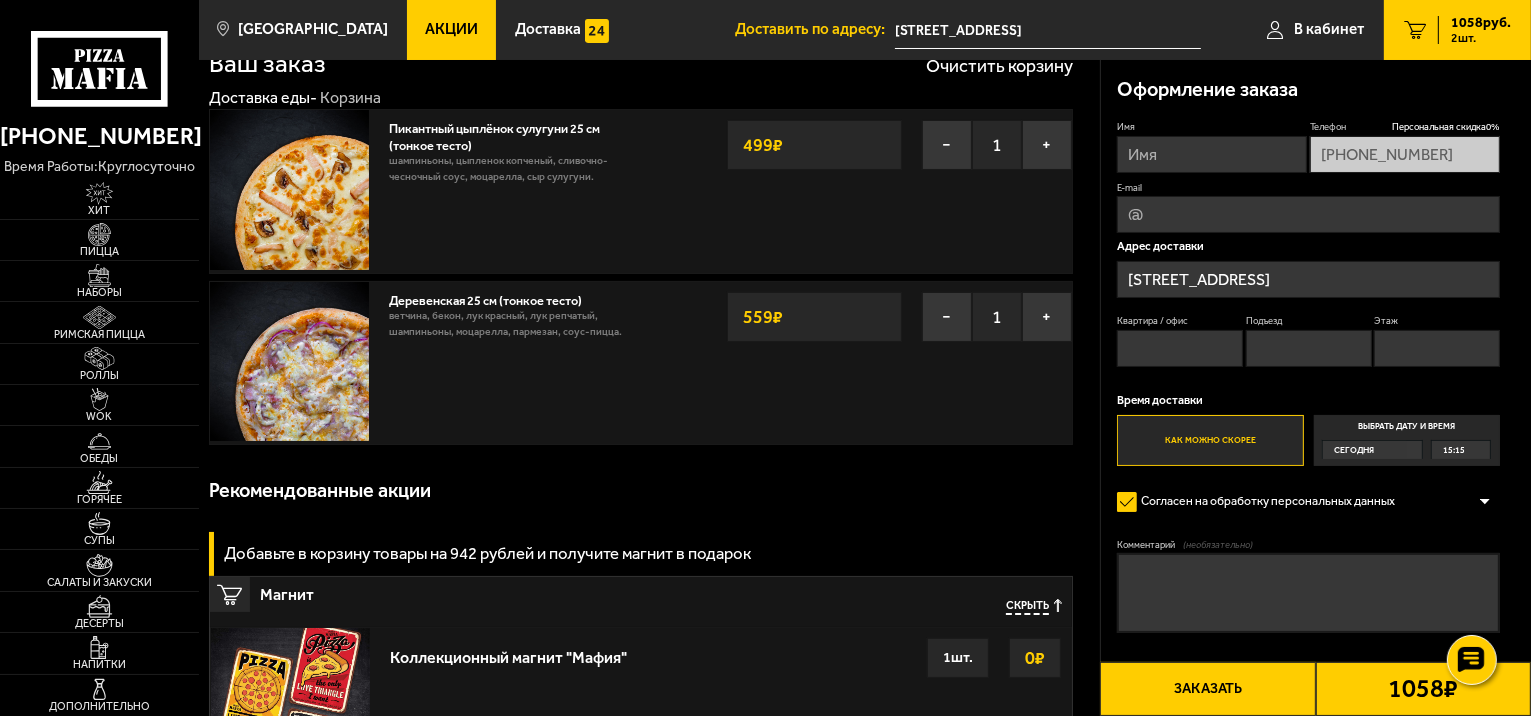scroll, scrollTop: 0, scrollLeft: 0, axis: both 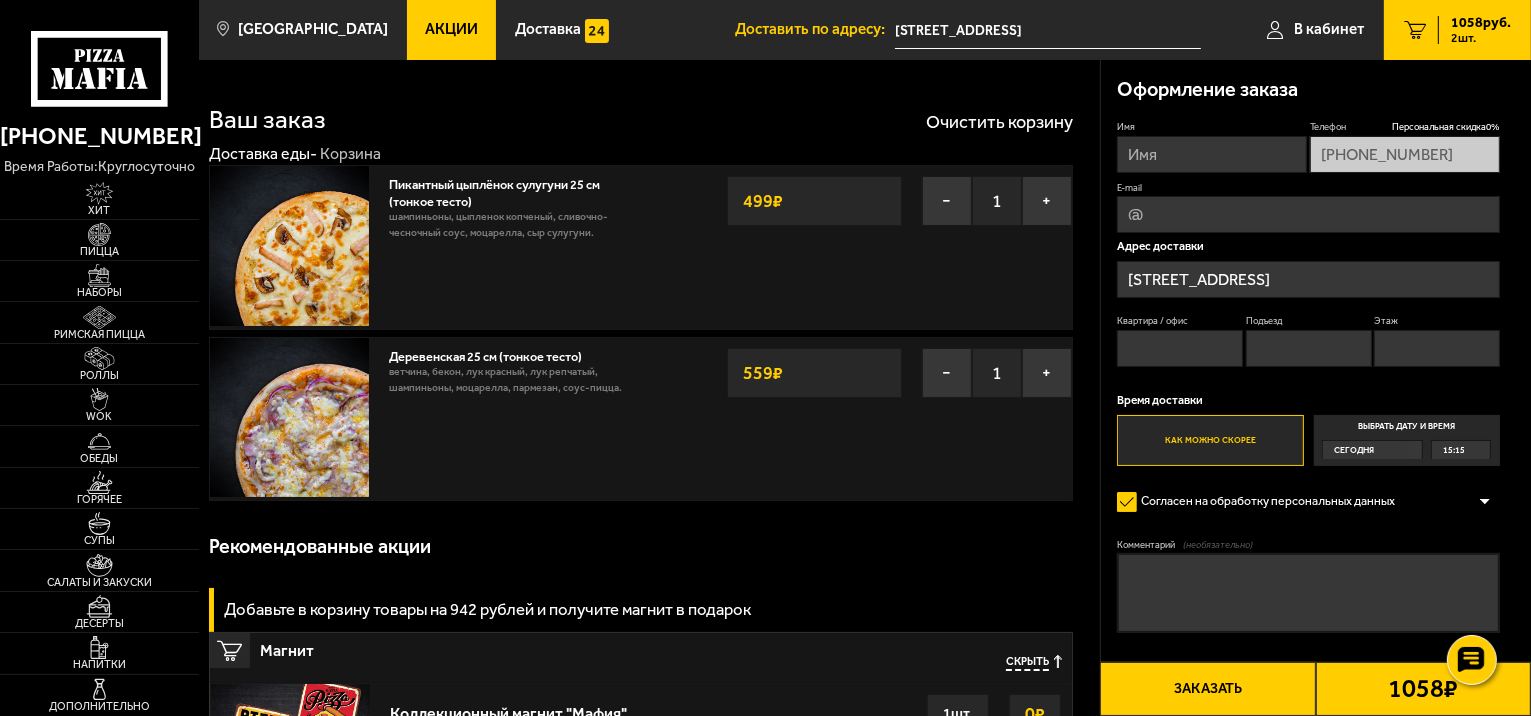 click on "Имя" at bounding box center [1212, 154] 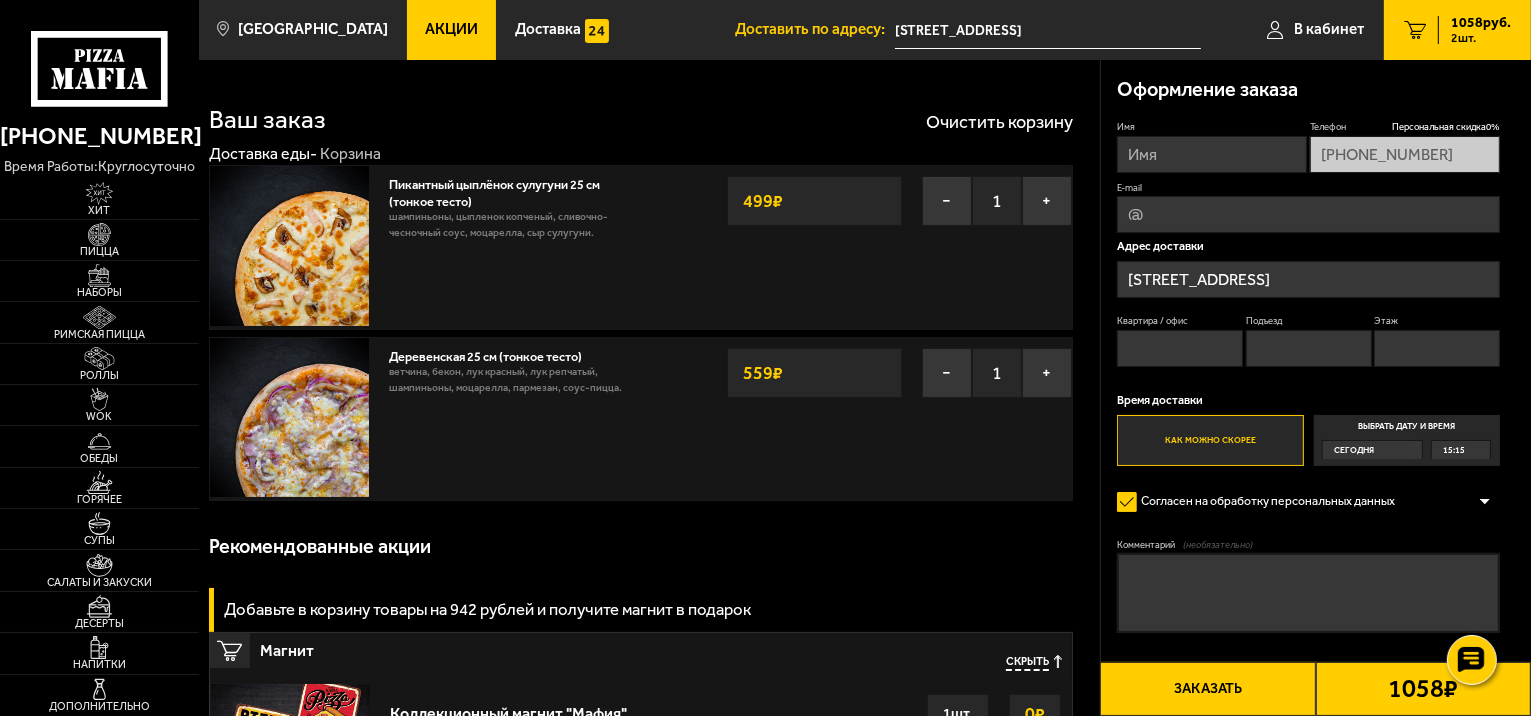 type on "Любовь" 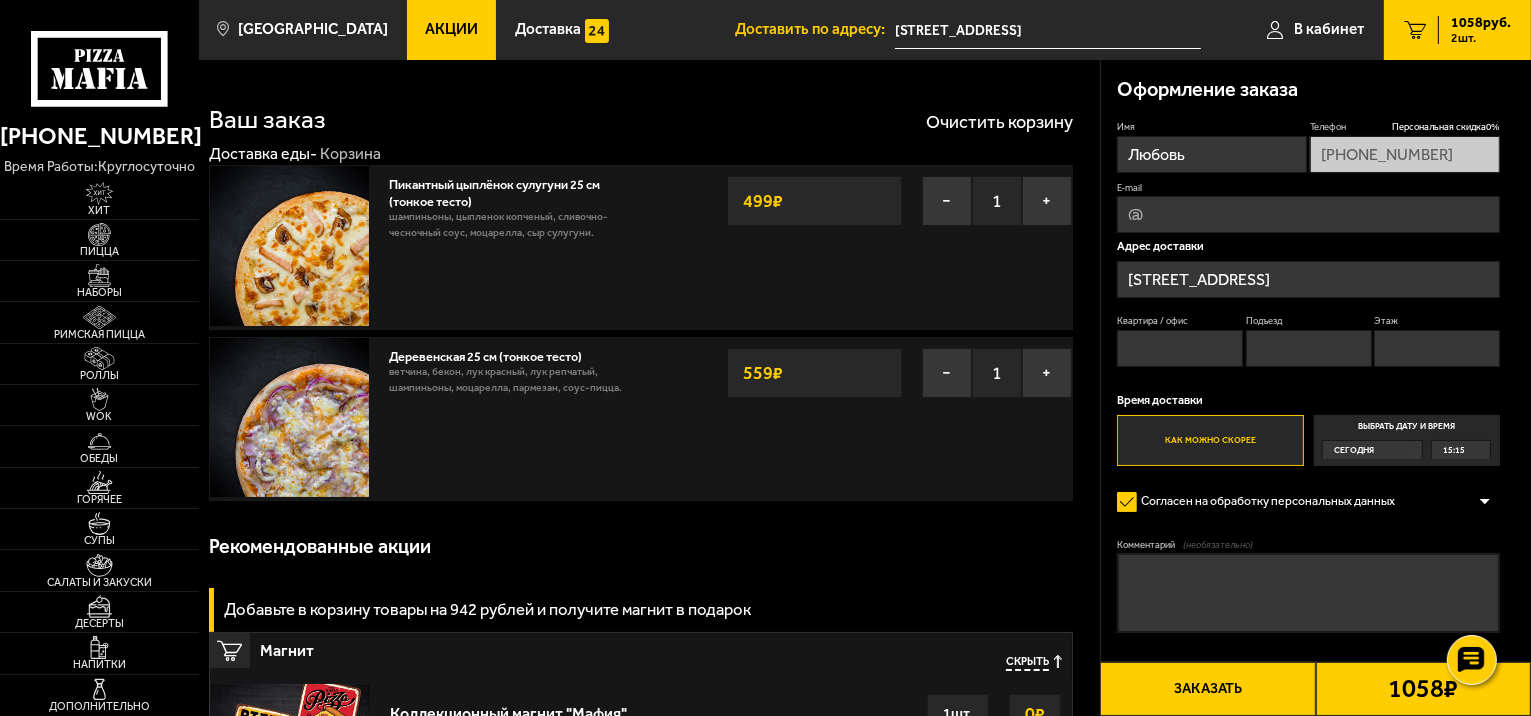 type on "[EMAIL_ADDRESS][DOMAIN_NAME]" 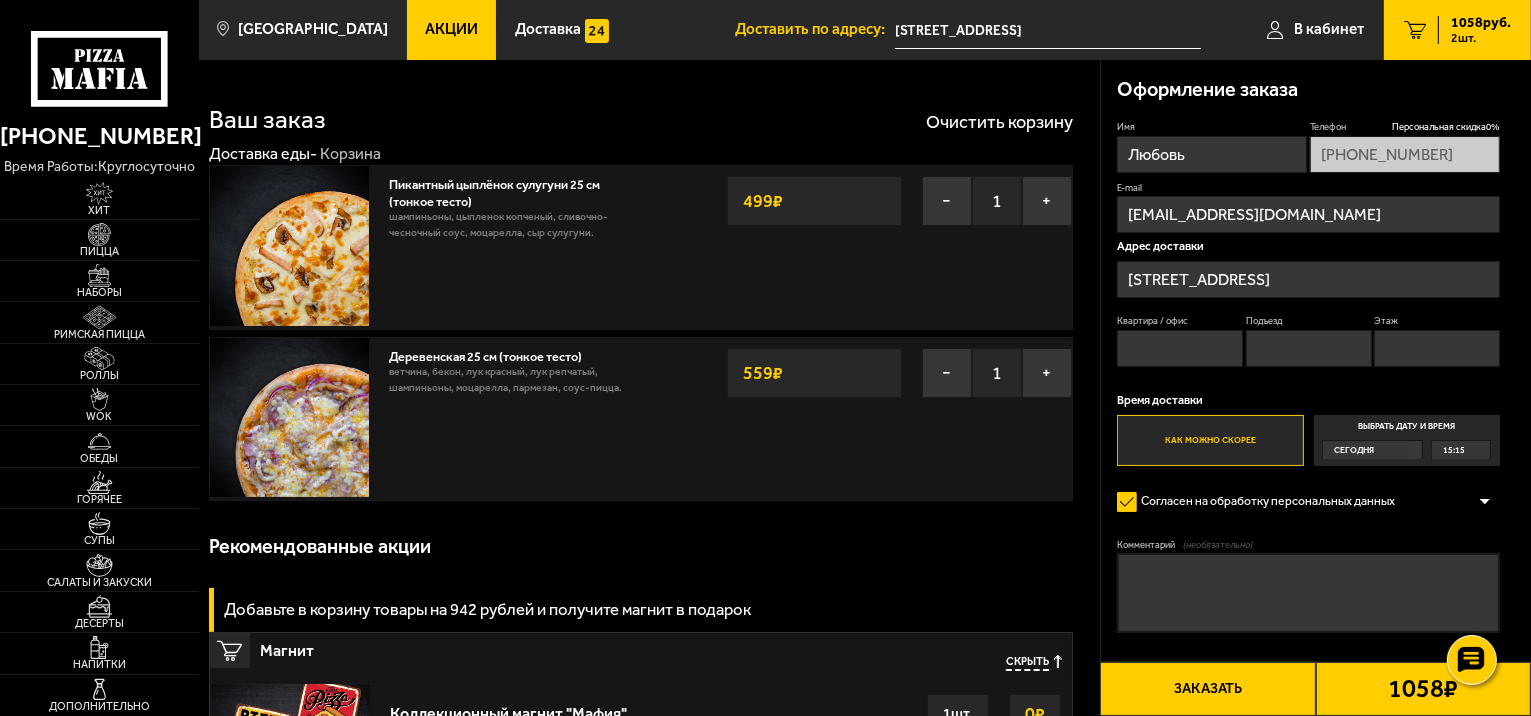 click on "Квартира / офис" at bounding box center (1180, 348) 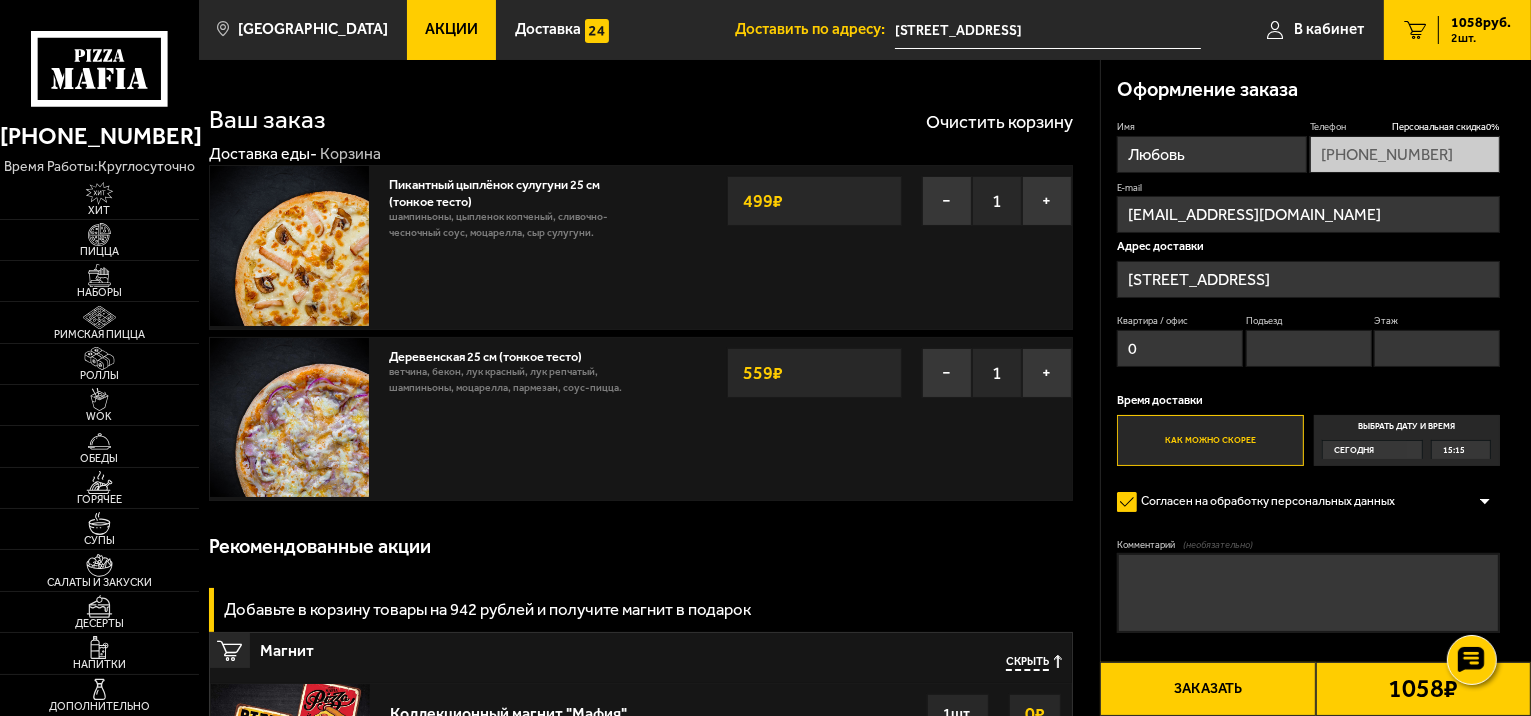 type on "0" 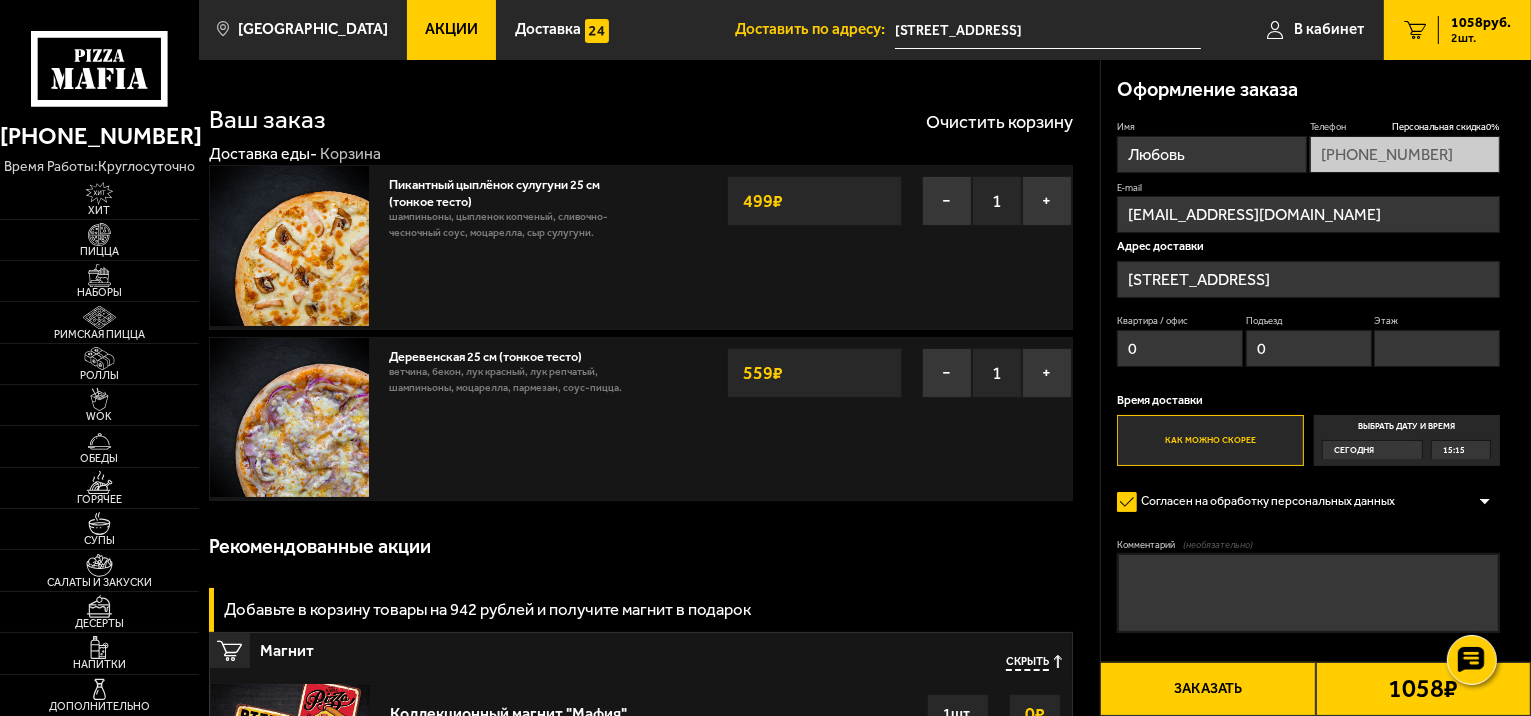 type on "0" 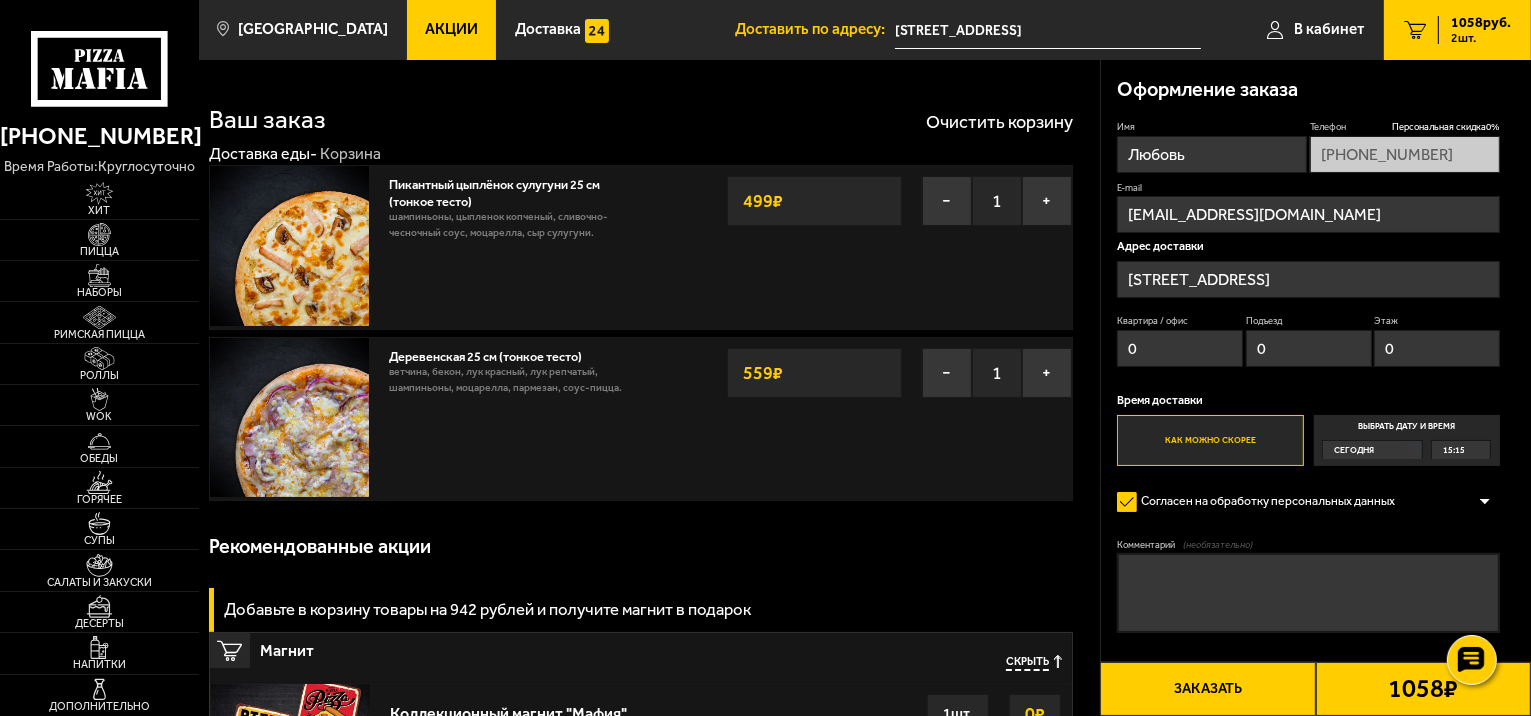 type on "0" 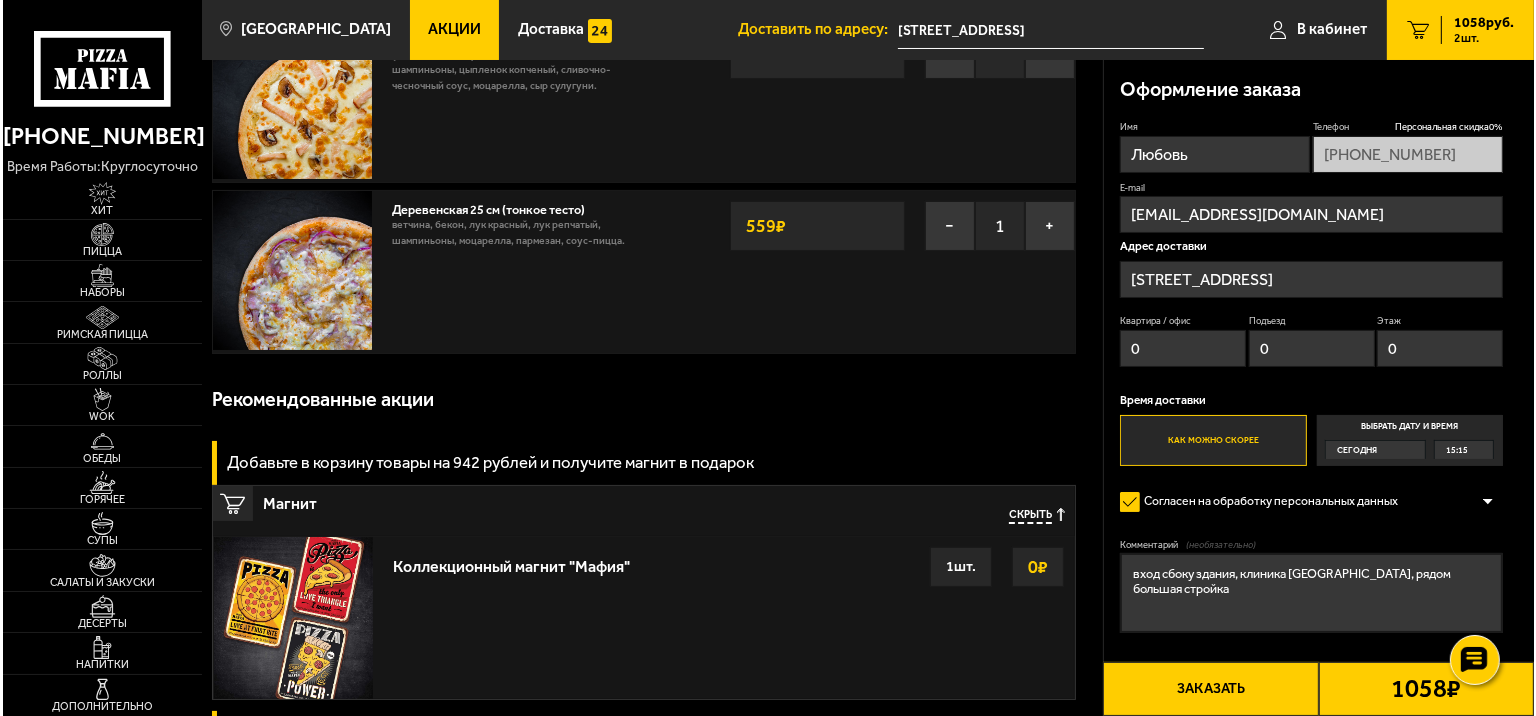 scroll, scrollTop: 100, scrollLeft: 0, axis: vertical 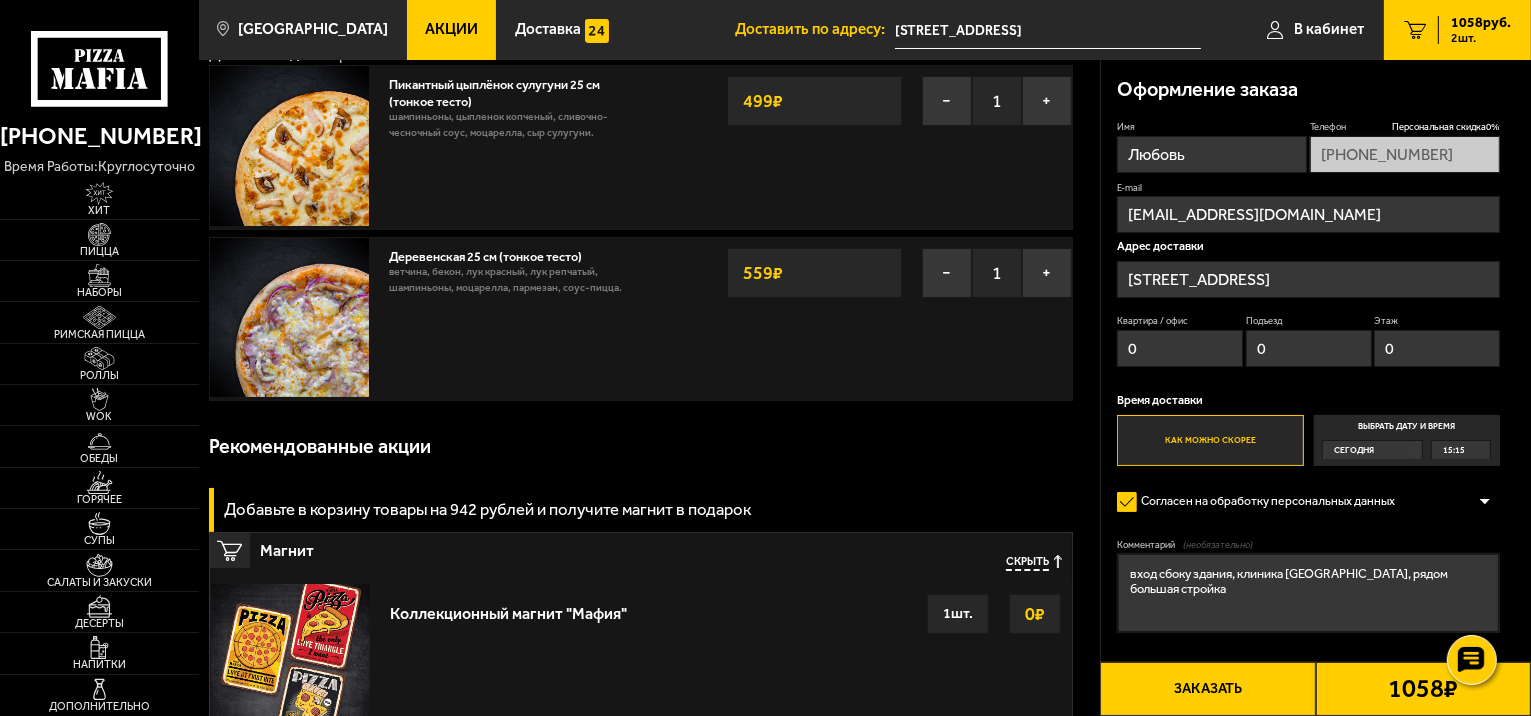 type on "вход сбоку здания, клиника [GEOGRAPHIC_DATA], рядом большая стройка" 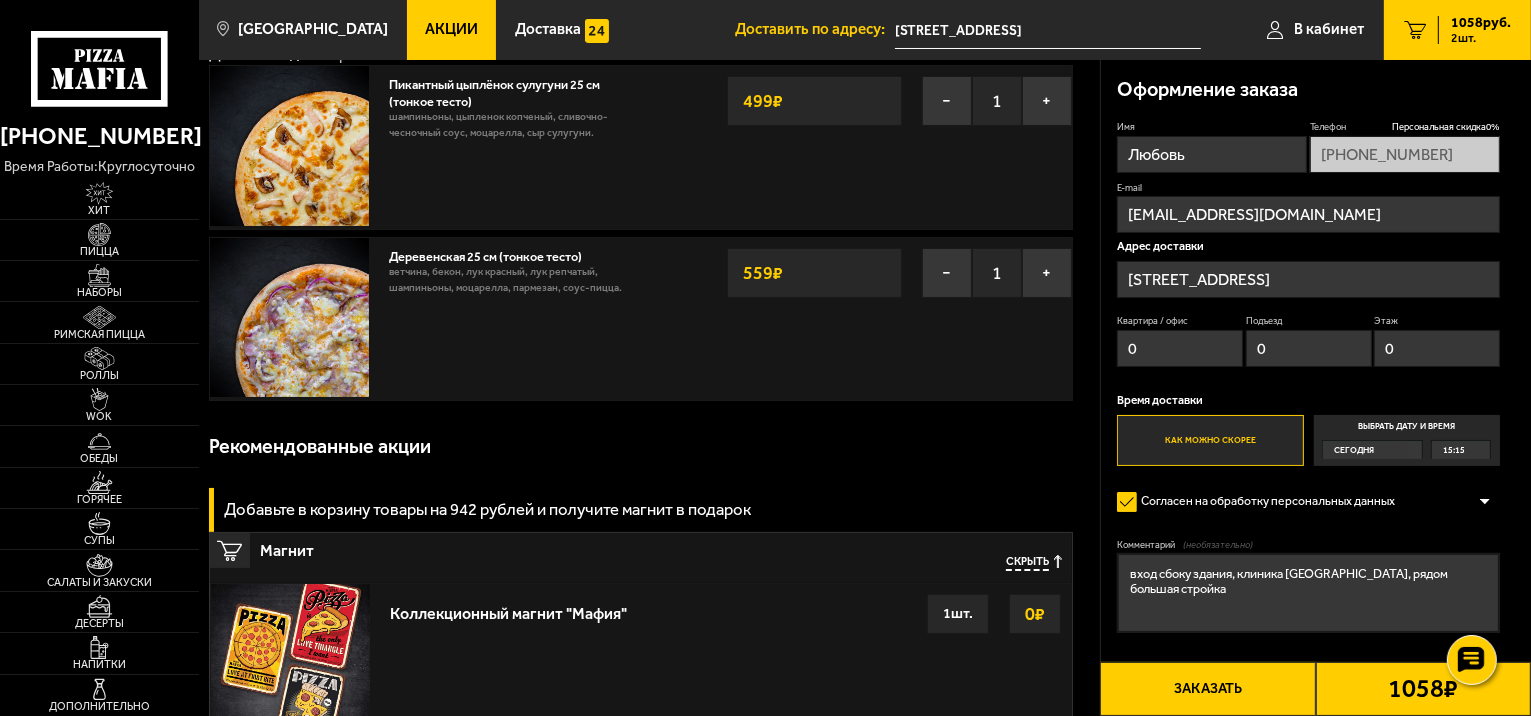 click on "Заказать" at bounding box center [1207, 689] 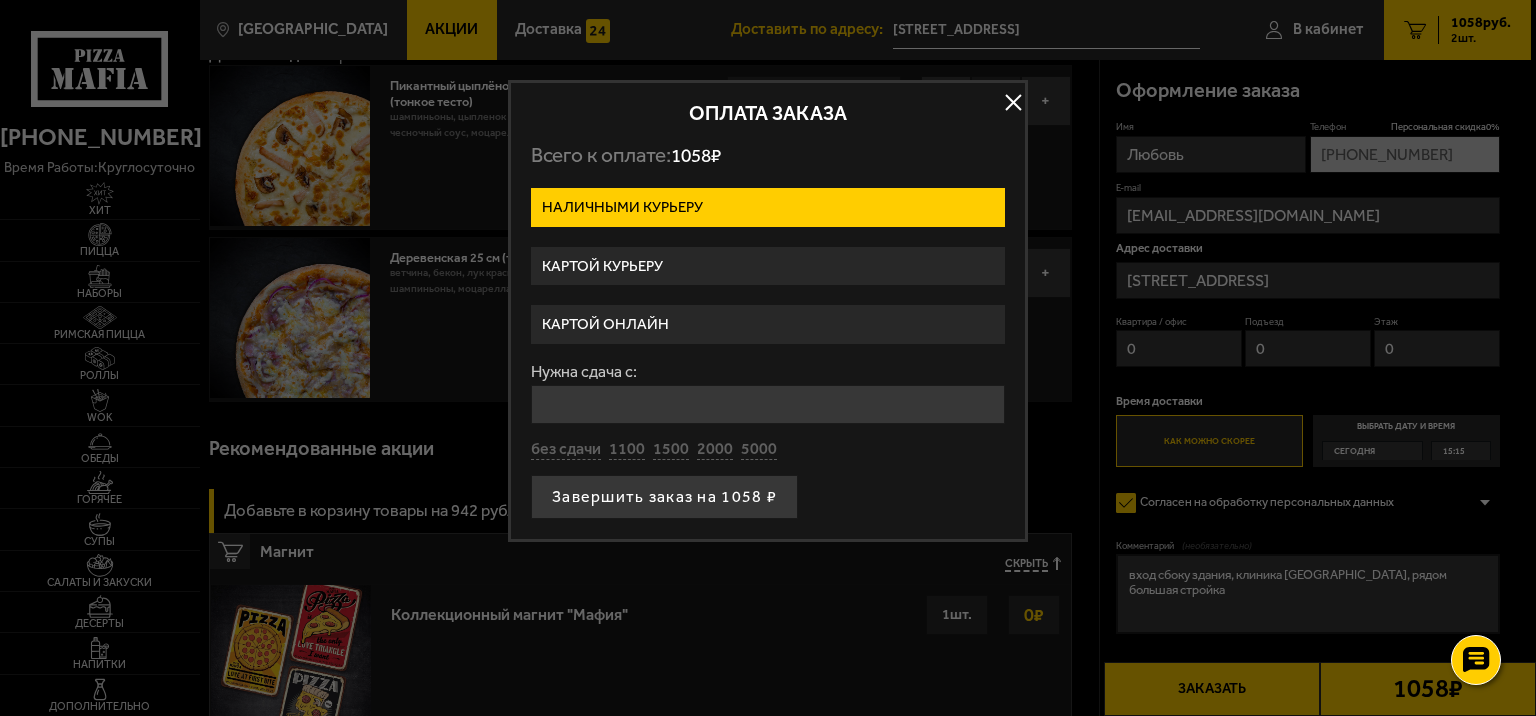 click at bounding box center [1013, 103] 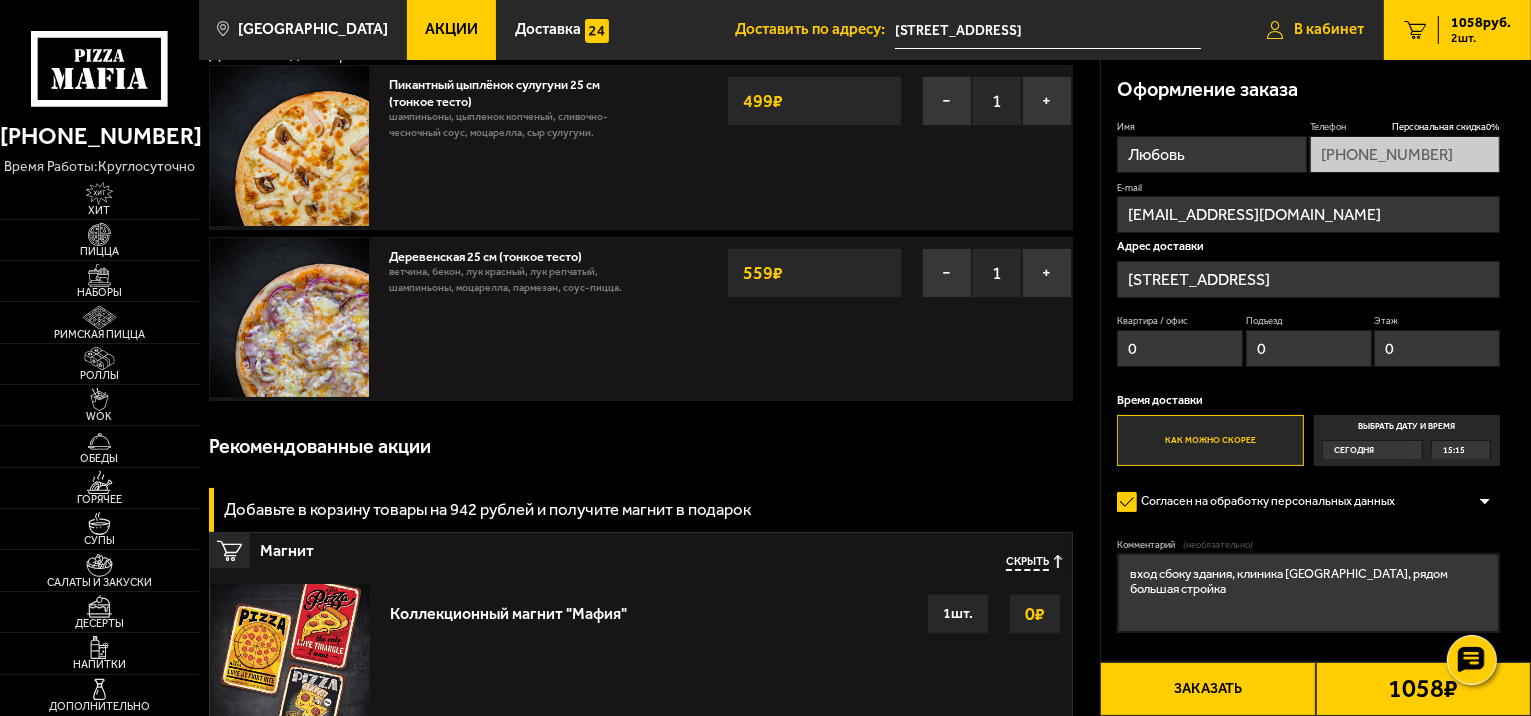 click on "В кабинет" at bounding box center [1315, 30] 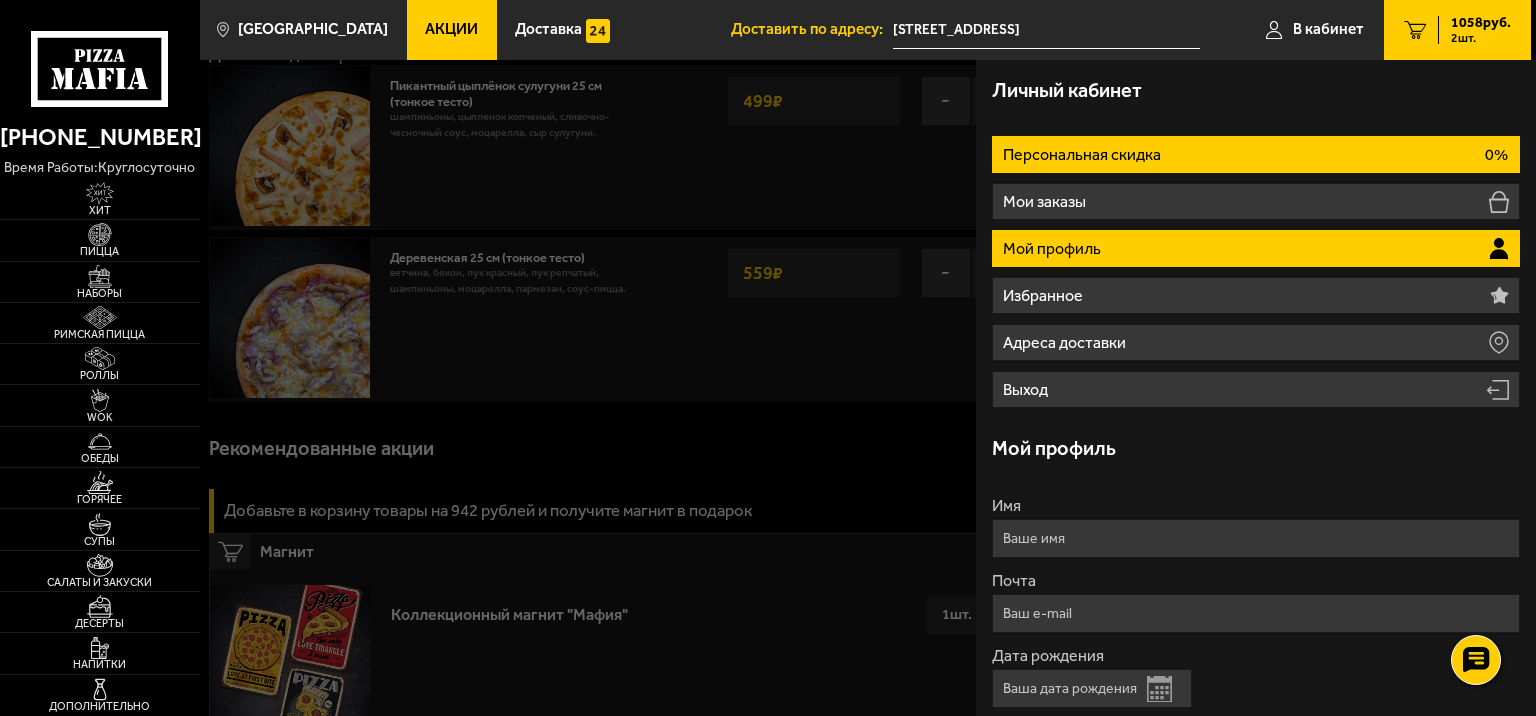 click on "Персональная скидка 0%" at bounding box center [1256, 154] 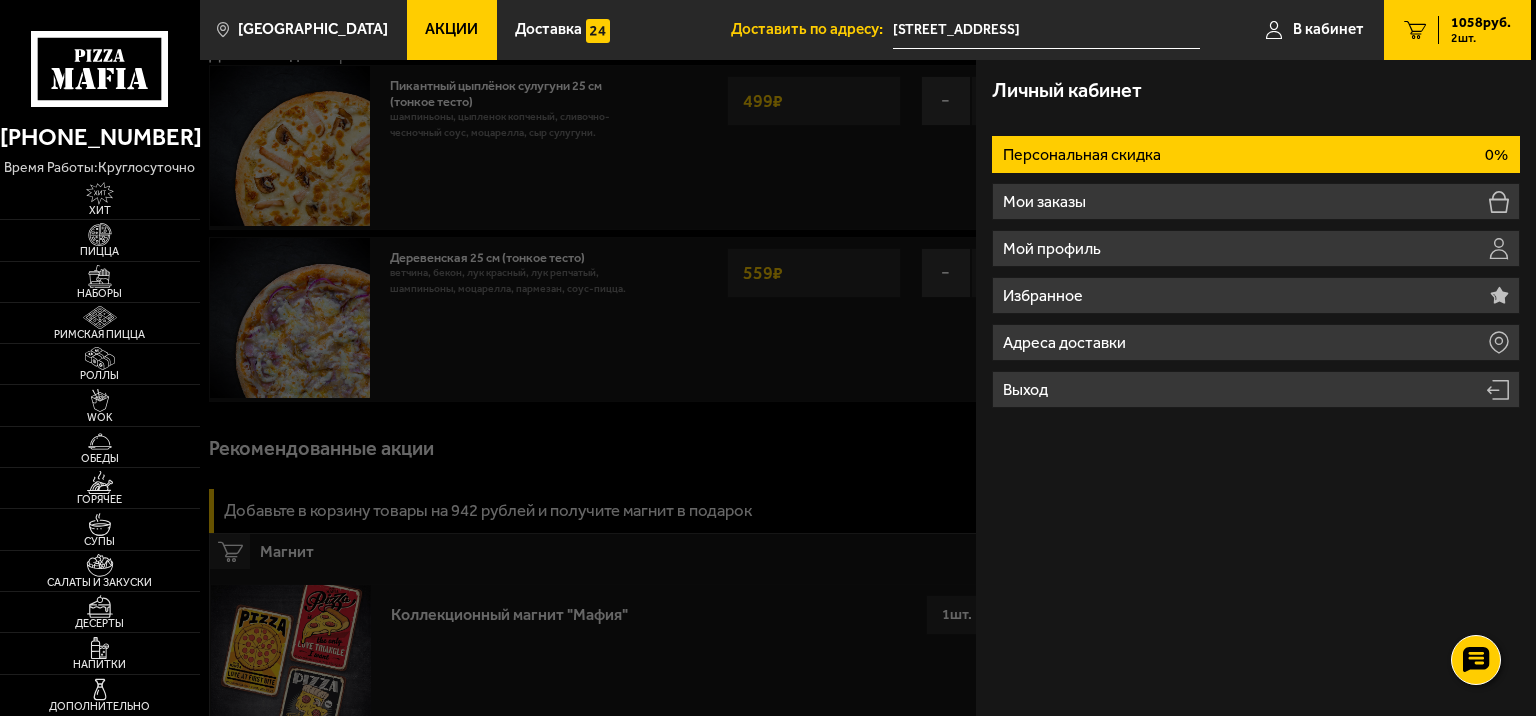 click on "0%" at bounding box center [1496, 155] 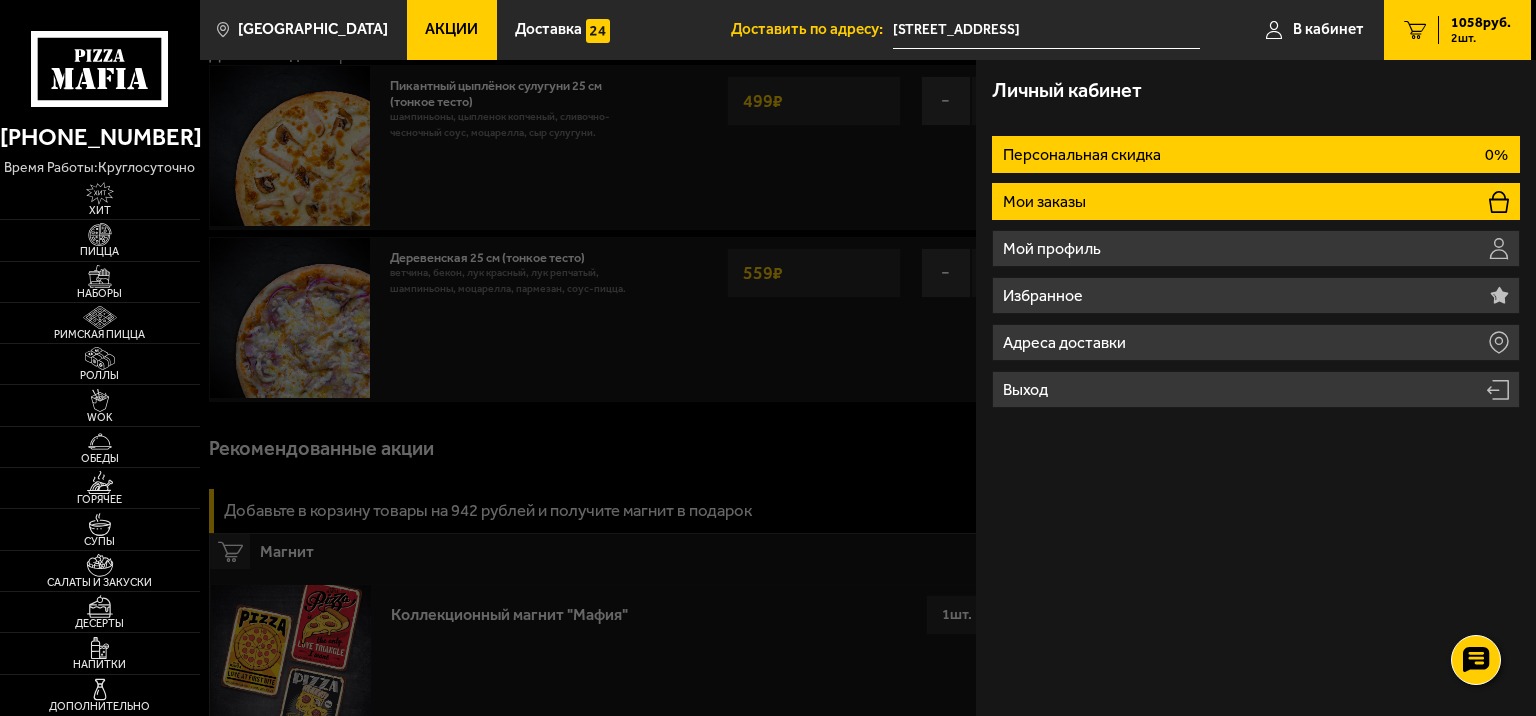 click on "Мои заказы" at bounding box center [1256, 201] 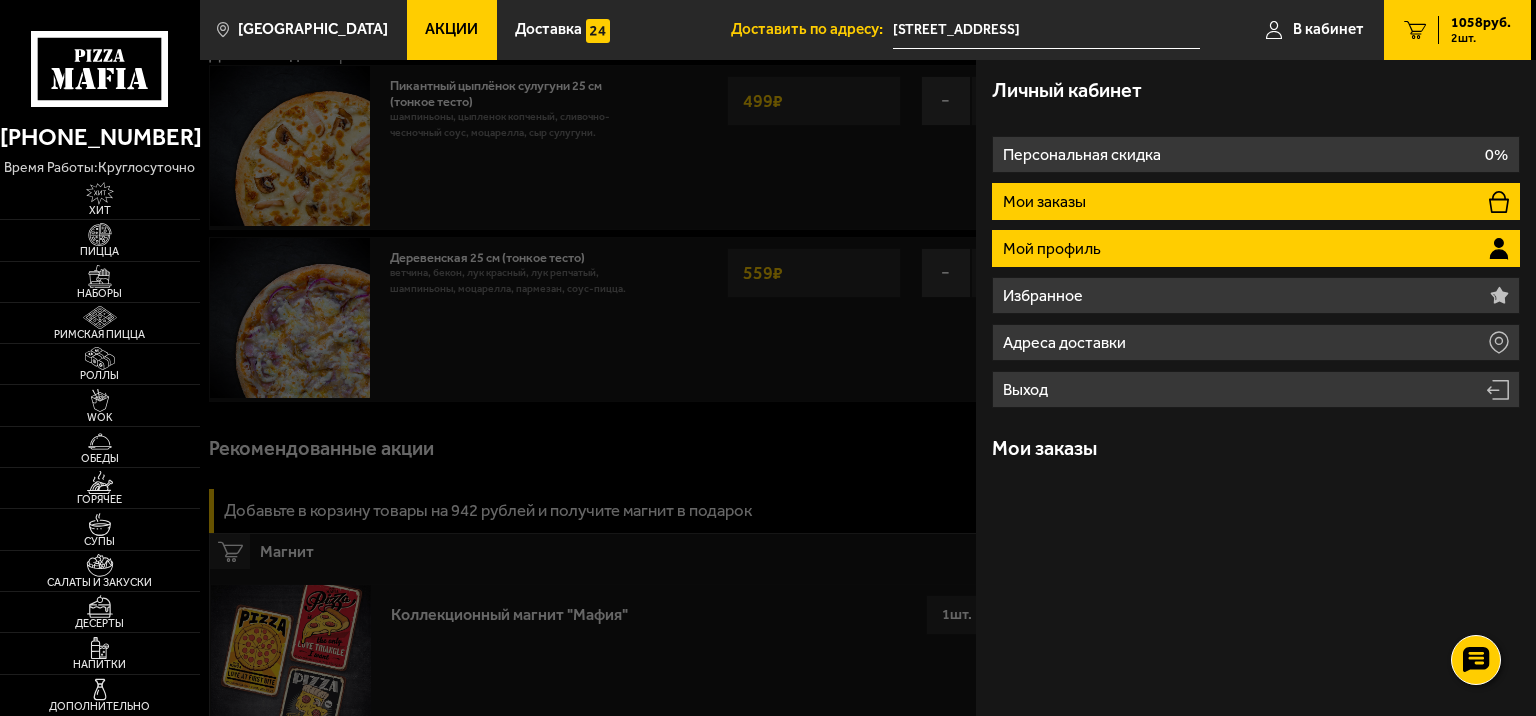 click on "Мой профиль" at bounding box center (1256, 248) 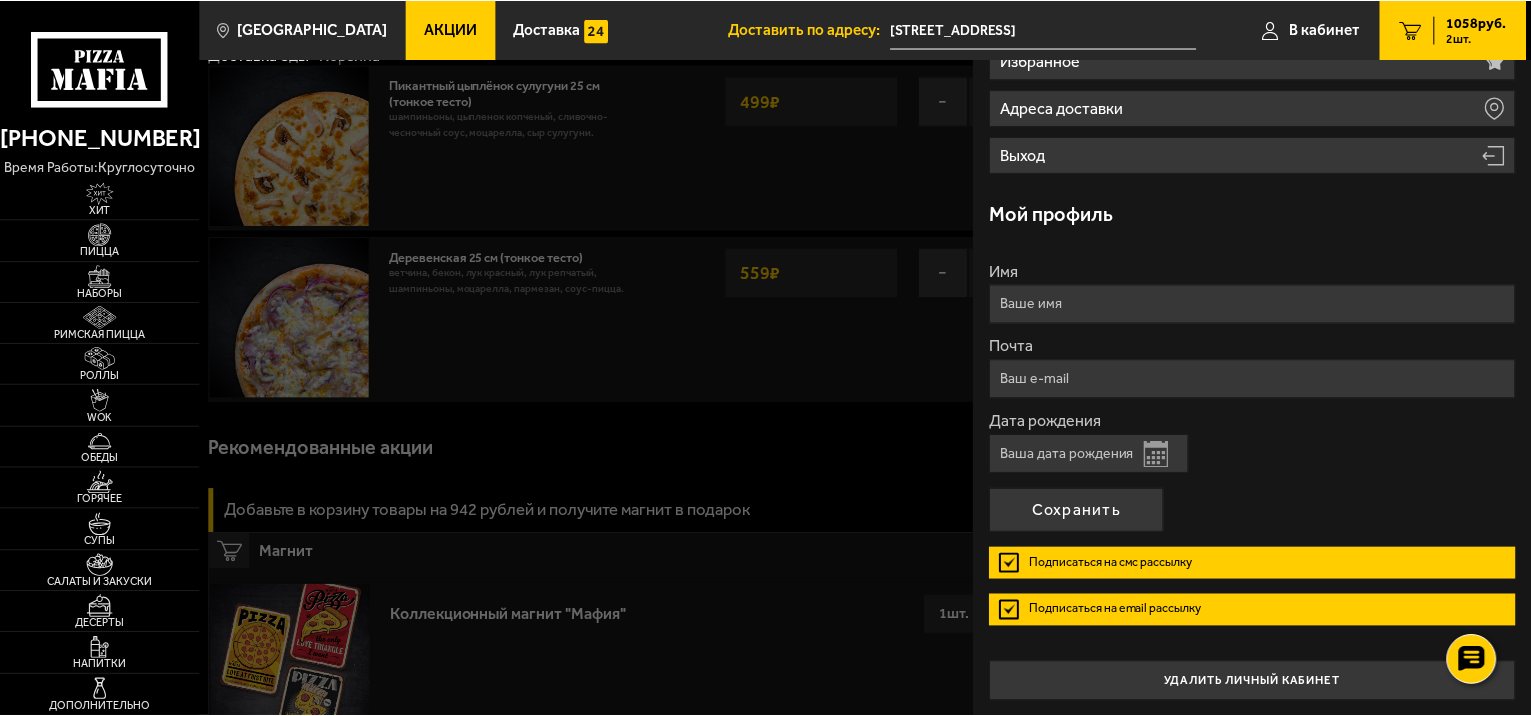 scroll, scrollTop: 135, scrollLeft: 0, axis: vertical 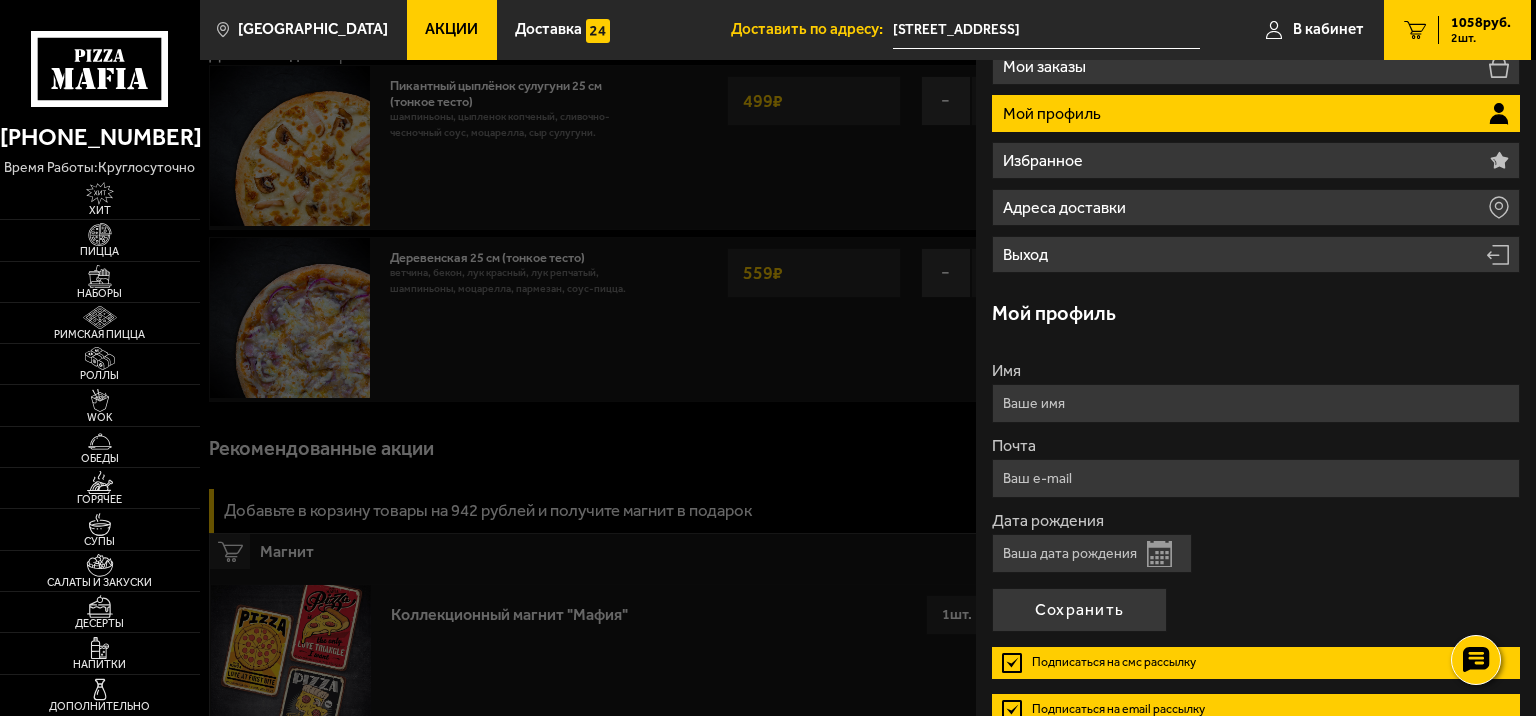 click on "Имя" at bounding box center [1256, 403] 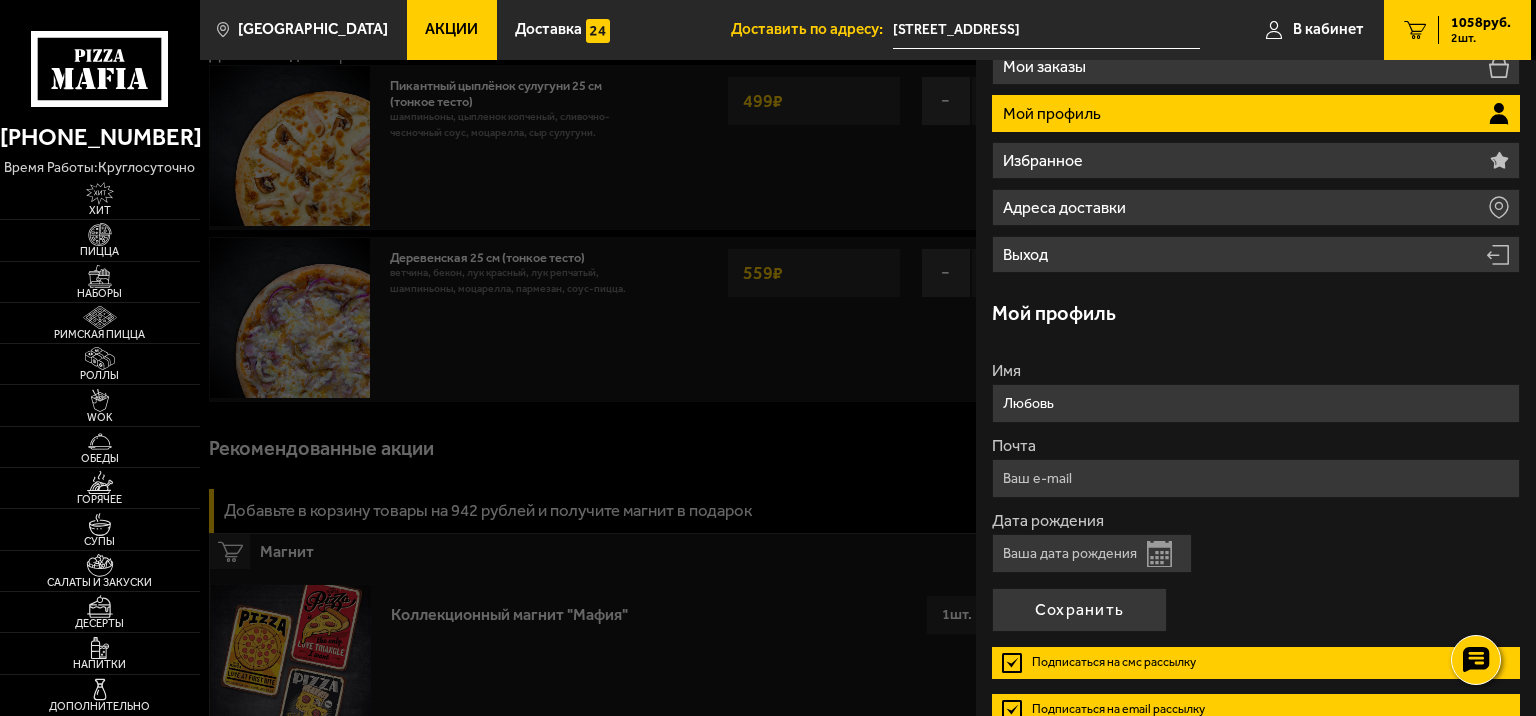 type on "Любовь" 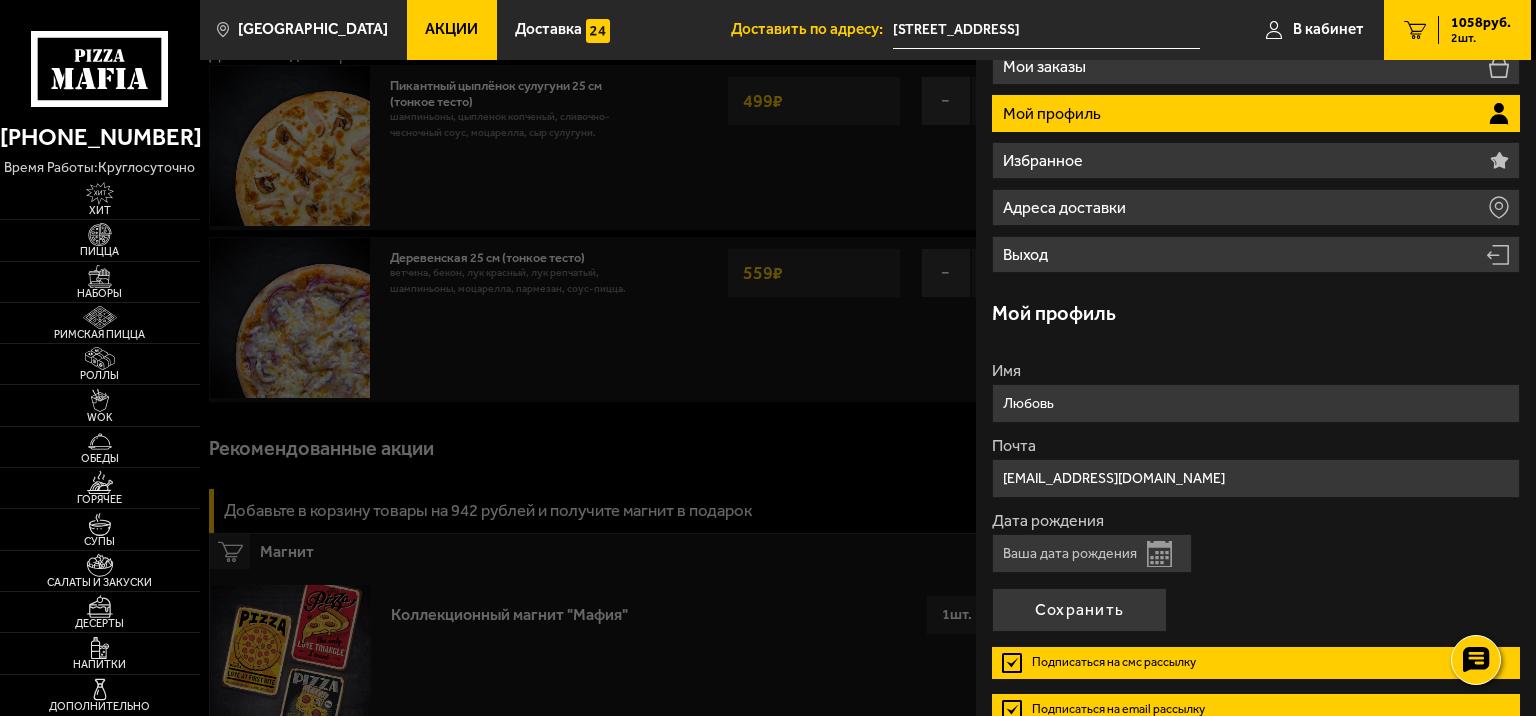 click on "Дата рождения" at bounding box center [1092, 553] 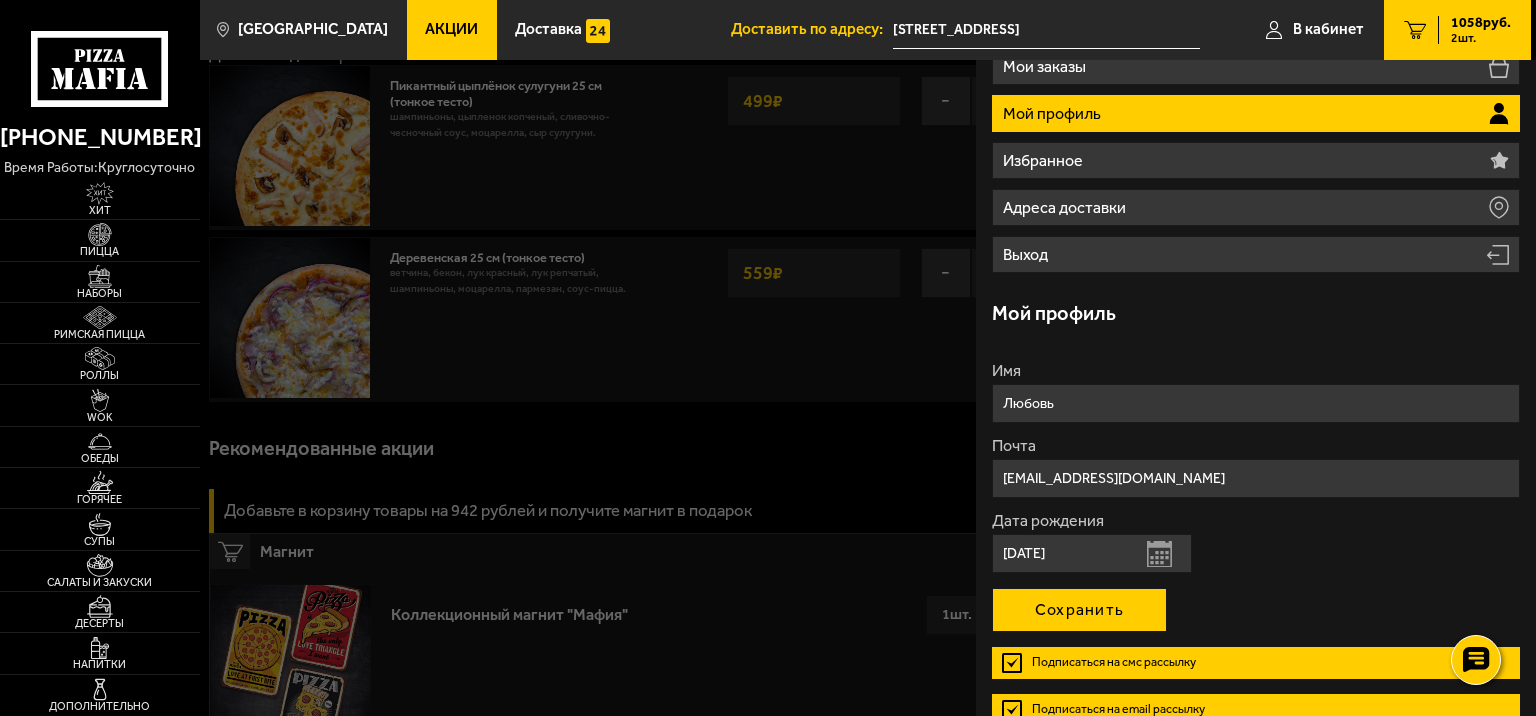 type on "04.01.1997" 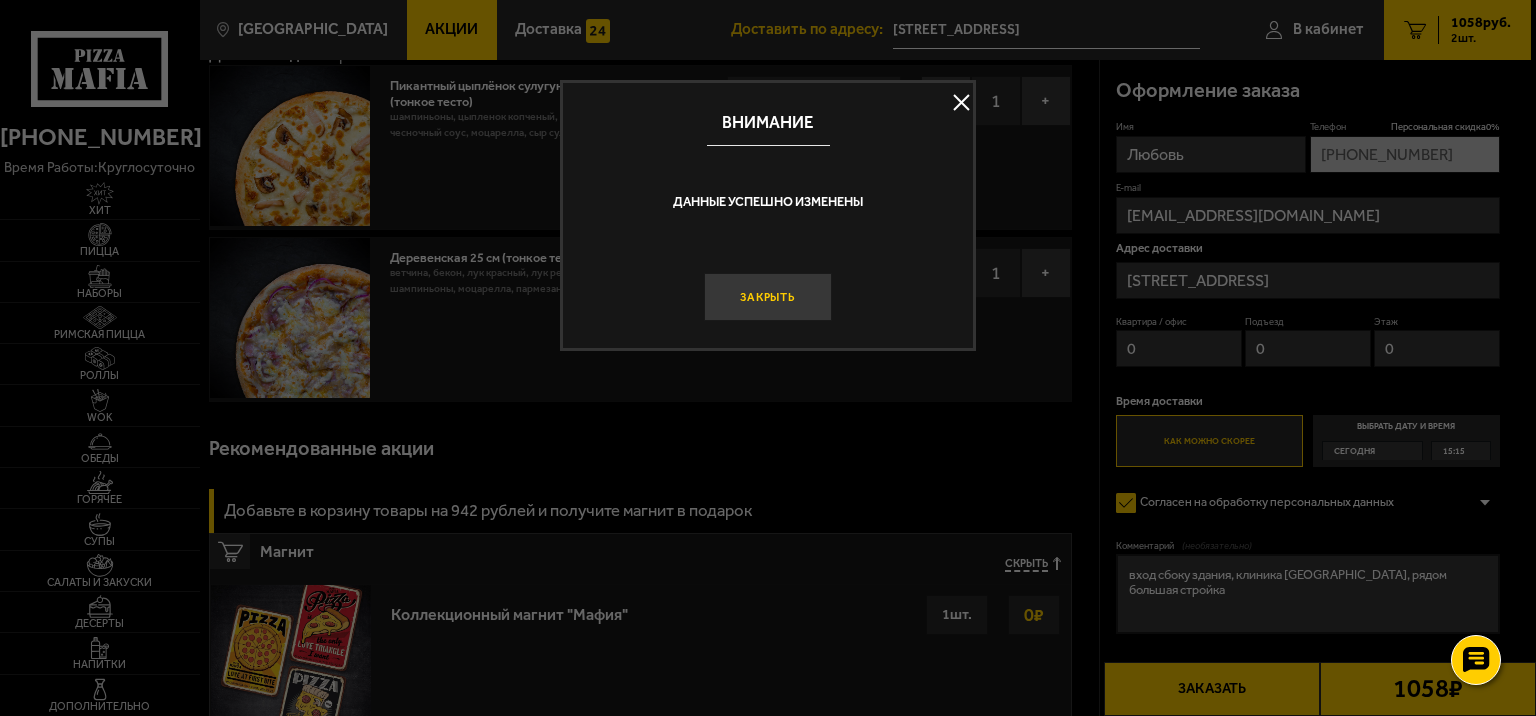 click on "Закрыть" at bounding box center [768, 297] 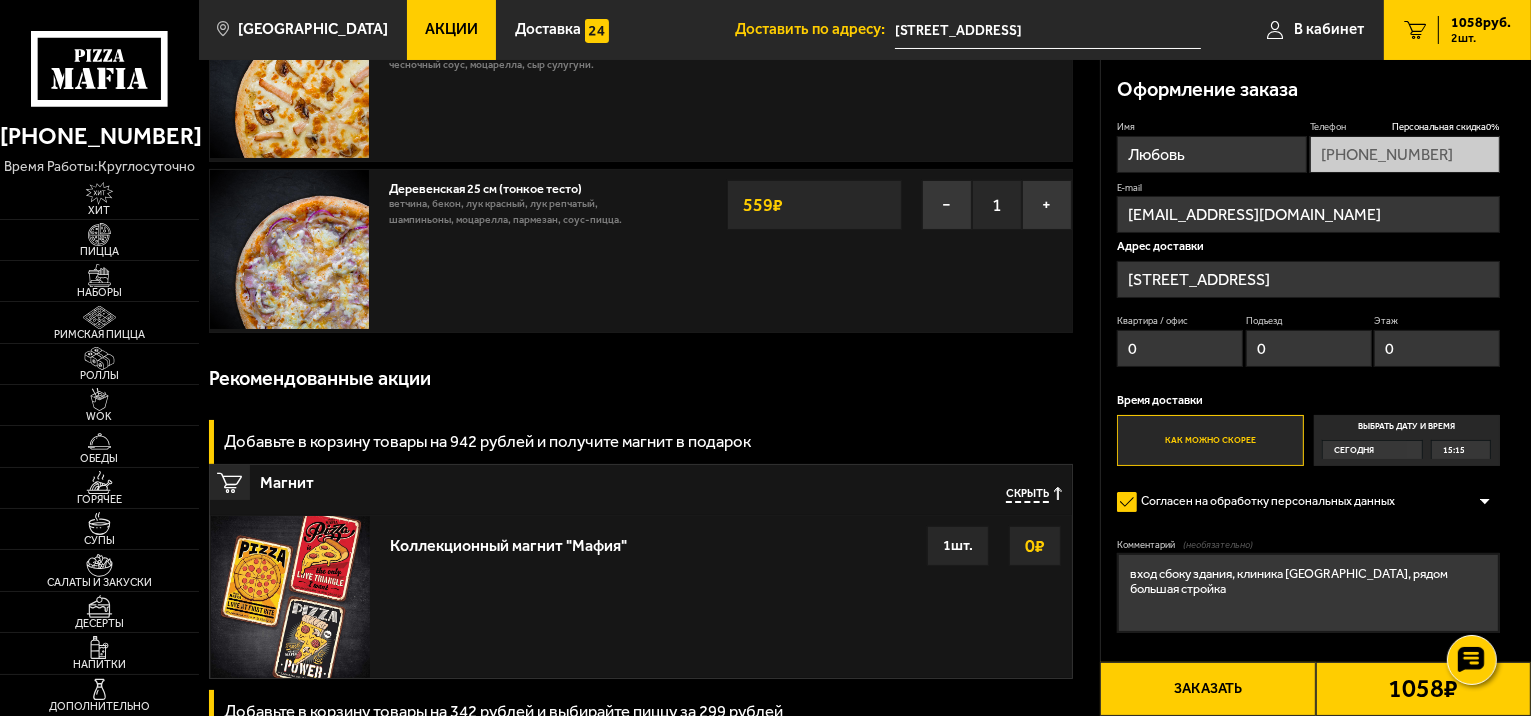 scroll, scrollTop: 200, scrollLeft: 0, axis: vertical 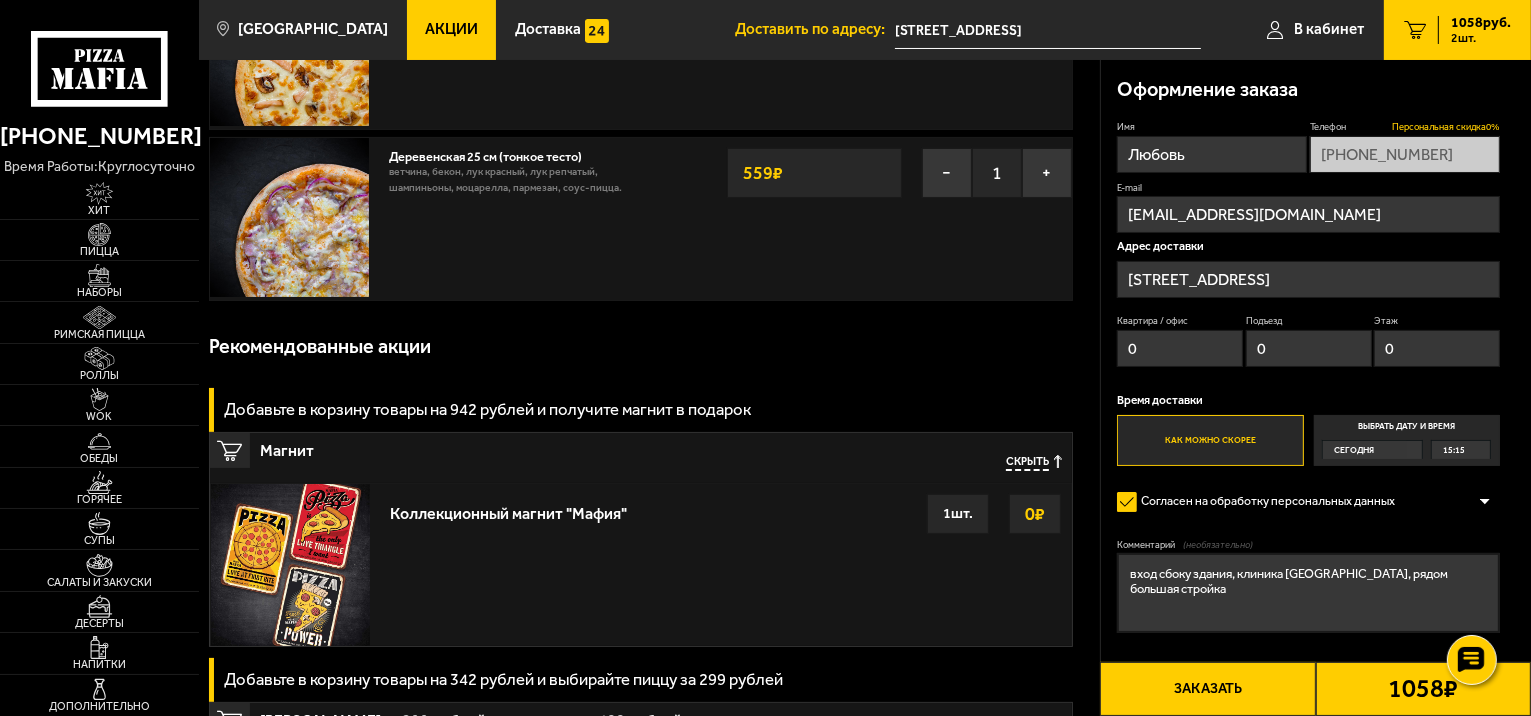 click on "Персональная скидка  0 %" at bounding box center (1446, 126) 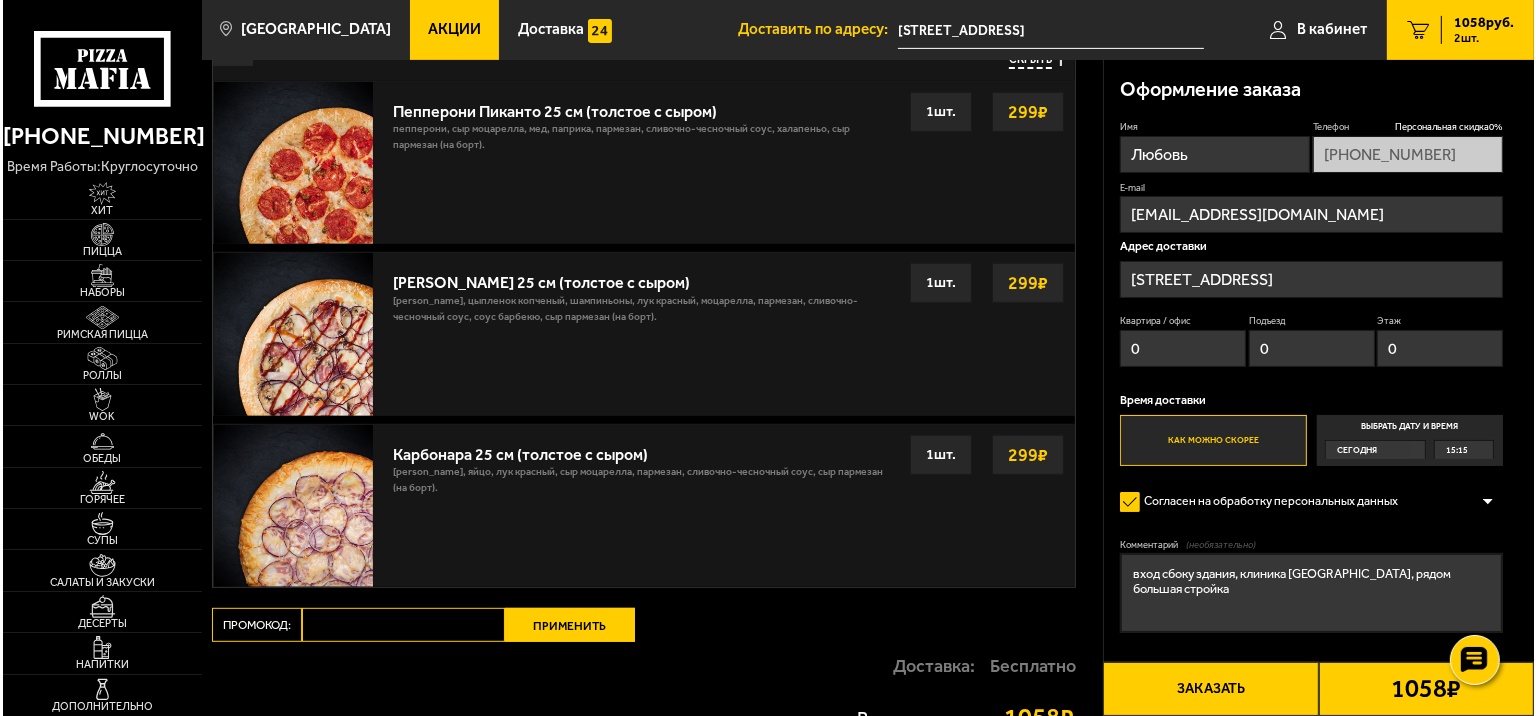 scroll, scrollTop: 900, scrollLeft: 0, axis: vertical 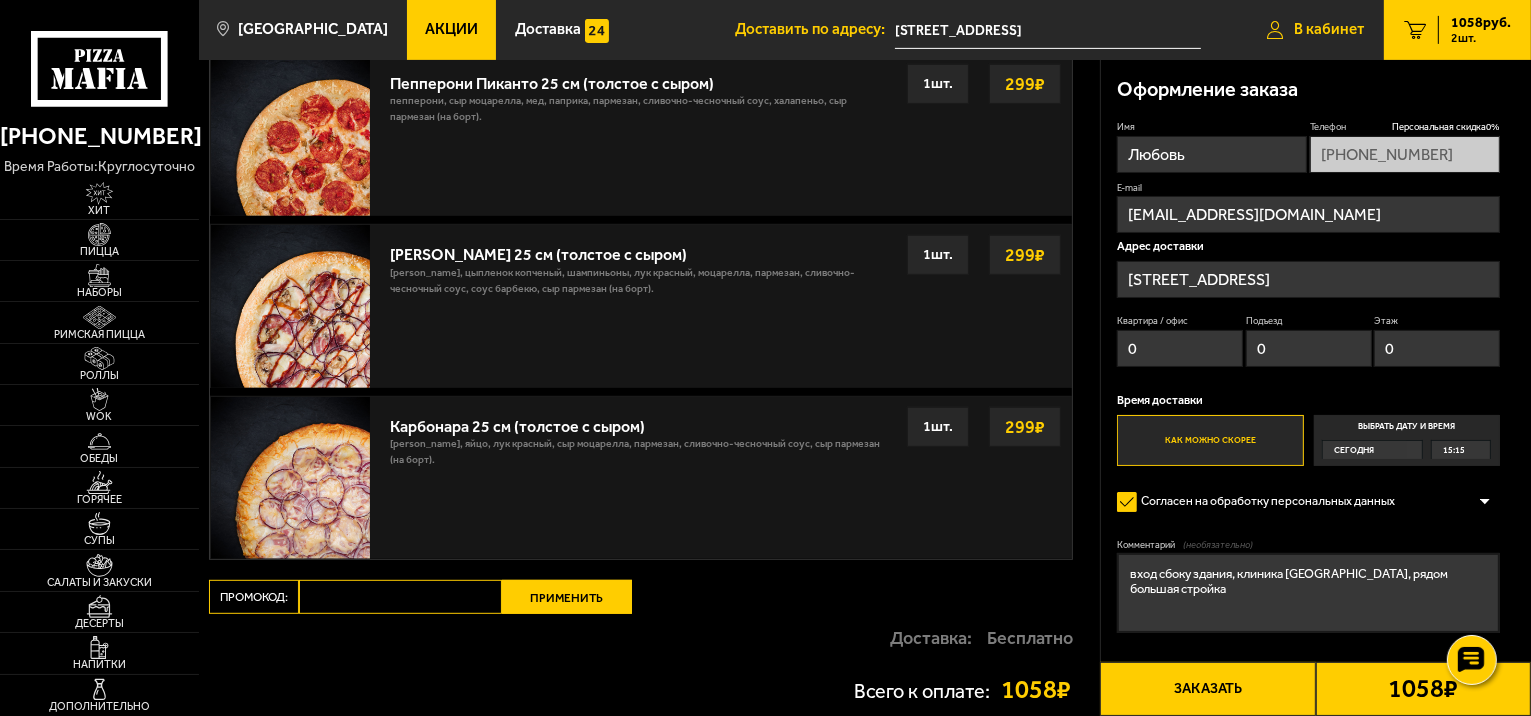 click on "В кабинет" at bounding box center [1315, 30] 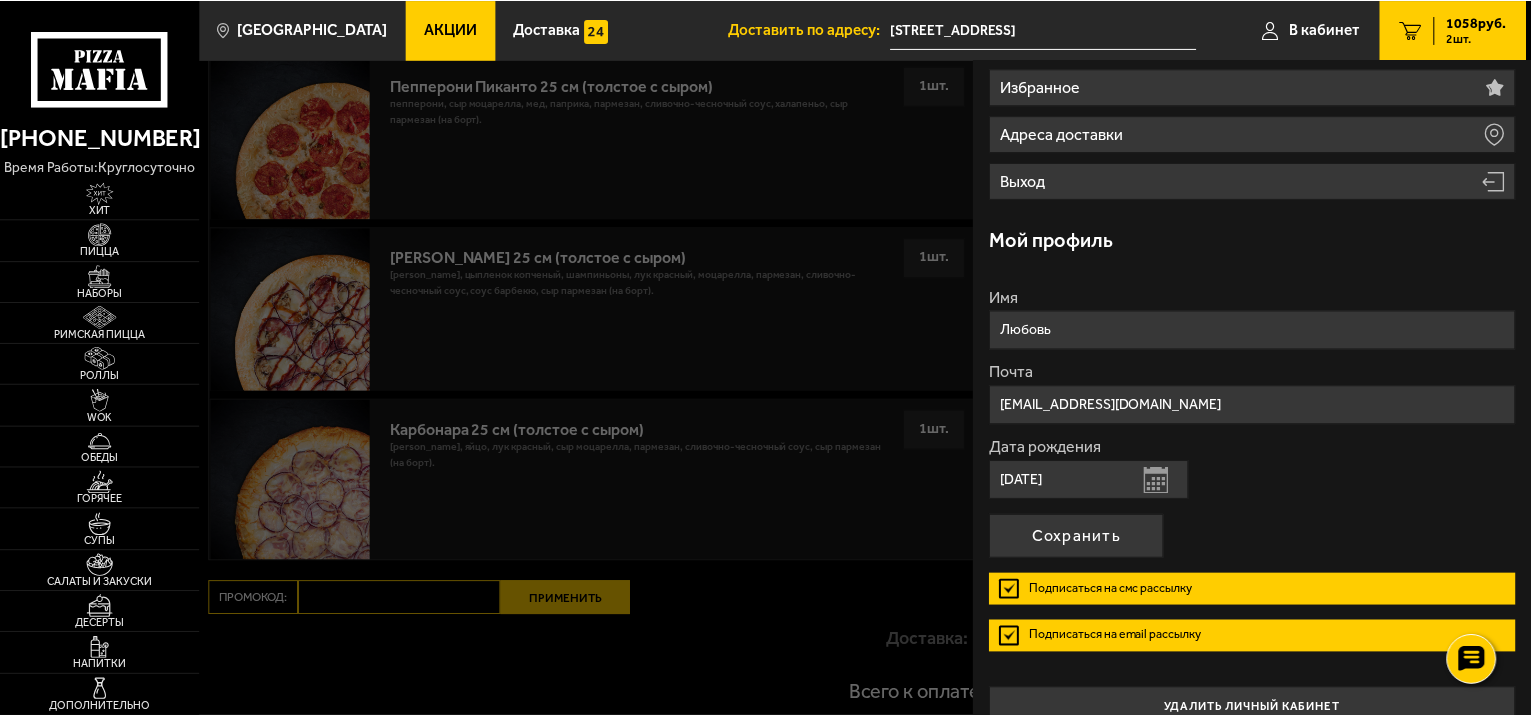 scroll, scrollTop: 235, scrollLeft: 0, axis: vertical 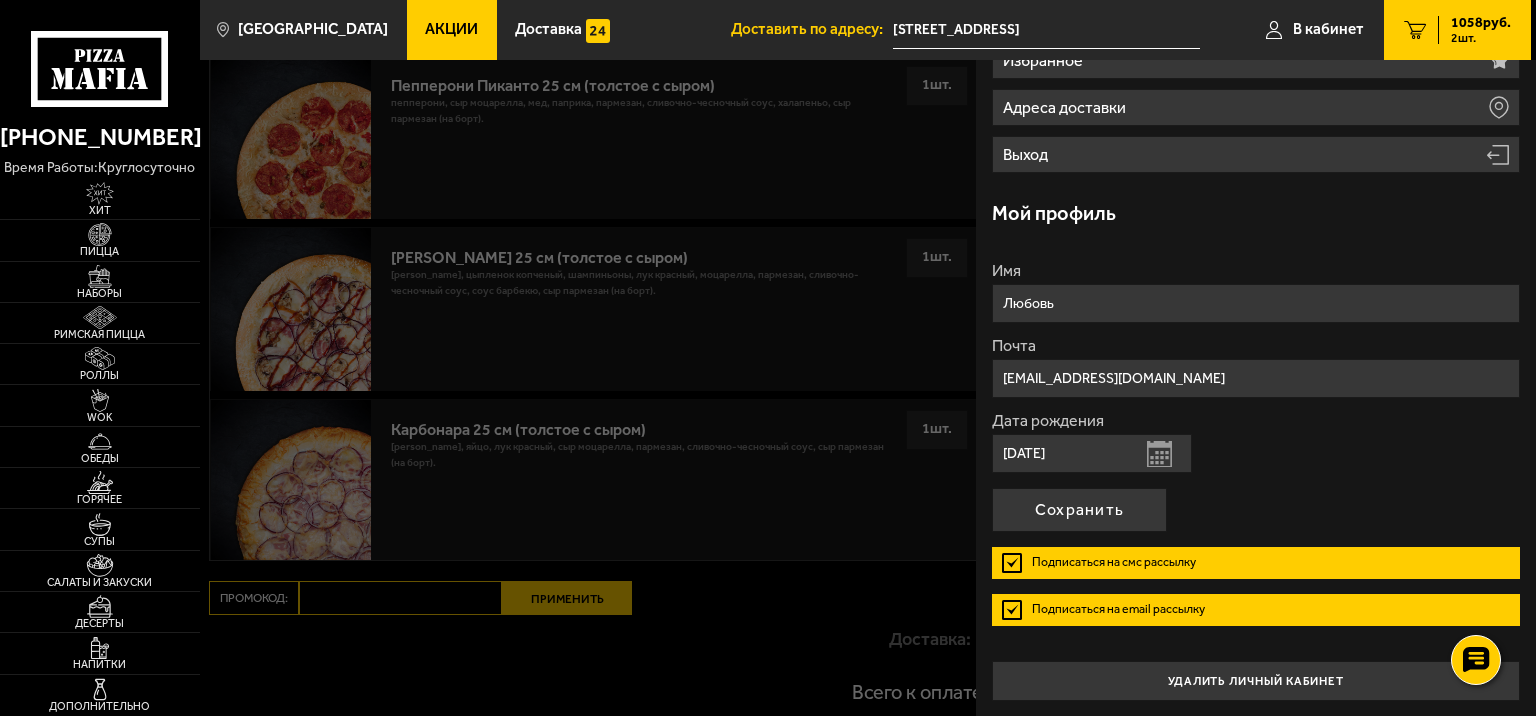 click on "Подписаться на смс рассылку" at bounding box center [1256, 563] 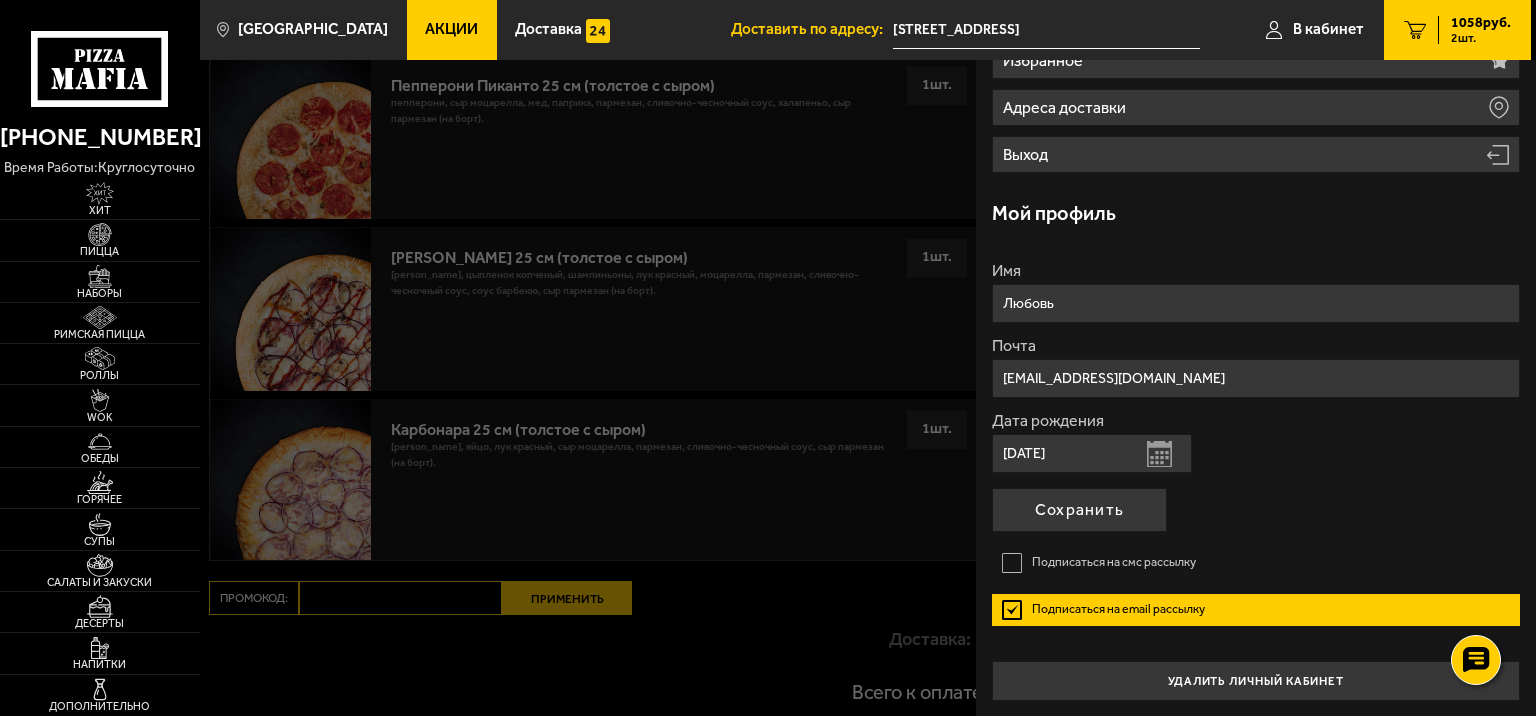click on "Подписаться на email рассылку" at bounding box center [1256, 610] 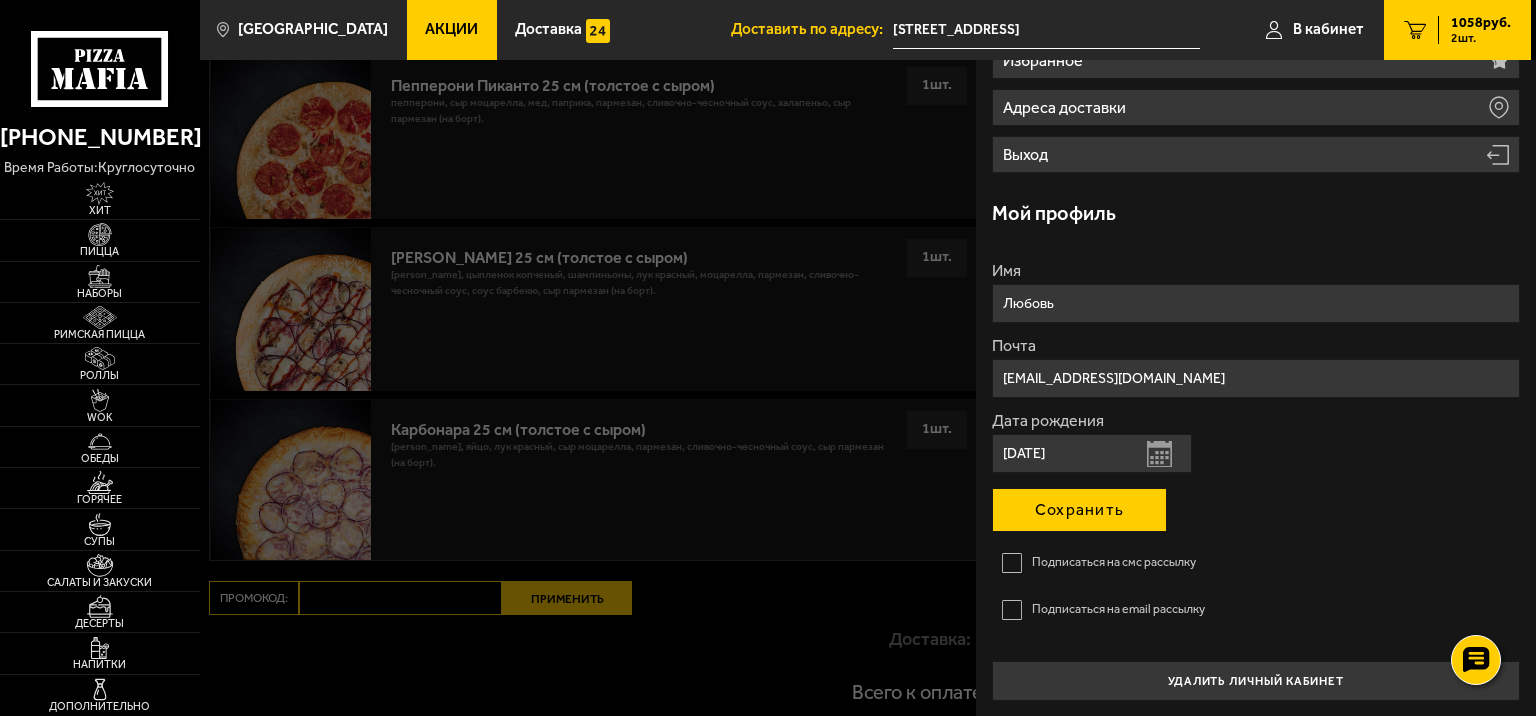 click on "Сохранить" at bounding box center (1079, 510) 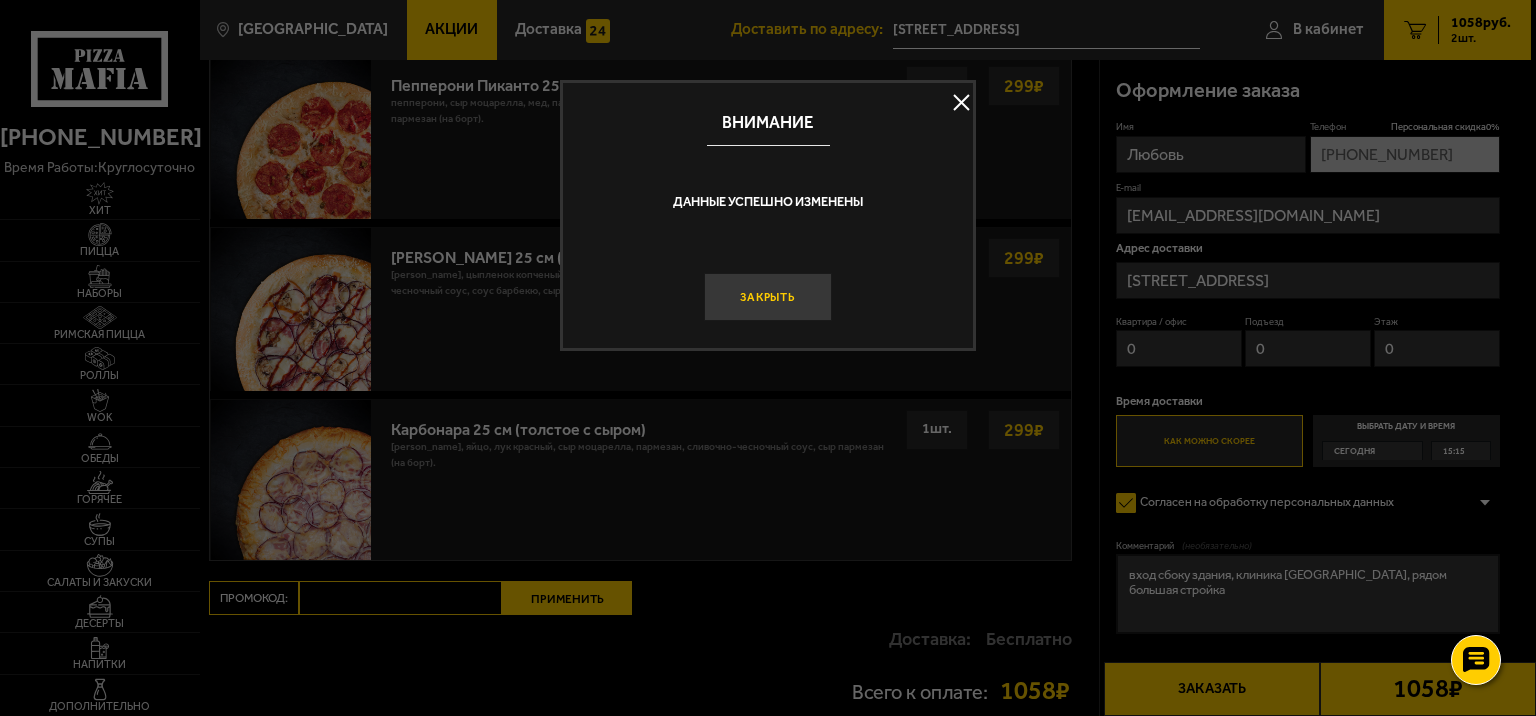 click on "Закрыть" at bounding box center [768, 297] 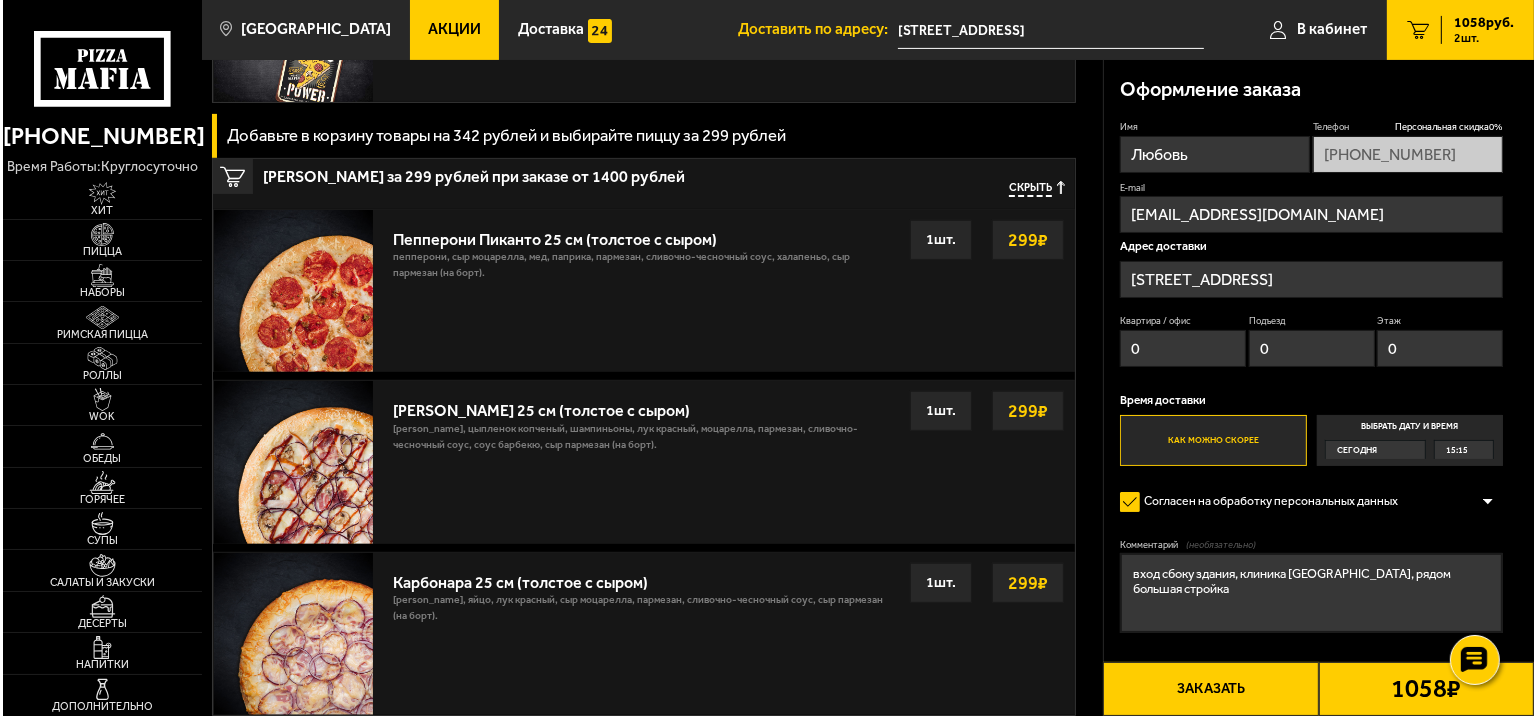 scroll, scrollTop: 700, scrollLeft: 0, axis: vertical 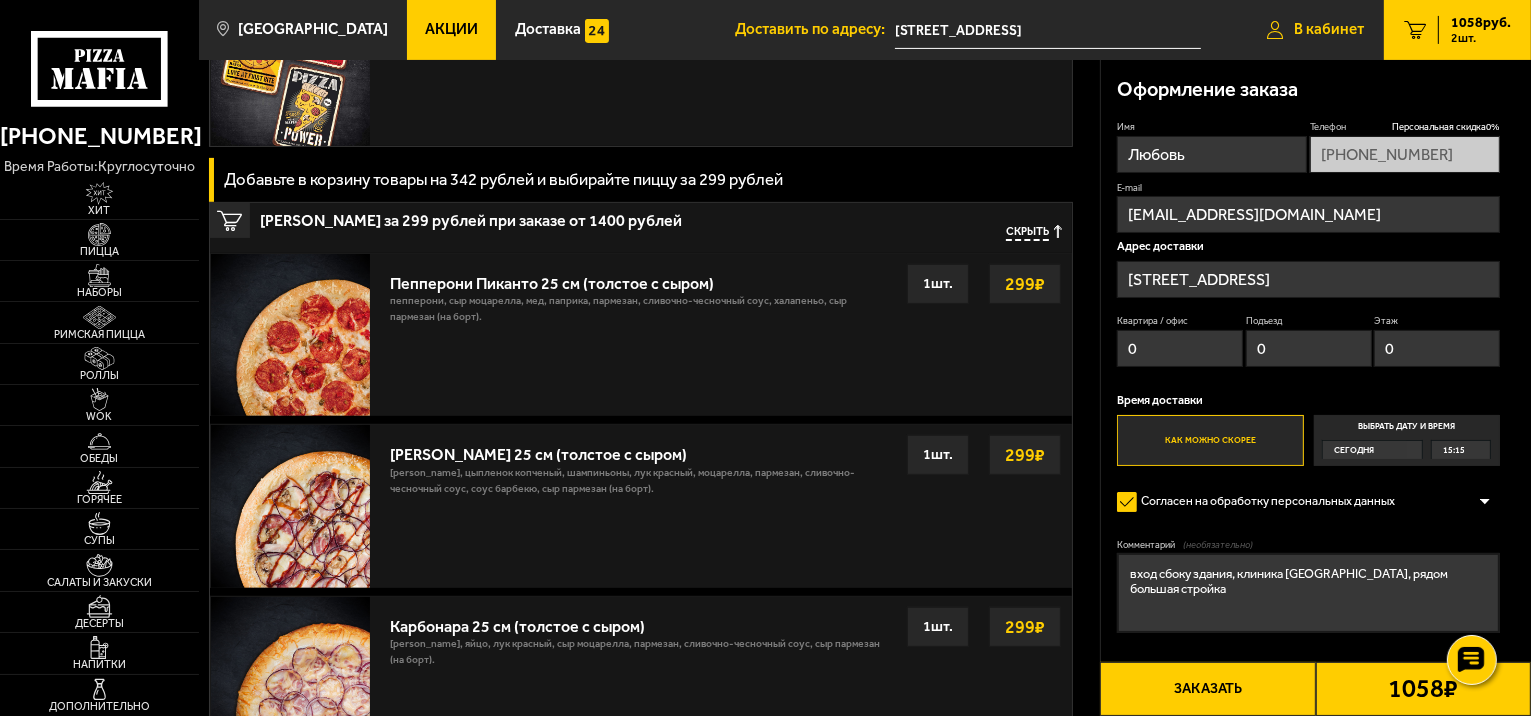 click on "В кабинет" at bounding box center [1329, 29] 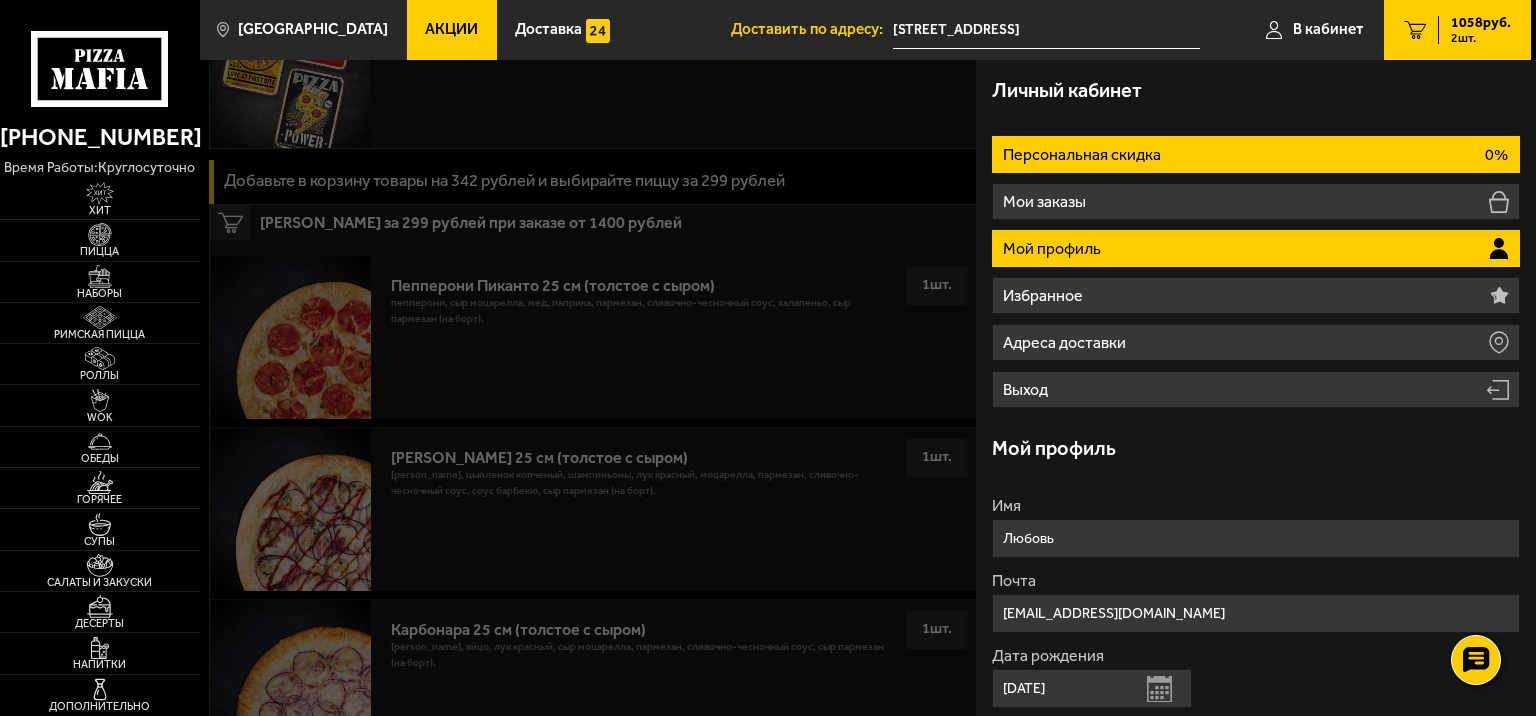 click on "Персональная скидка 0%" at bounding box center [1256, 154] 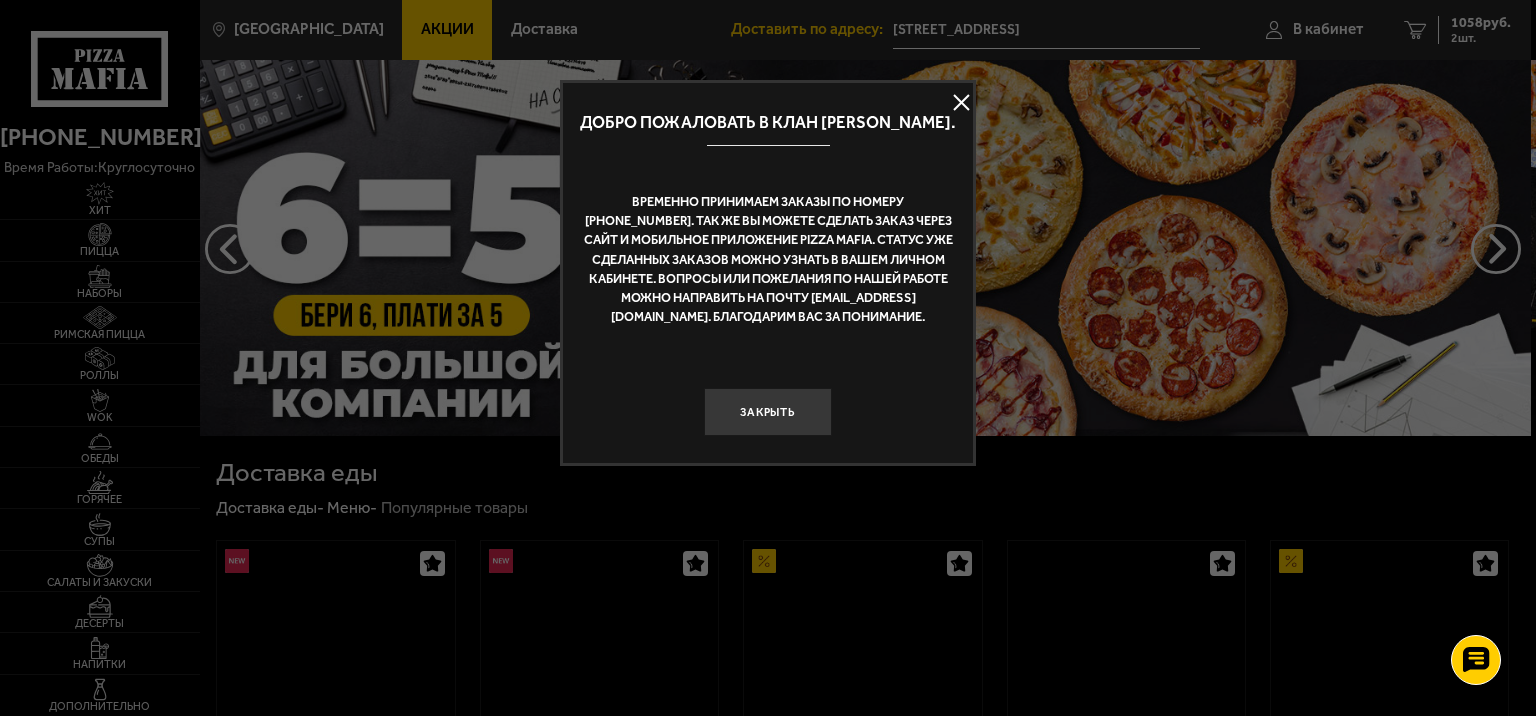 scroll, scrollTop: 0, scrollLeft: 0, axis: both 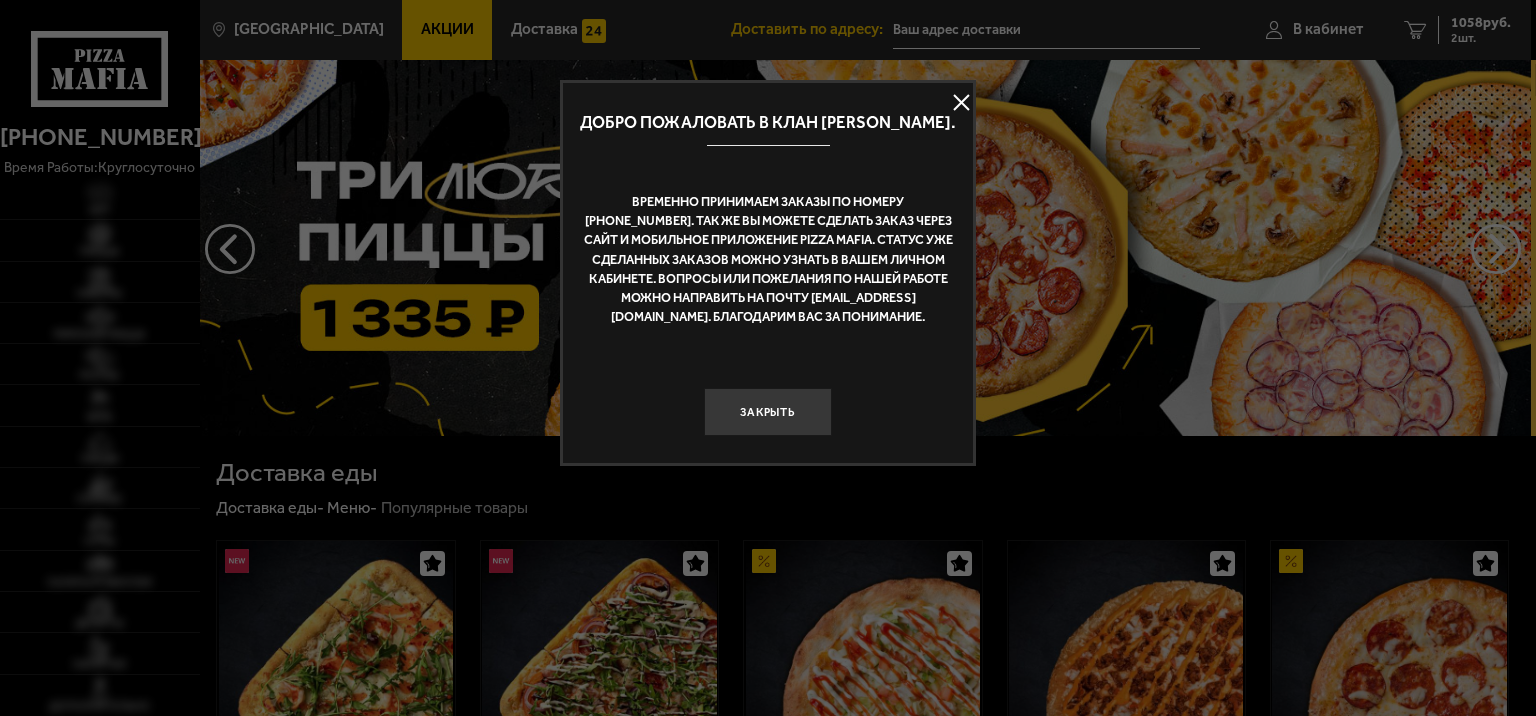type on "[STREET_ADDRESS]" 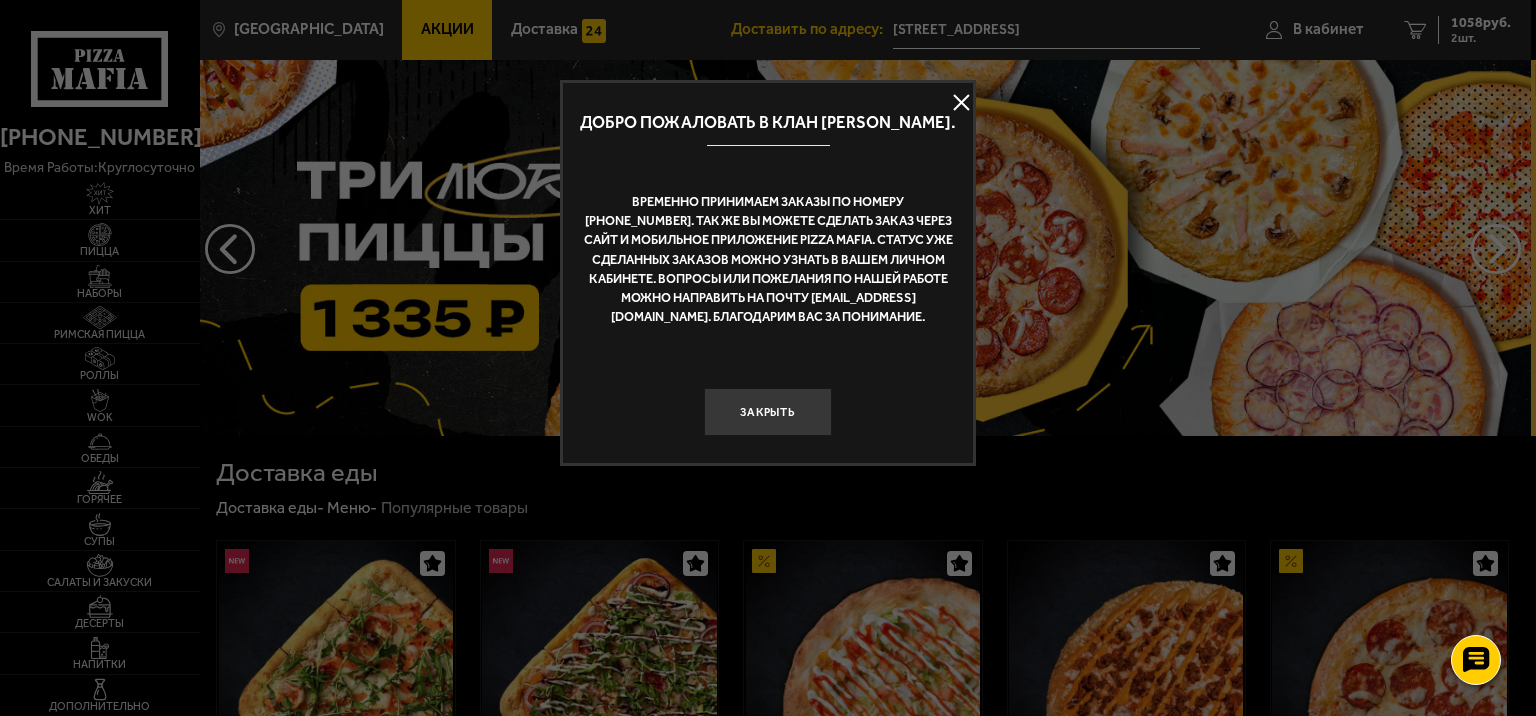 click at bounding box center [961, 103] 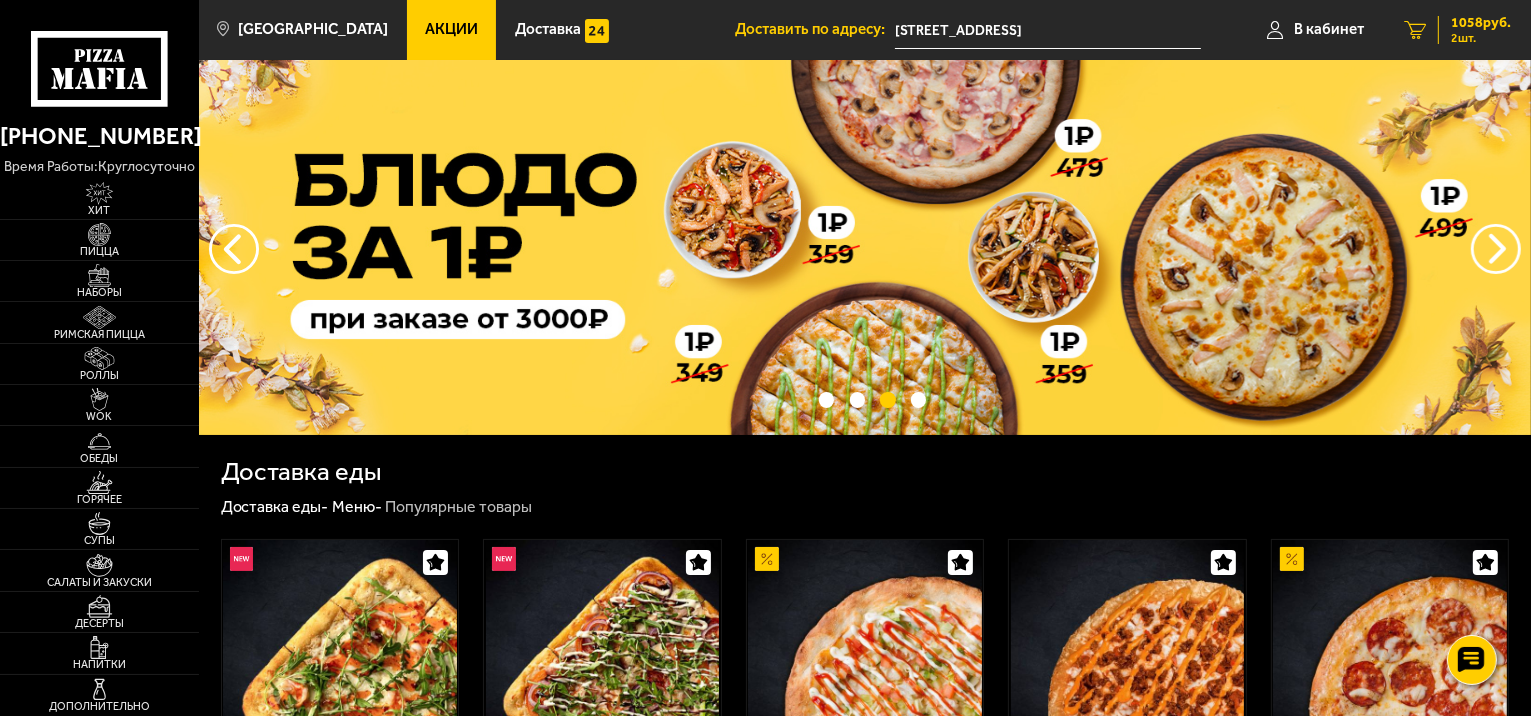 click on "2  шт." at bounding box center [1481, 38] 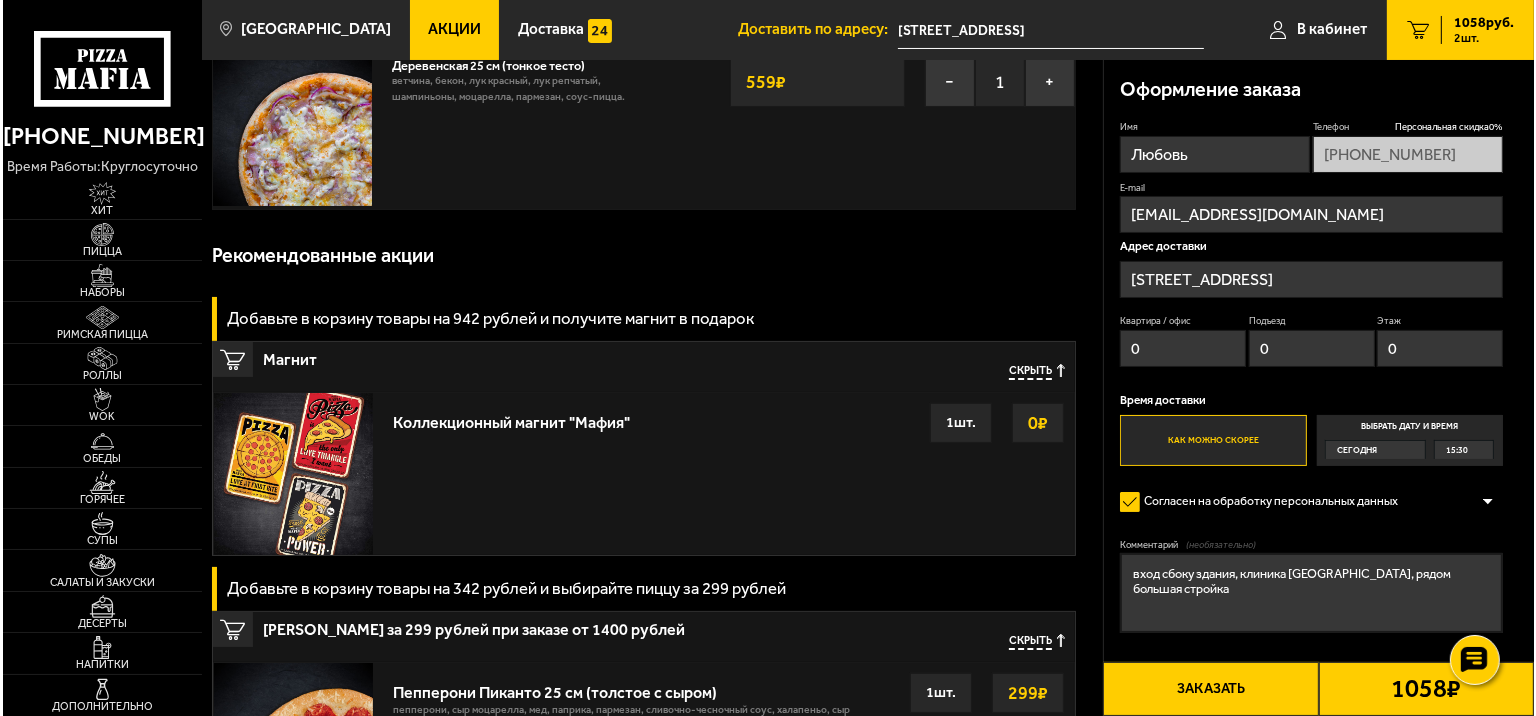scroll, scrollTop: 300, scrollLeft: 0, axis: vertical 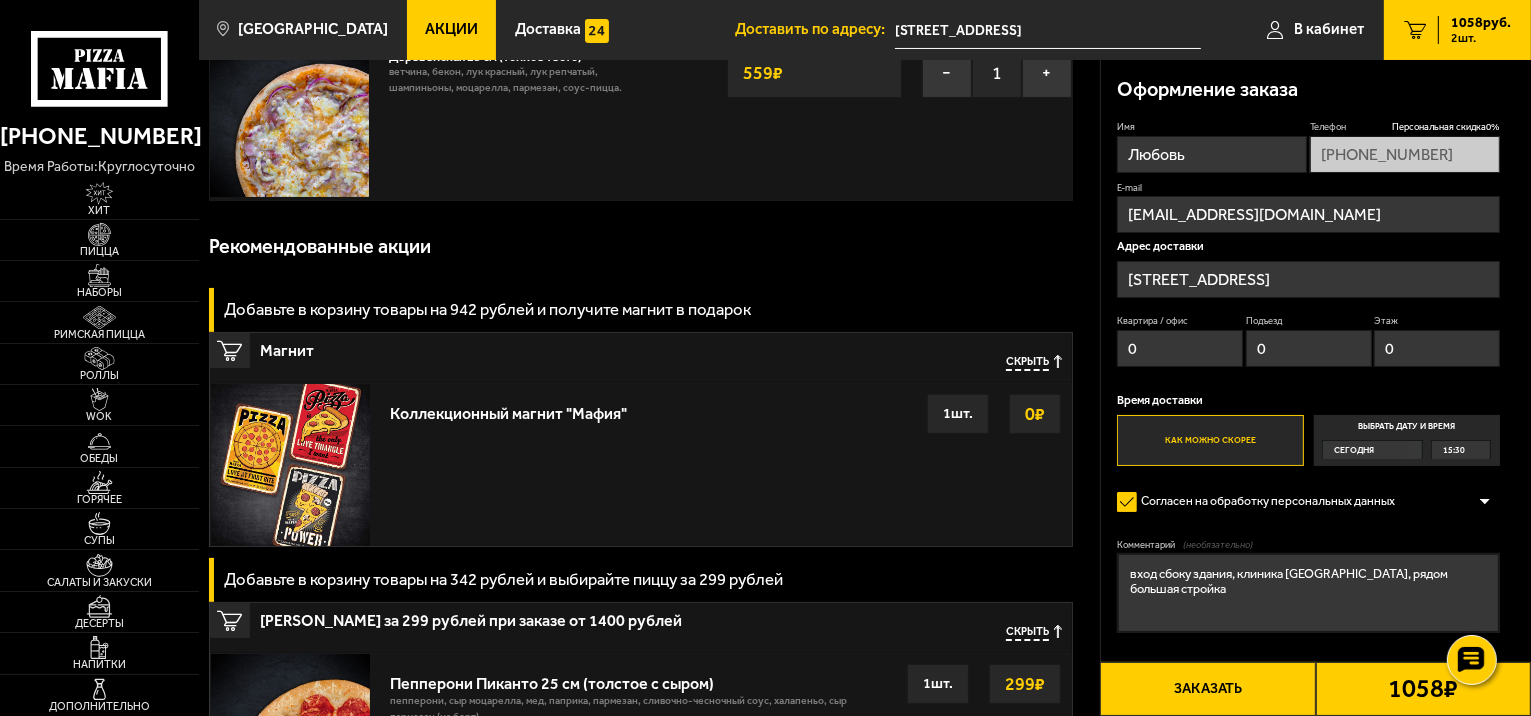 click on "Заказать" at bounding box center (1207, 689) 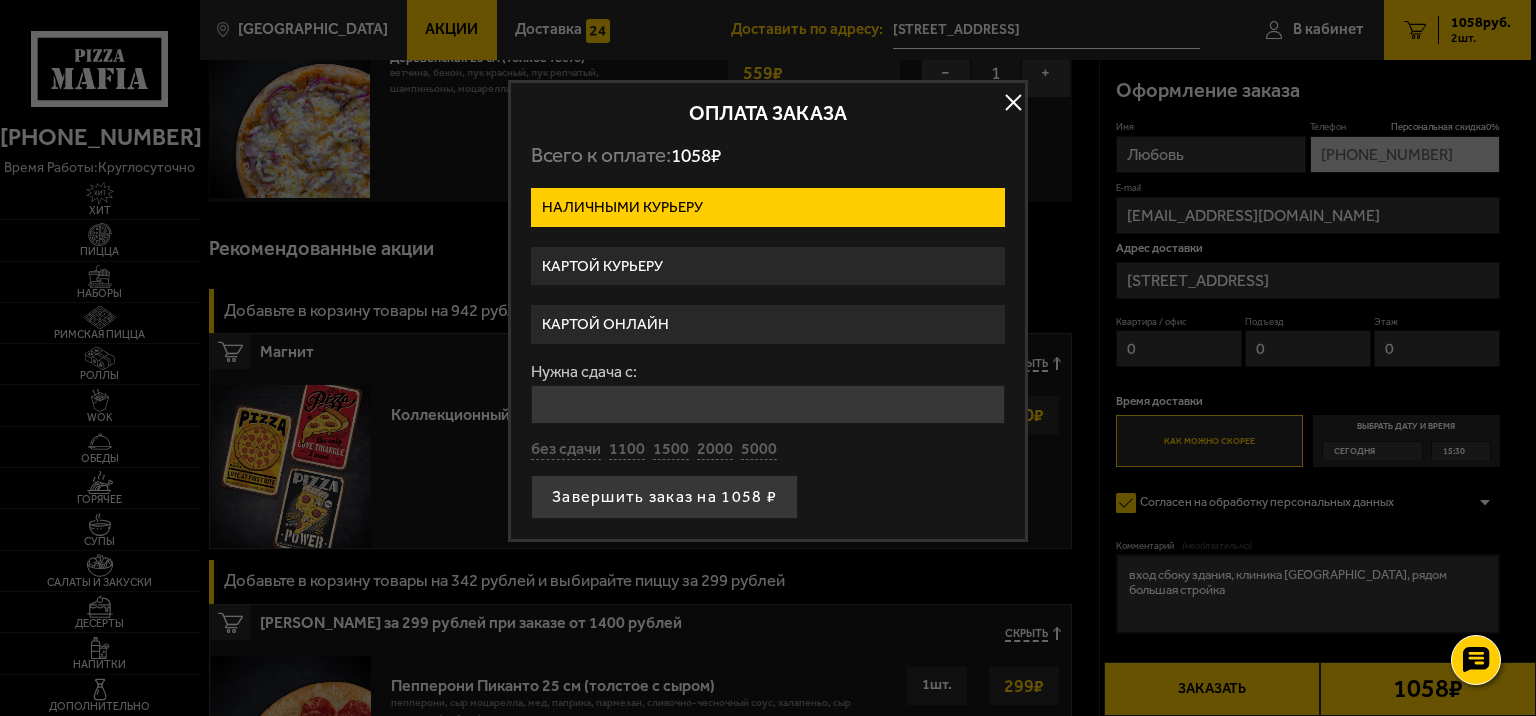 click on "Картой курьеру" at bounding box center (768, 266) 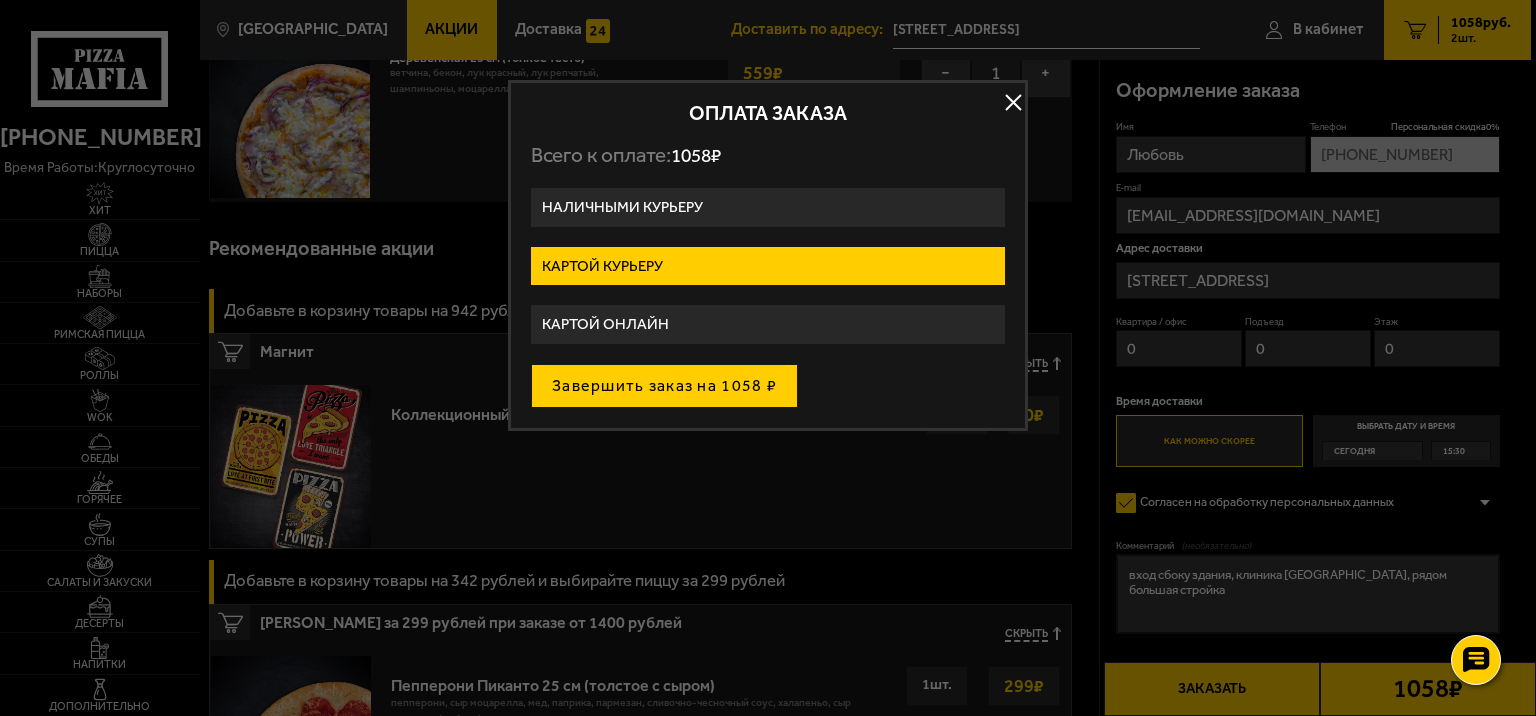 click on "Завершить заказ на 1058 ₽" at bounding box center [664, 386] 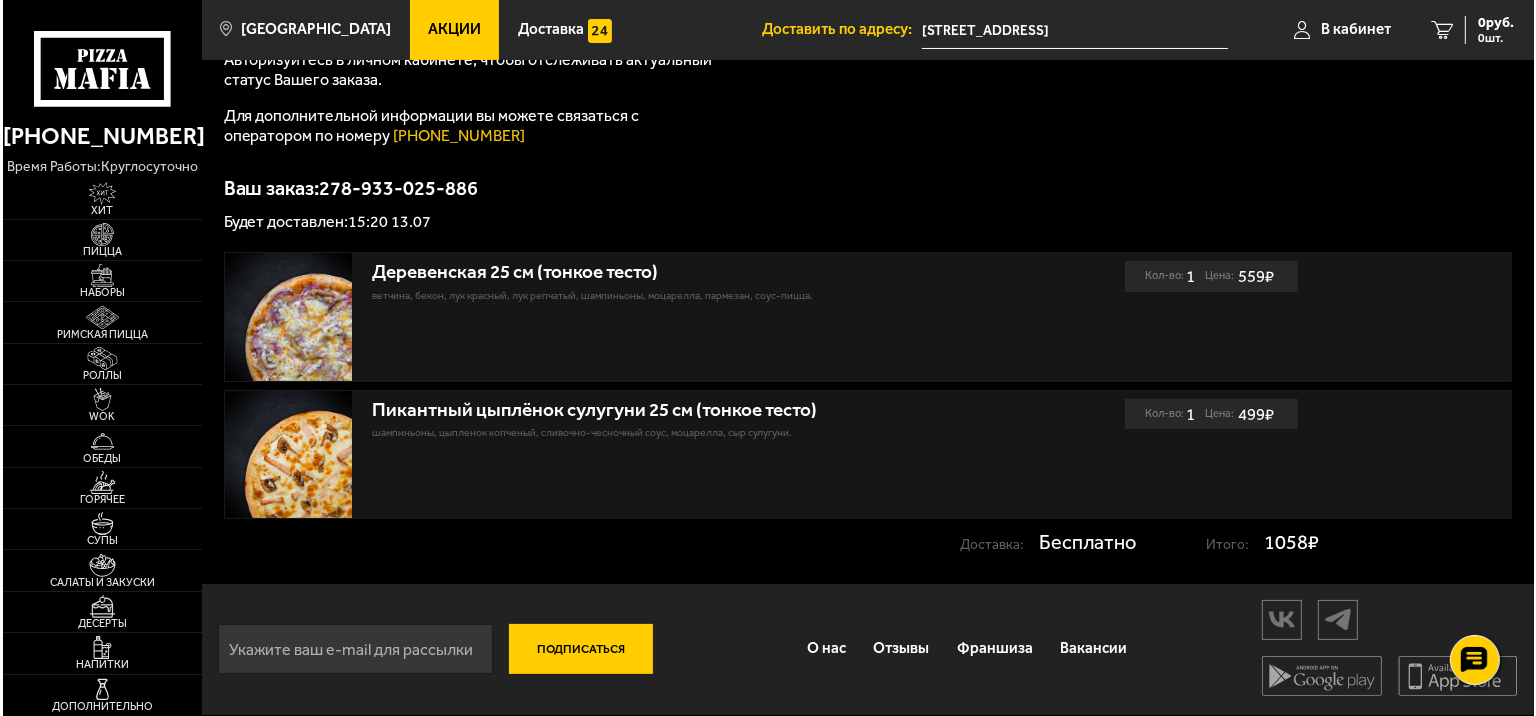 scroll, scrollTop: 278, scrollLeft: 0, axis: vertical 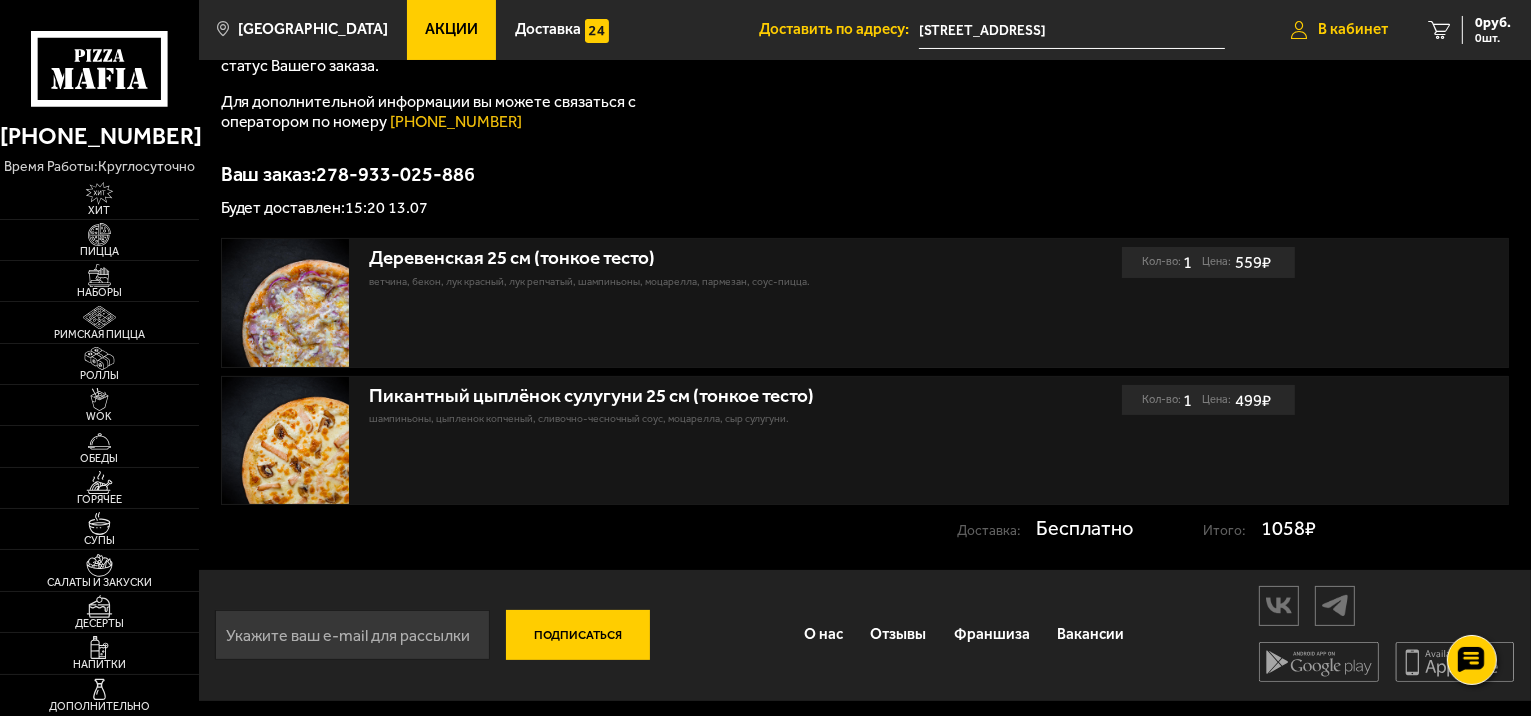 click on "В кабинет" at bounding box center [1353, 29] 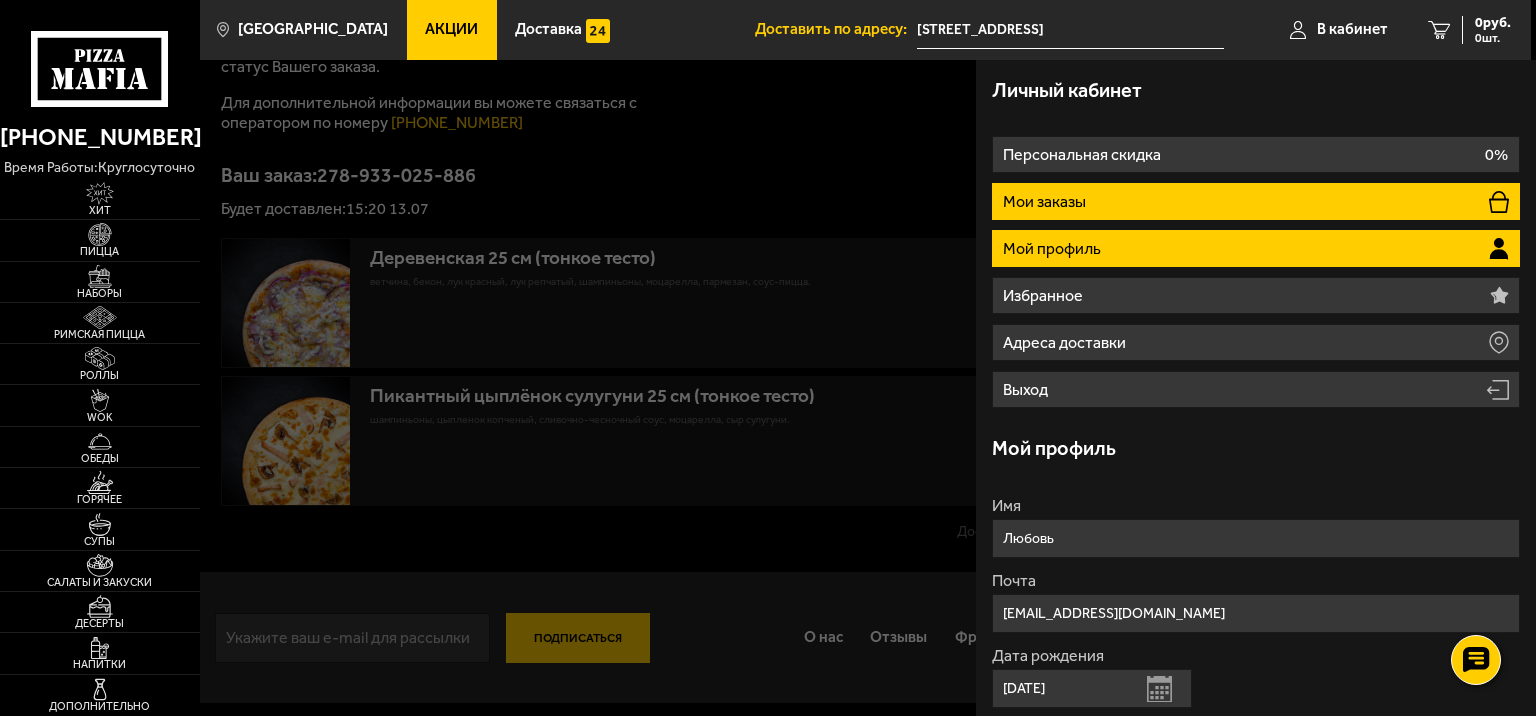 click on "Мои заказы" at bounding box center (1256, 201) 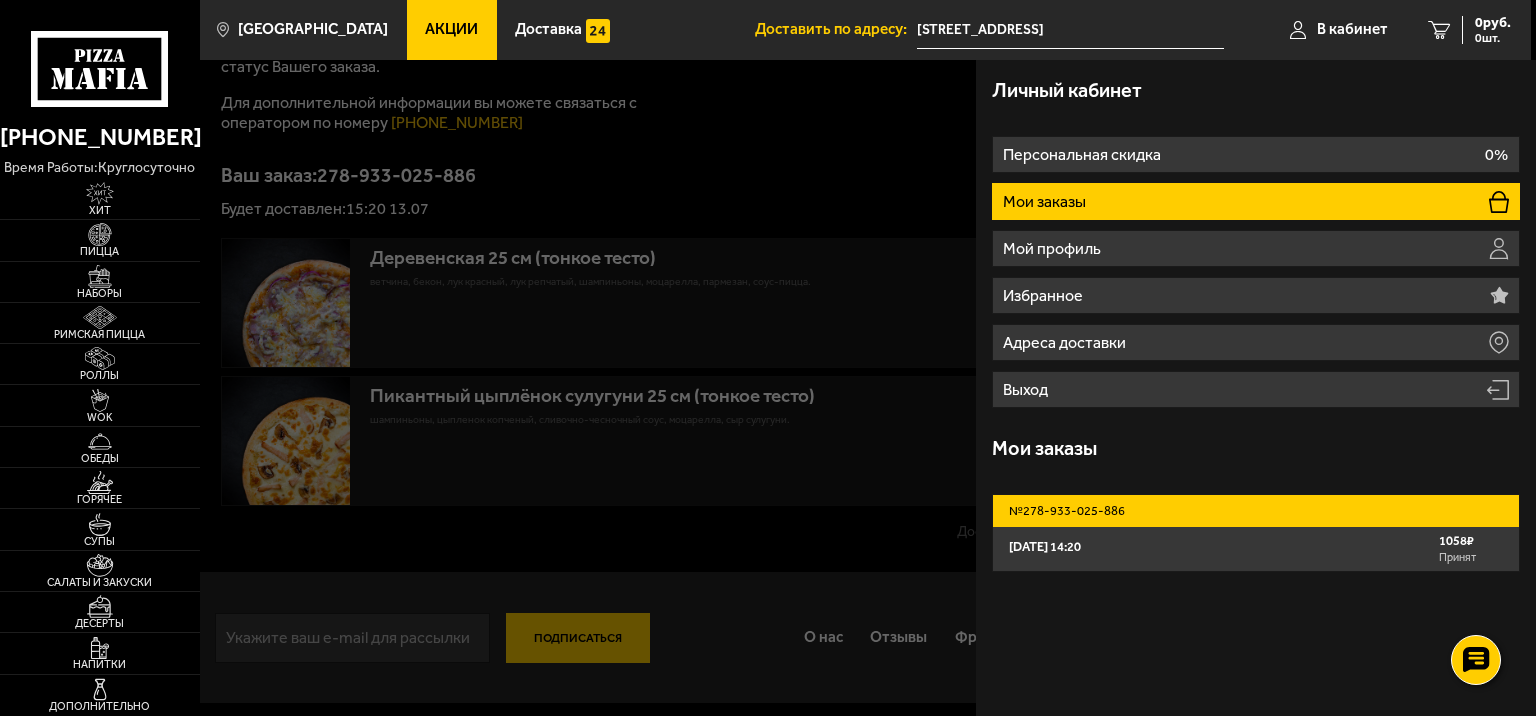 click on "№  278-933-025-886" at bounding box center [1256, 511] 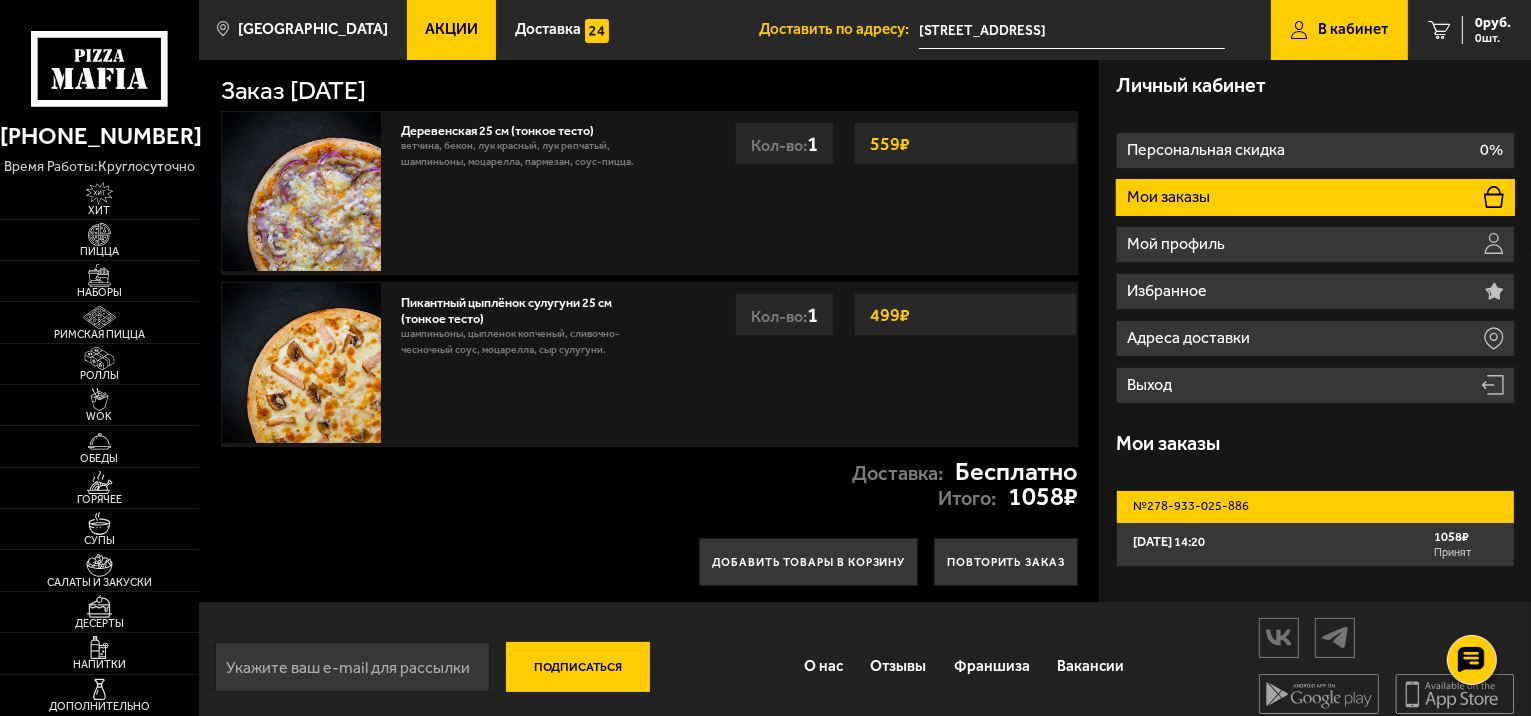 scroll, scrollTop: 0, scrollLeft: 0, axis: both 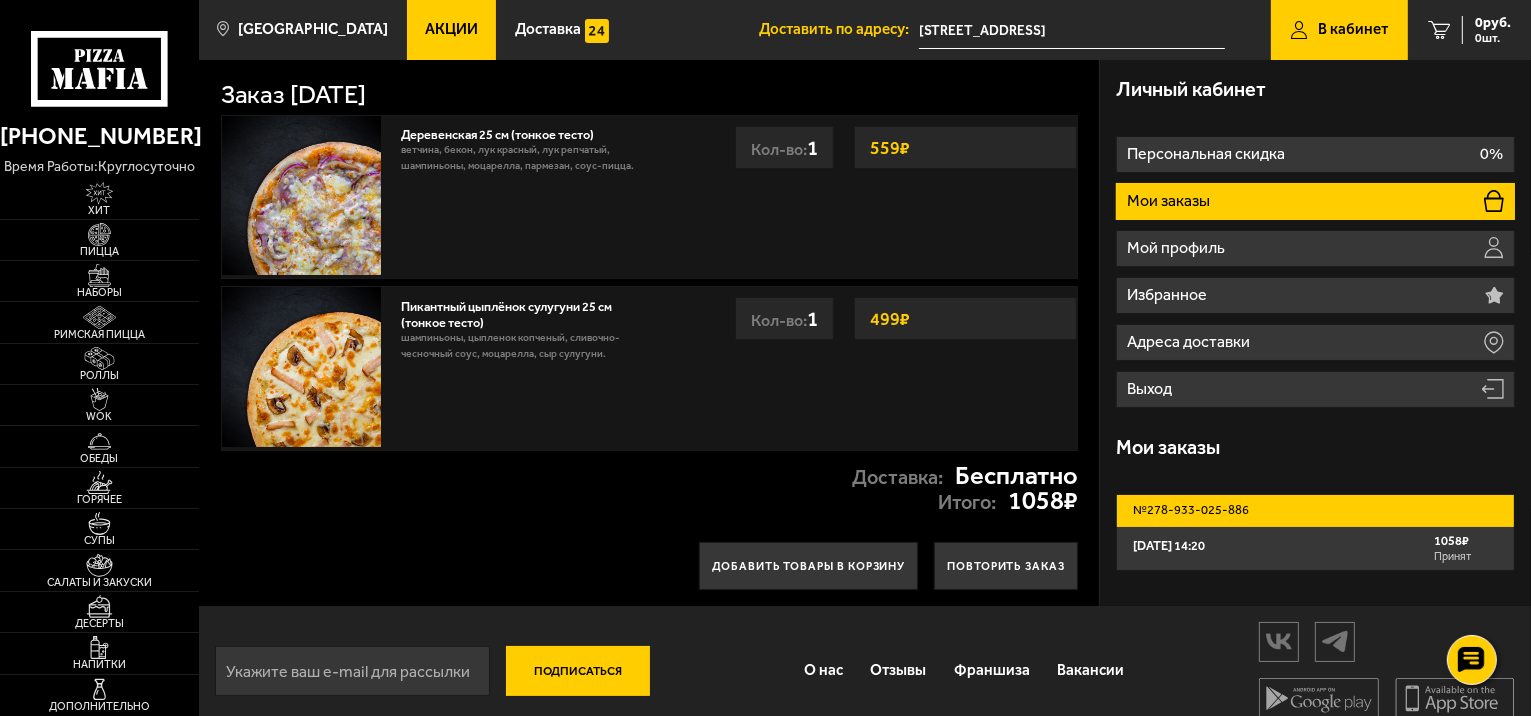 click on "1058  ₽" at bounding box center (1466, 541) 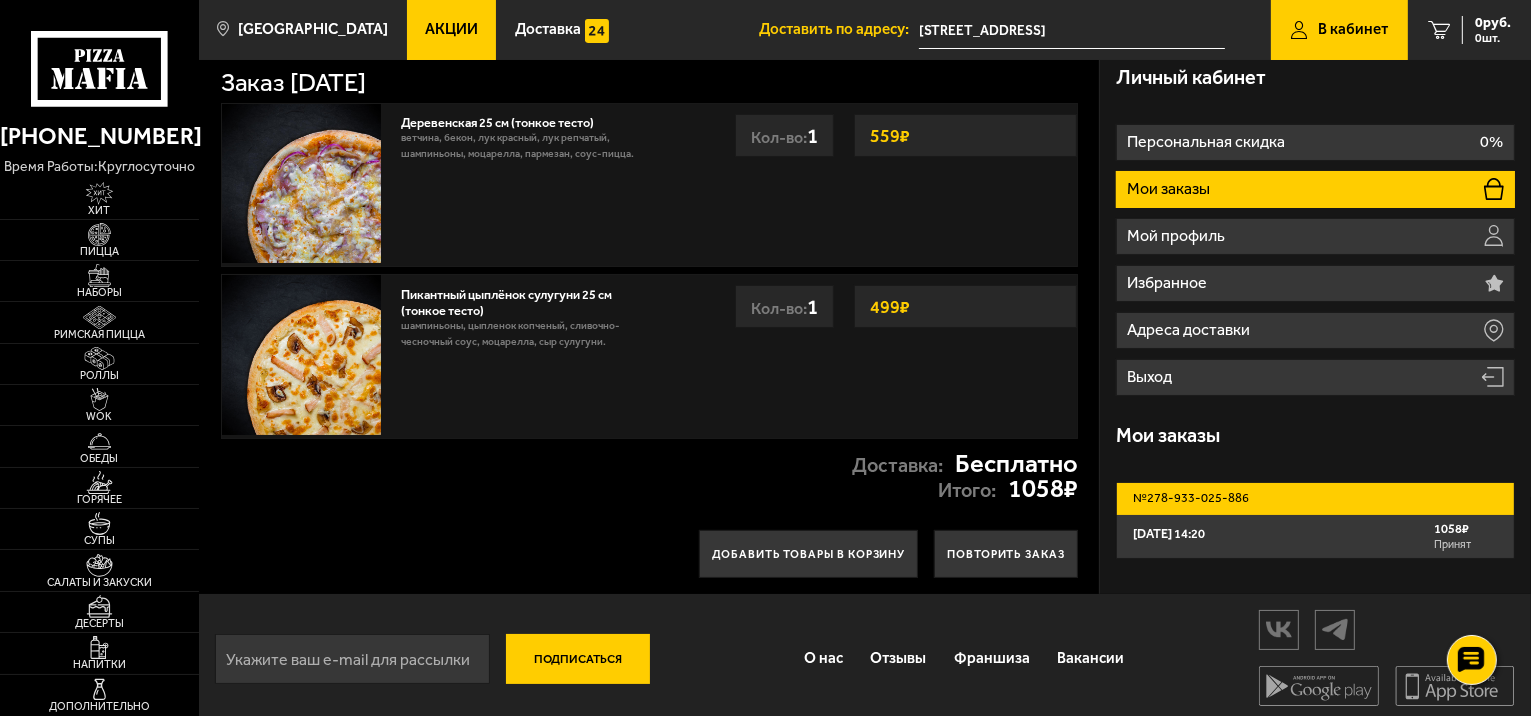 scroll, scrollTop: 0, scrollLeft: 0, axis: both 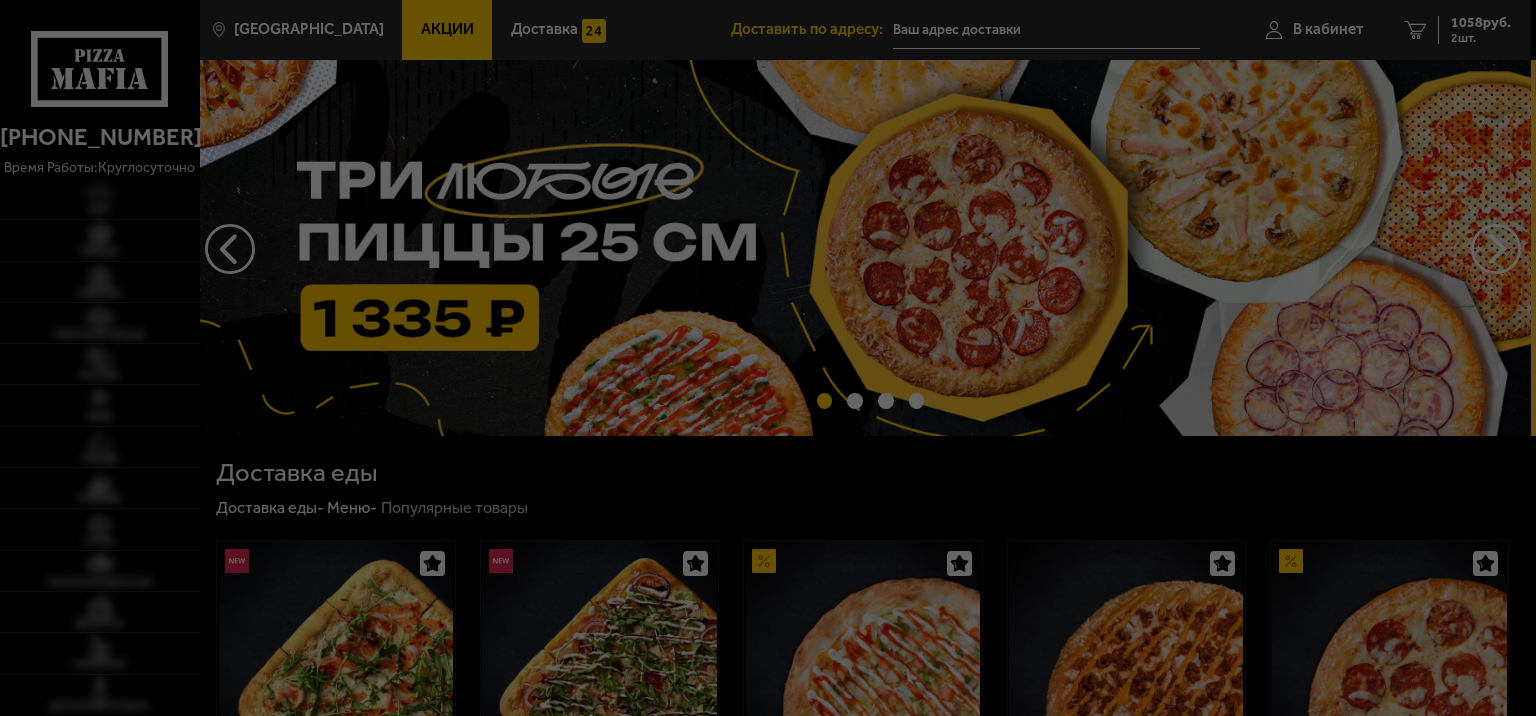 type on "[STREET_ADDRESS]" 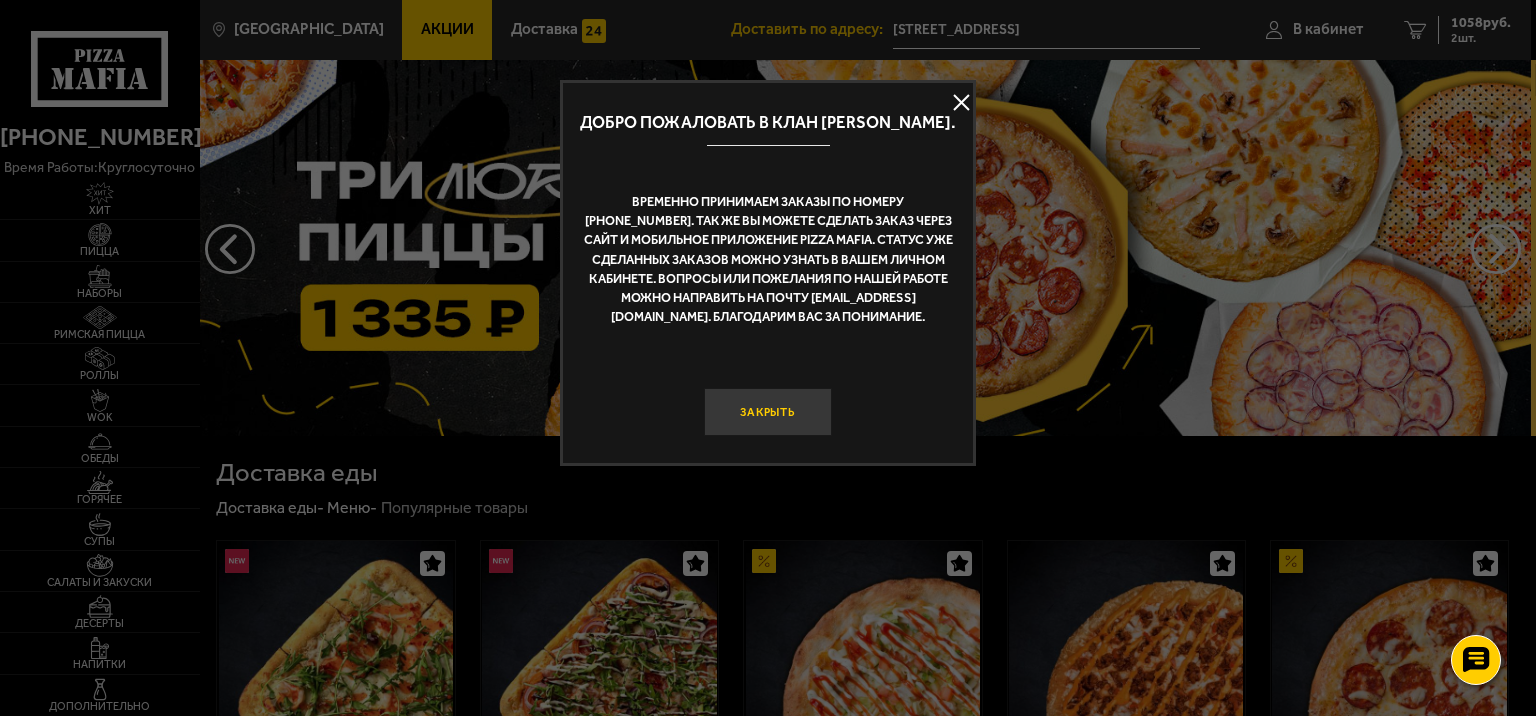 click on "Закрыть" at bounding box center [768, 412] 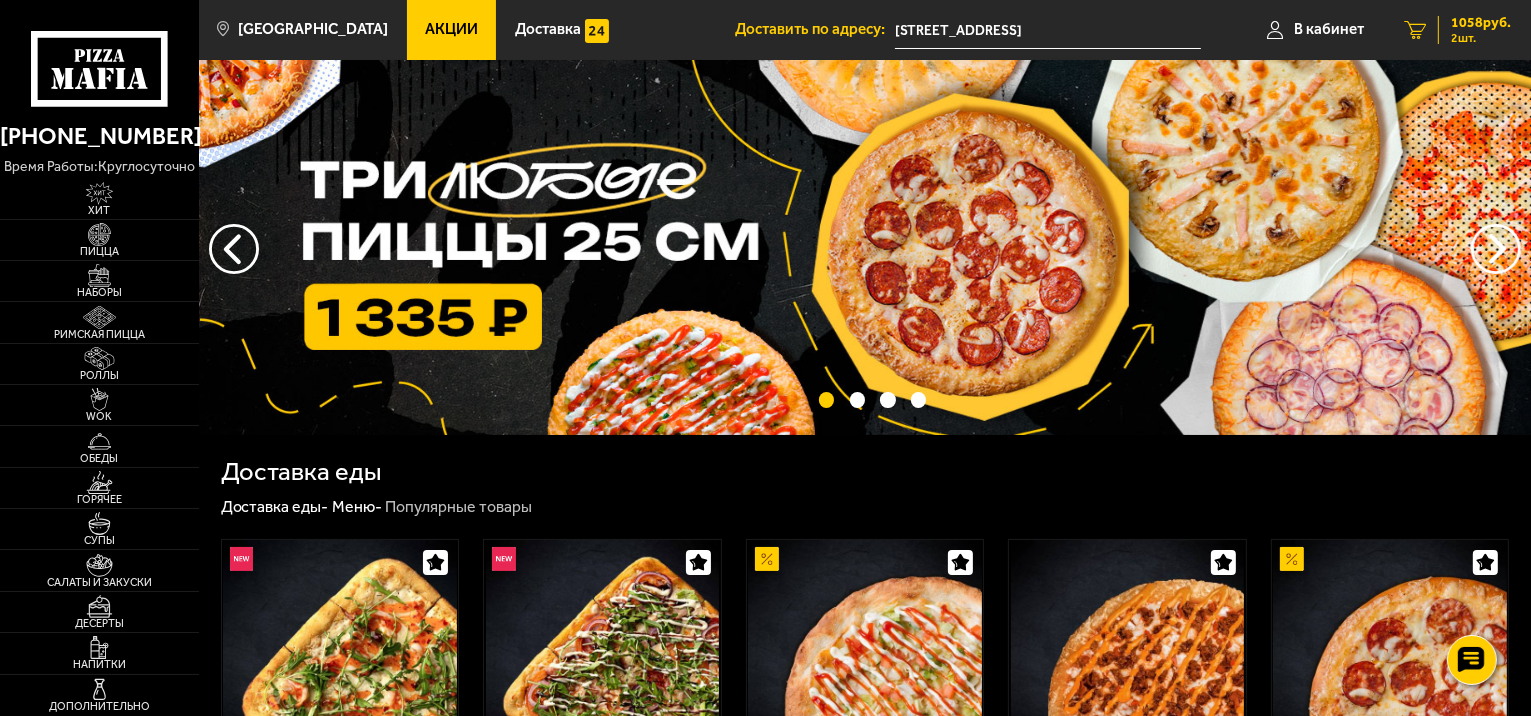 click on "1058  руб." at bounding box center [1481, 23] 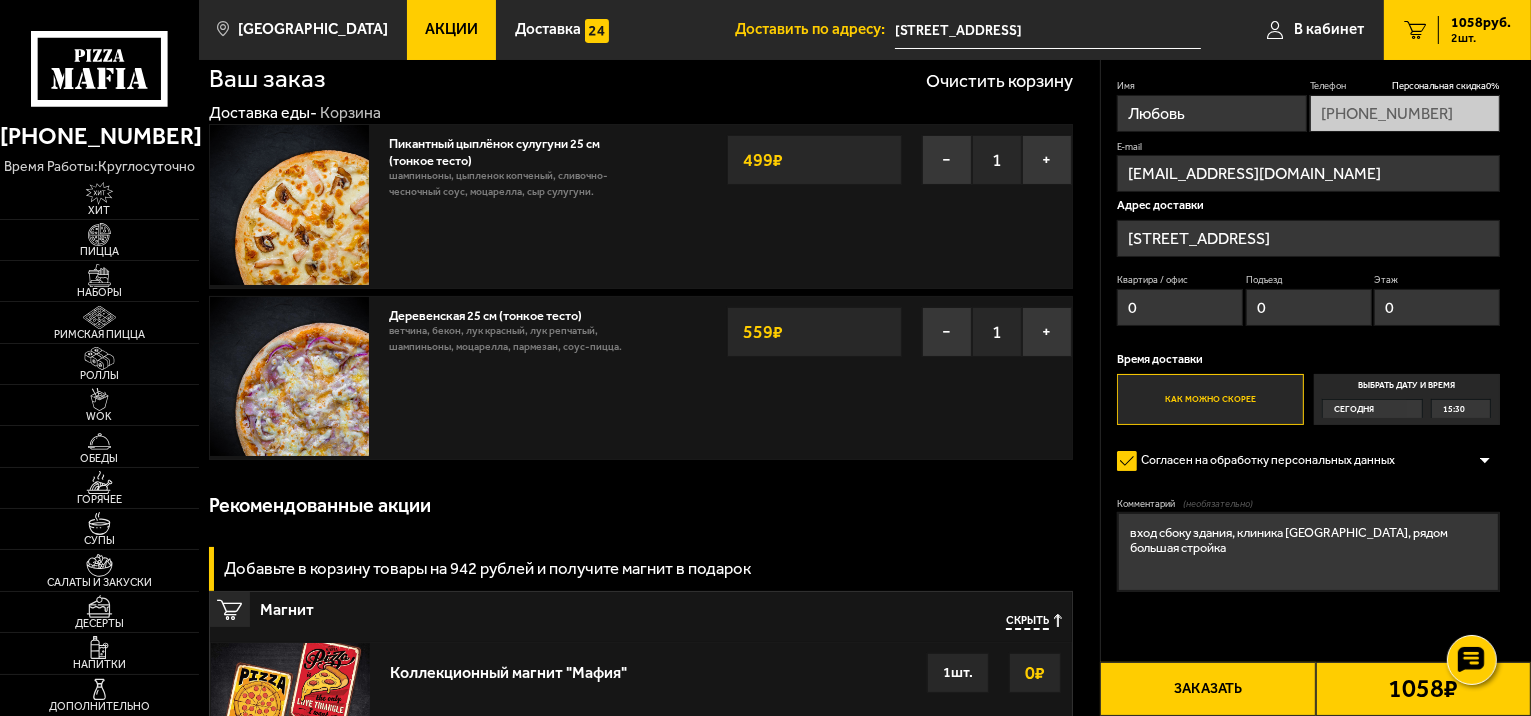 scroll, scrollTop: 0, scrollLeft: 0, axis: both 